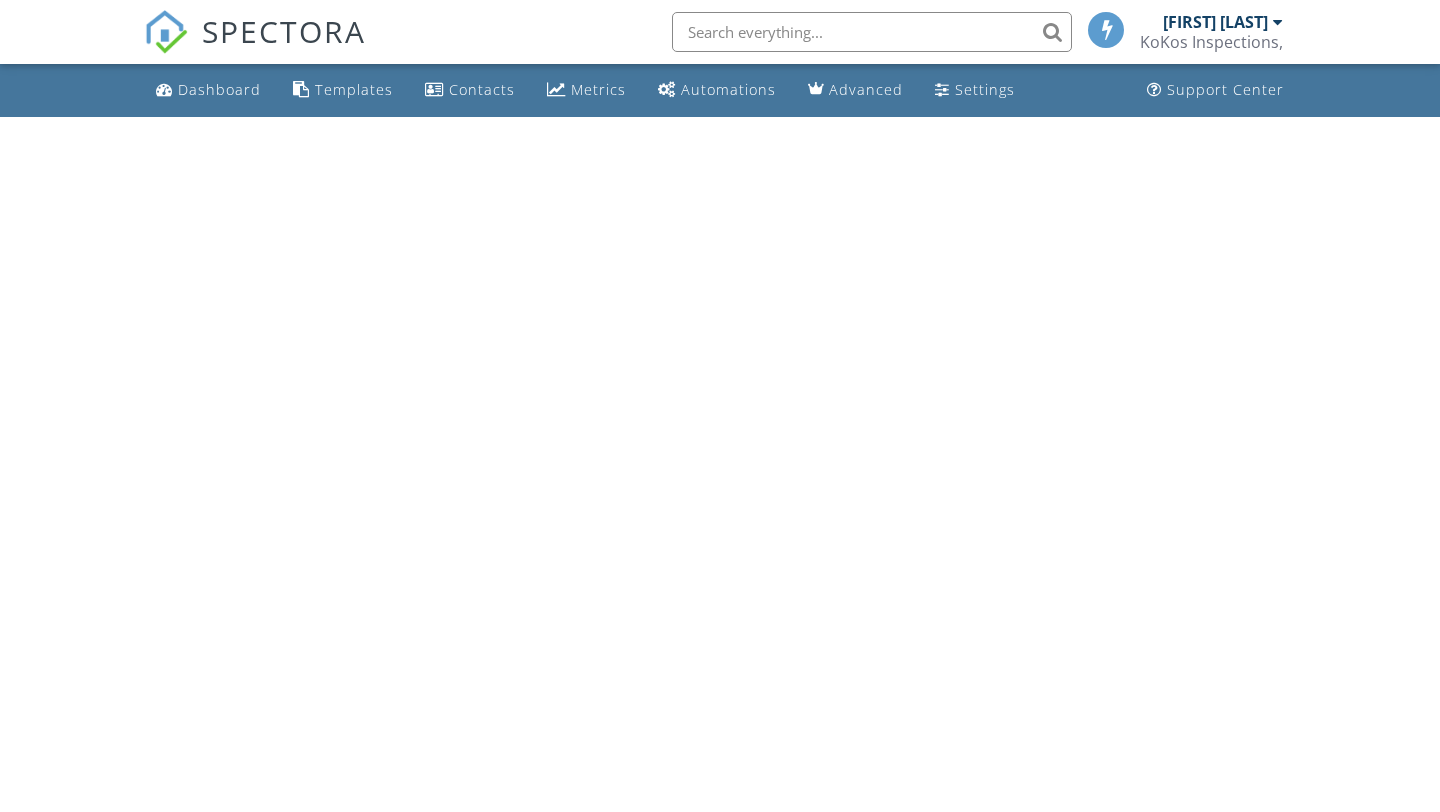 scroll, scrollTop: 0, scrollLeft: 0, axis: both 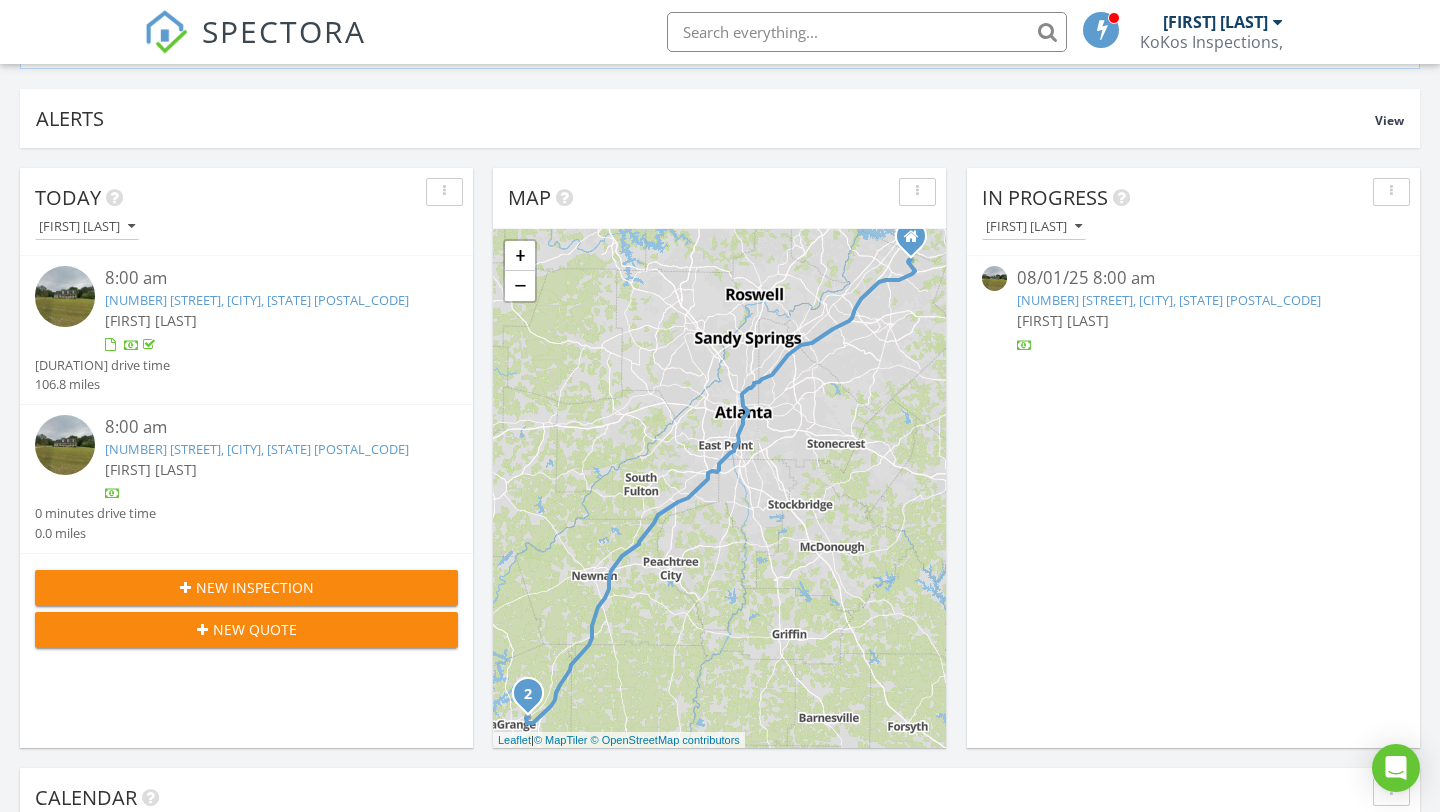 click on "In Progress" at bounding box center [1178, 198] 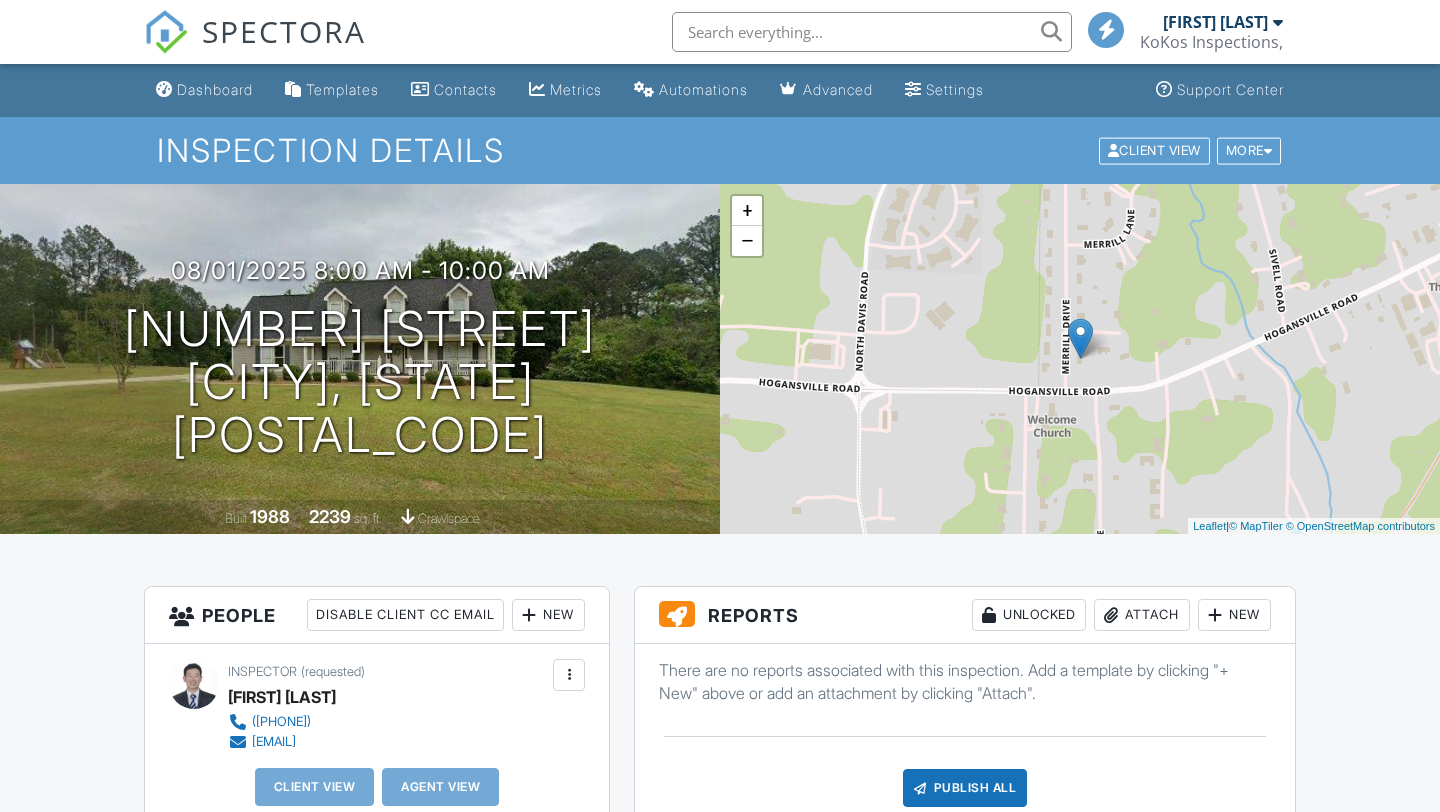 scroll, scrollTop: 0, scrollLeft: 0, axis: both 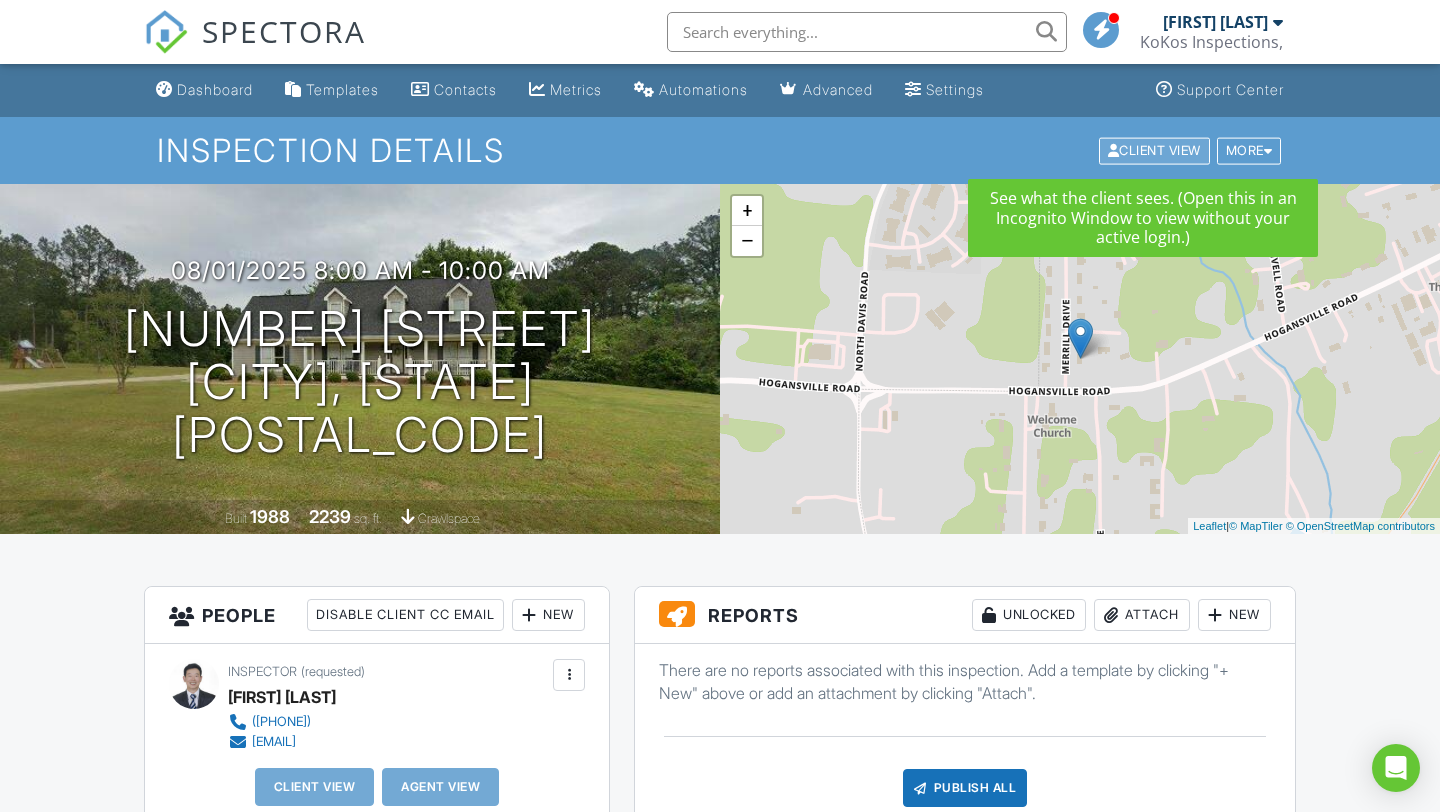 click on "Client View" at bounding box center [1154, 150] 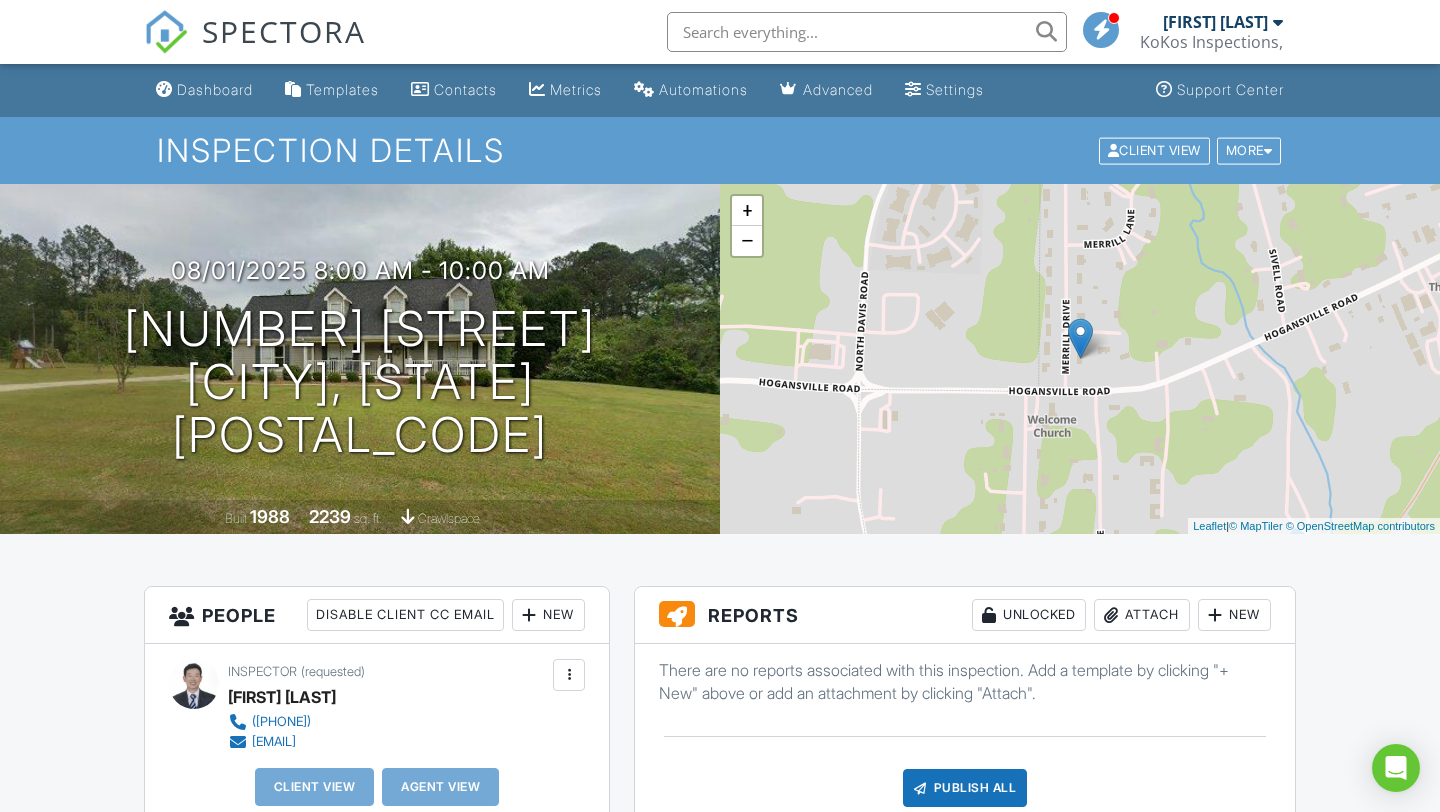 click on "Publish All" at bounding box center [965, 788] 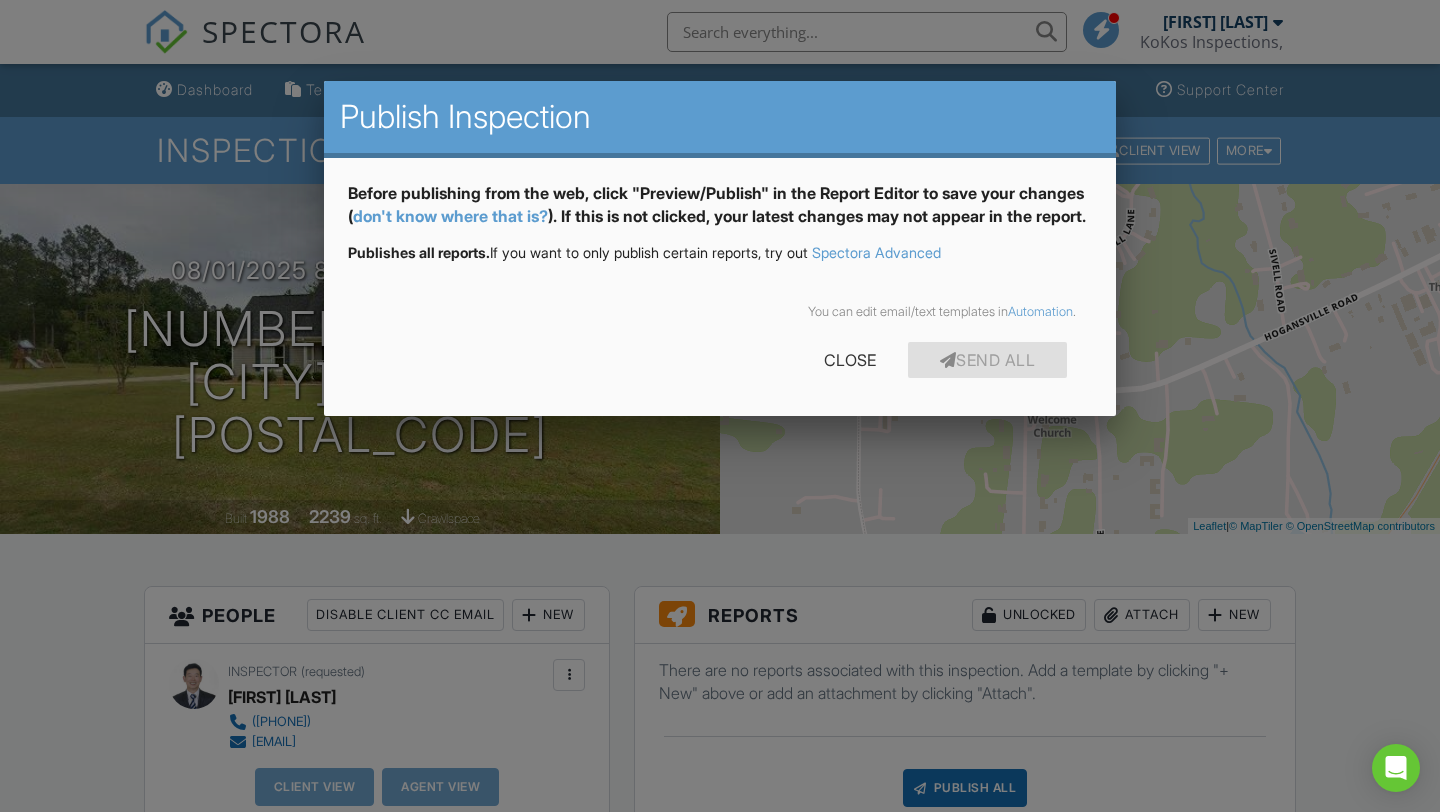 click on "Send All" at bounding box center (988, 360) 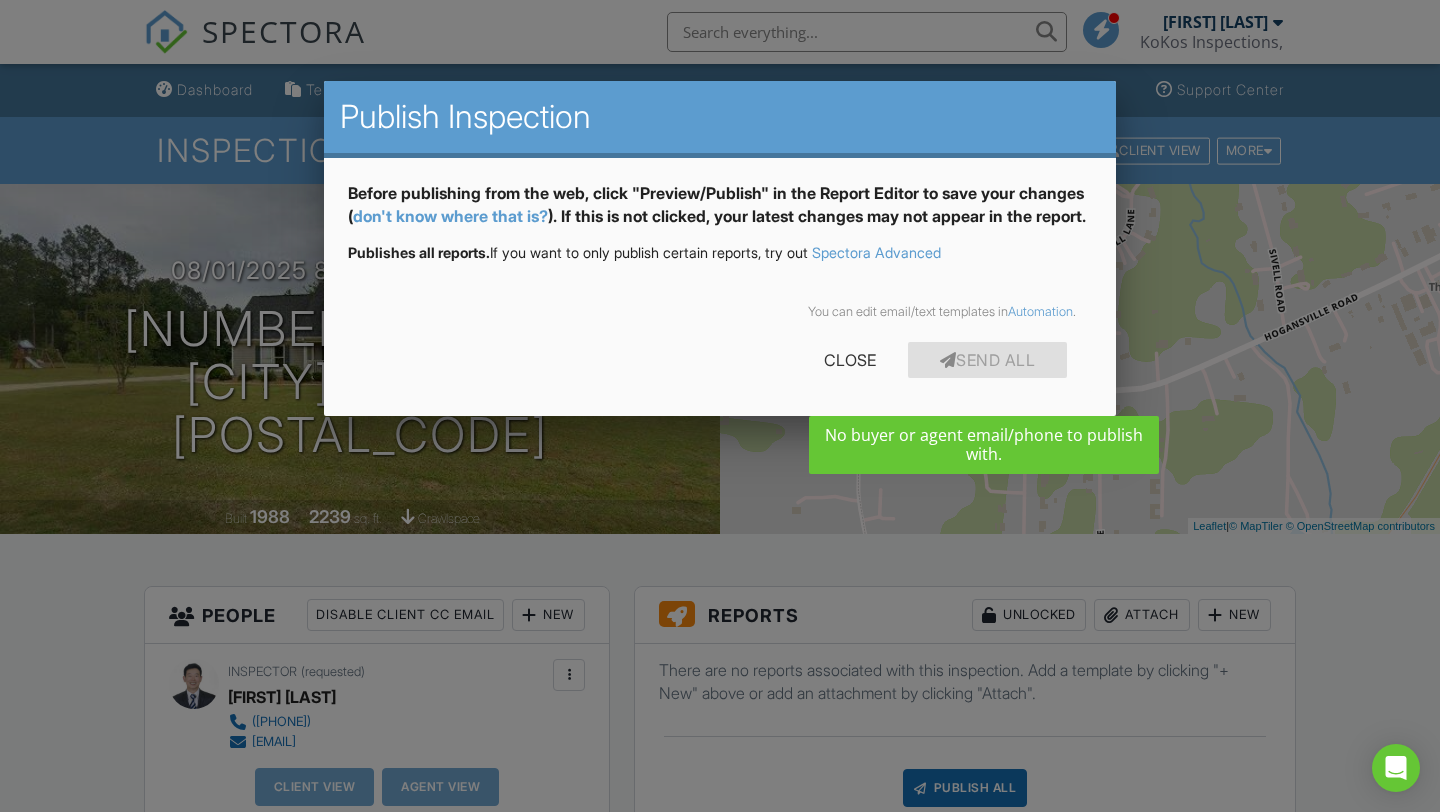 click on "Send All" at bounding box center (988, 360) 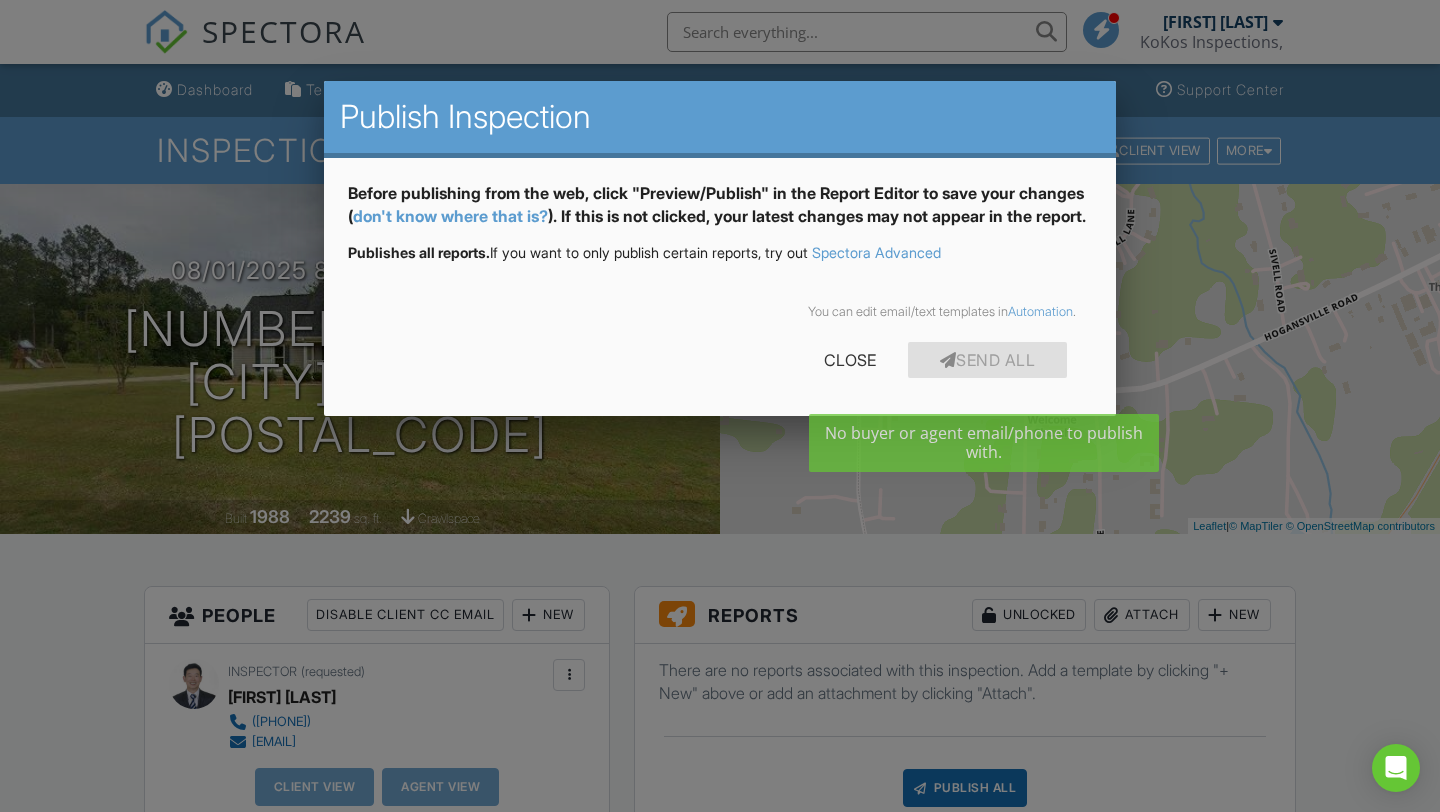click on "Send All" at bounding box center (988, 360) 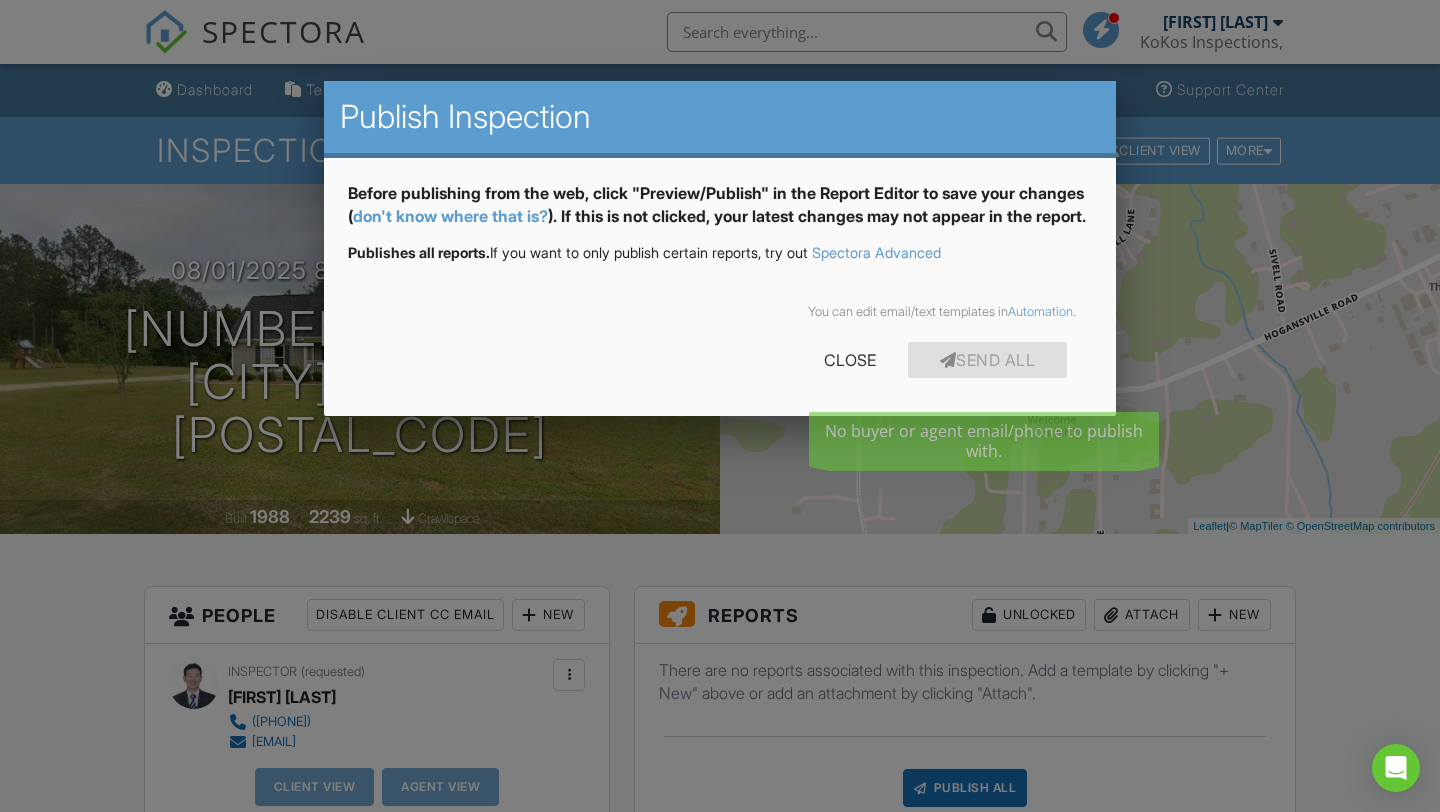 click on "Send All" at bounding box center (988, 360) 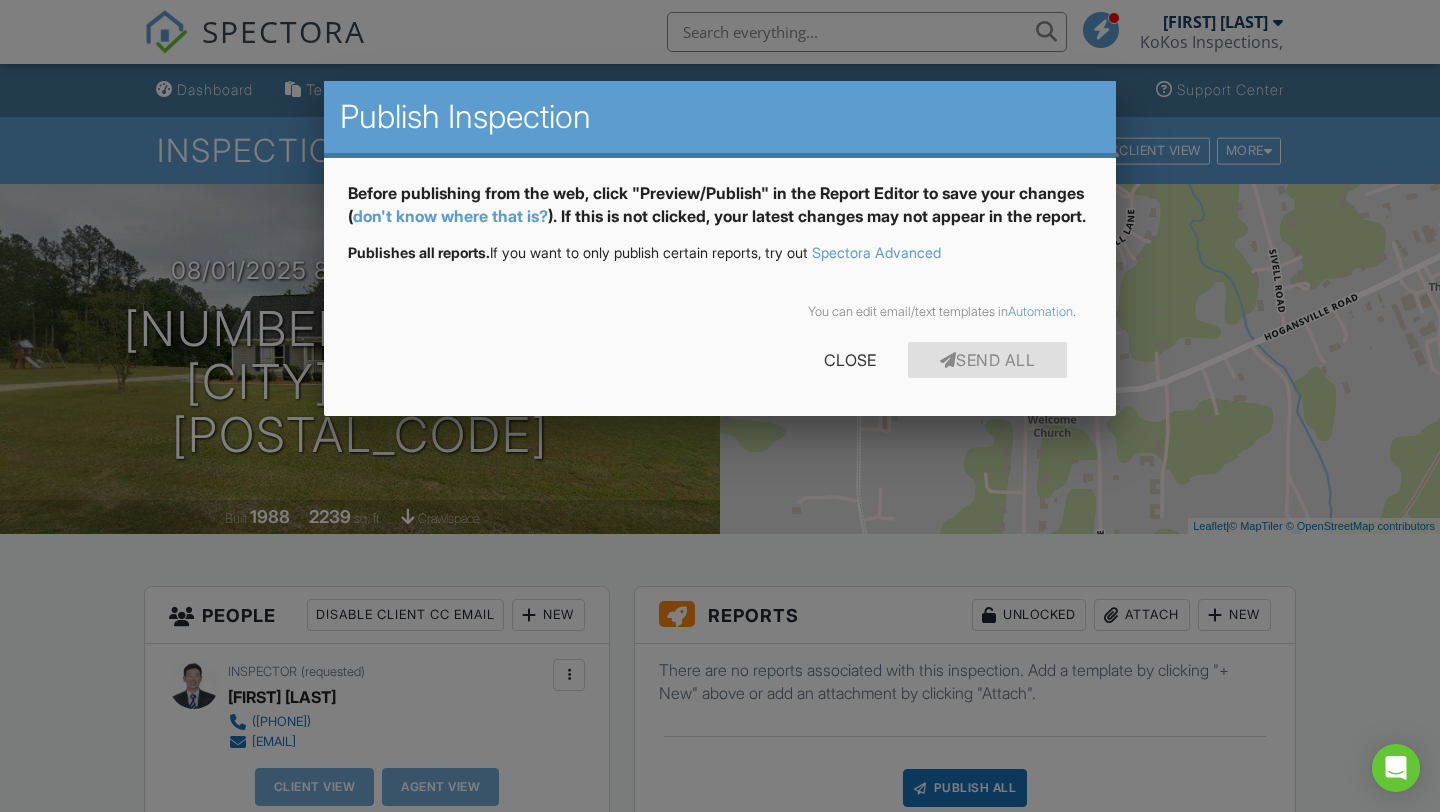 click on "Send All
Close" at bounding box center (720, 364) 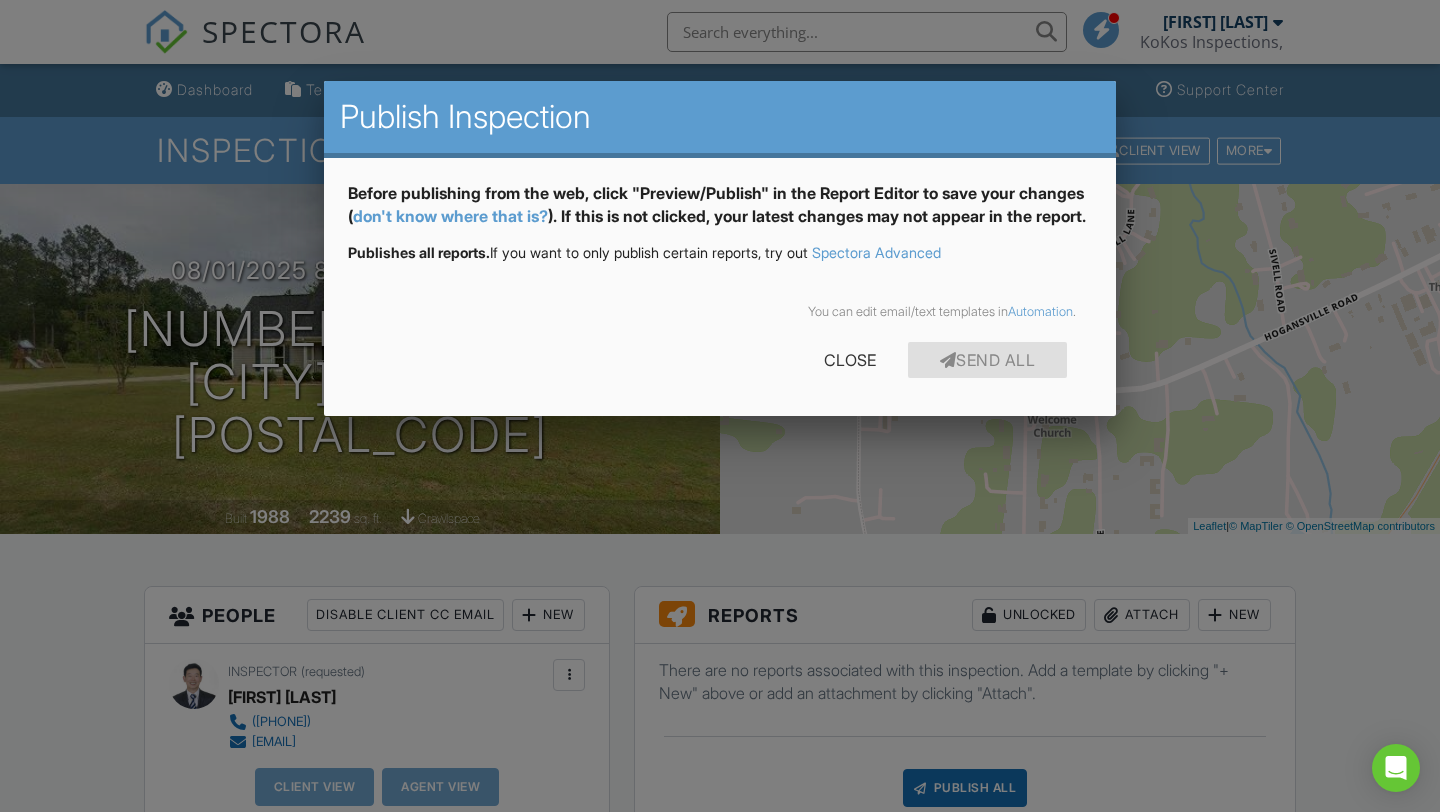 click at bounding box center (720, 407) 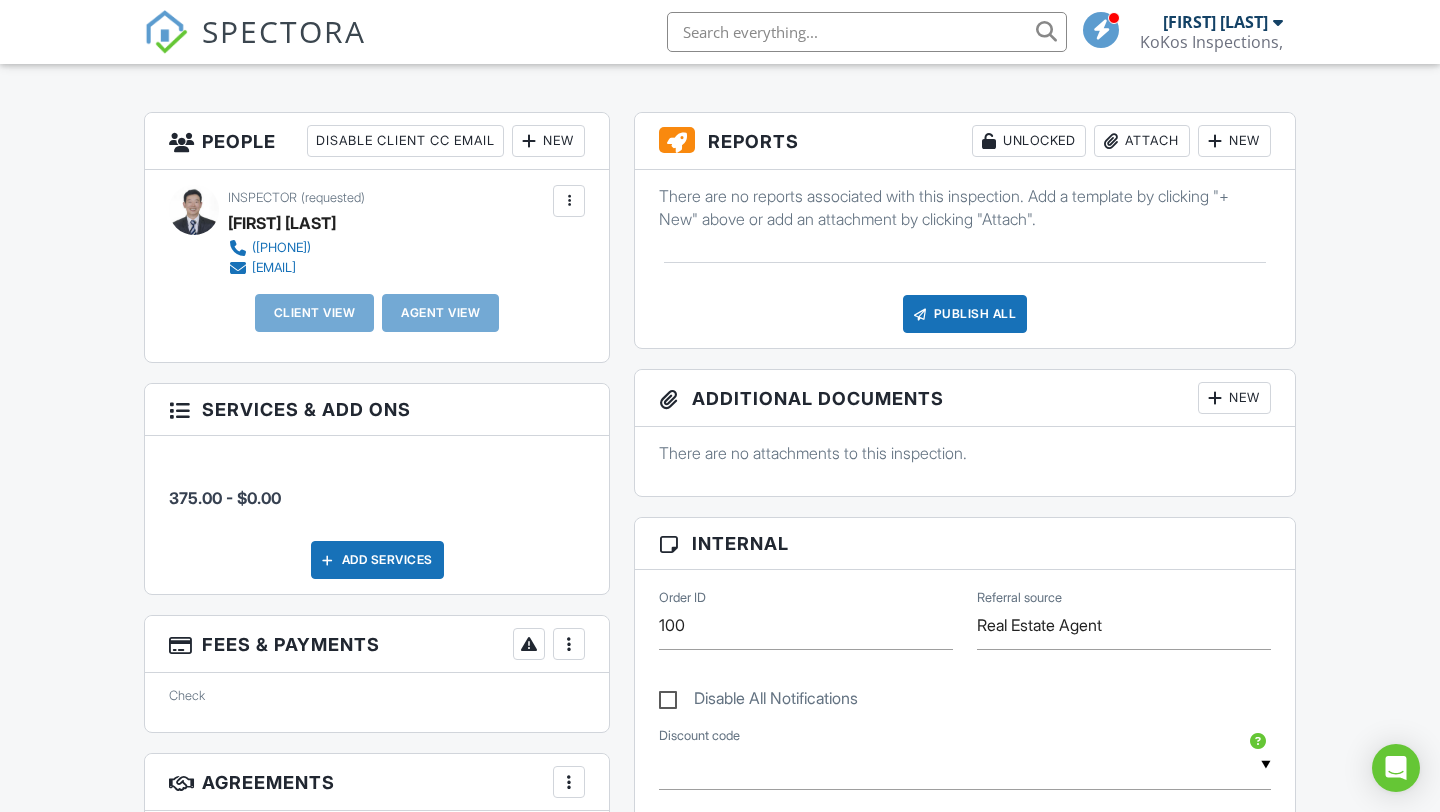 scroll, scrollTop: 459, scrollLeft: 0, axis: vertical 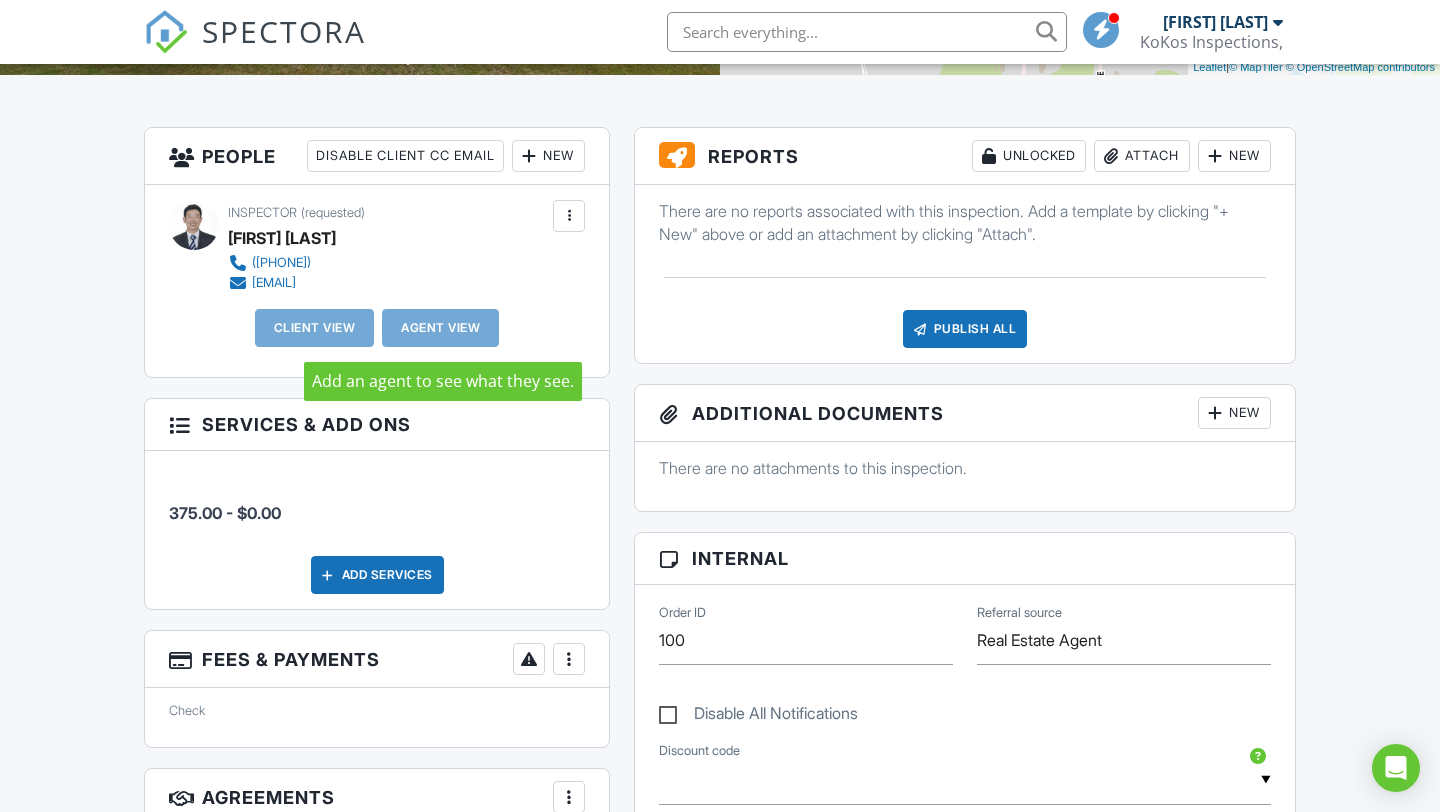 click on "Agent View" at bounding box center (440, 328) 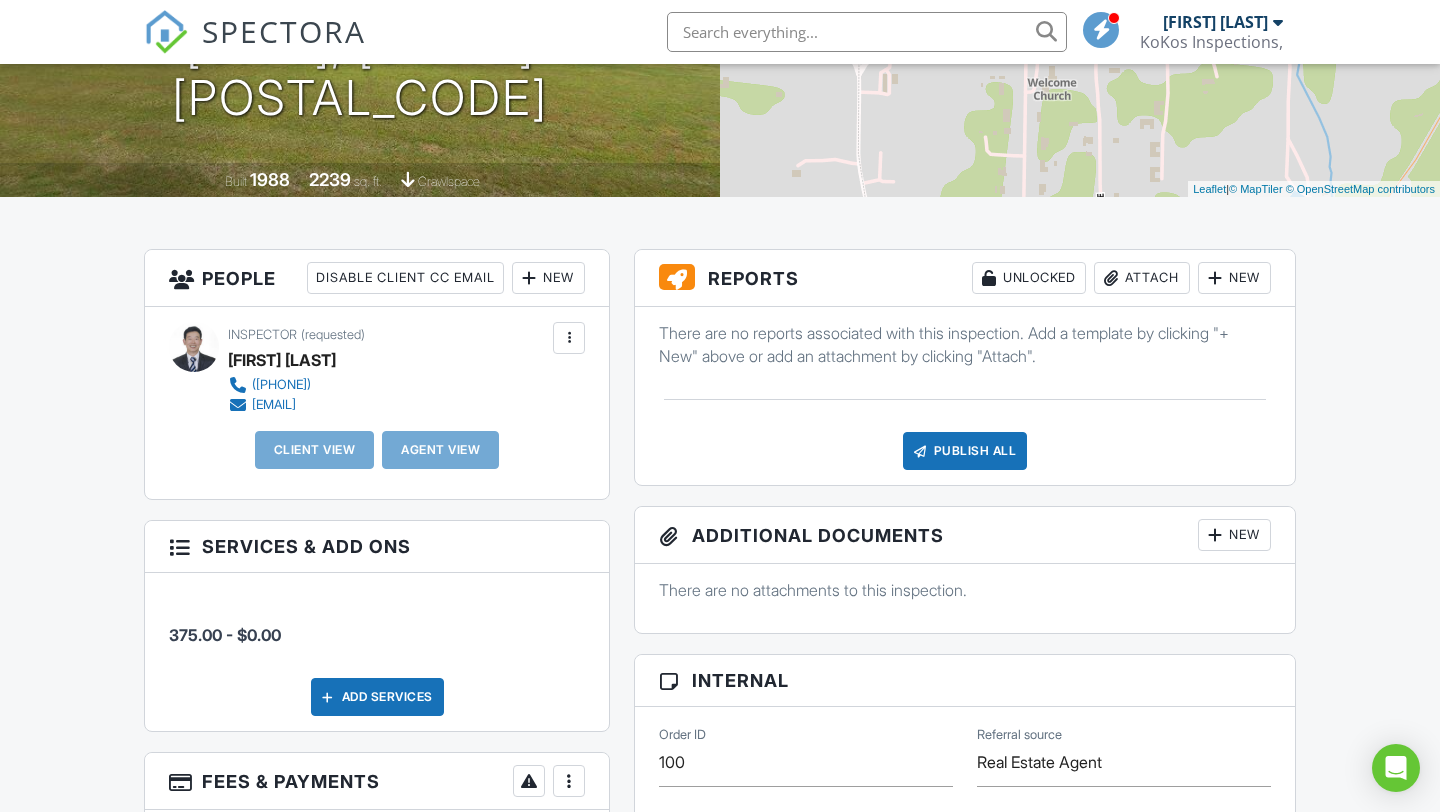 scroll, scrollTop: 329, scrollLeft: 0, axis: vertical 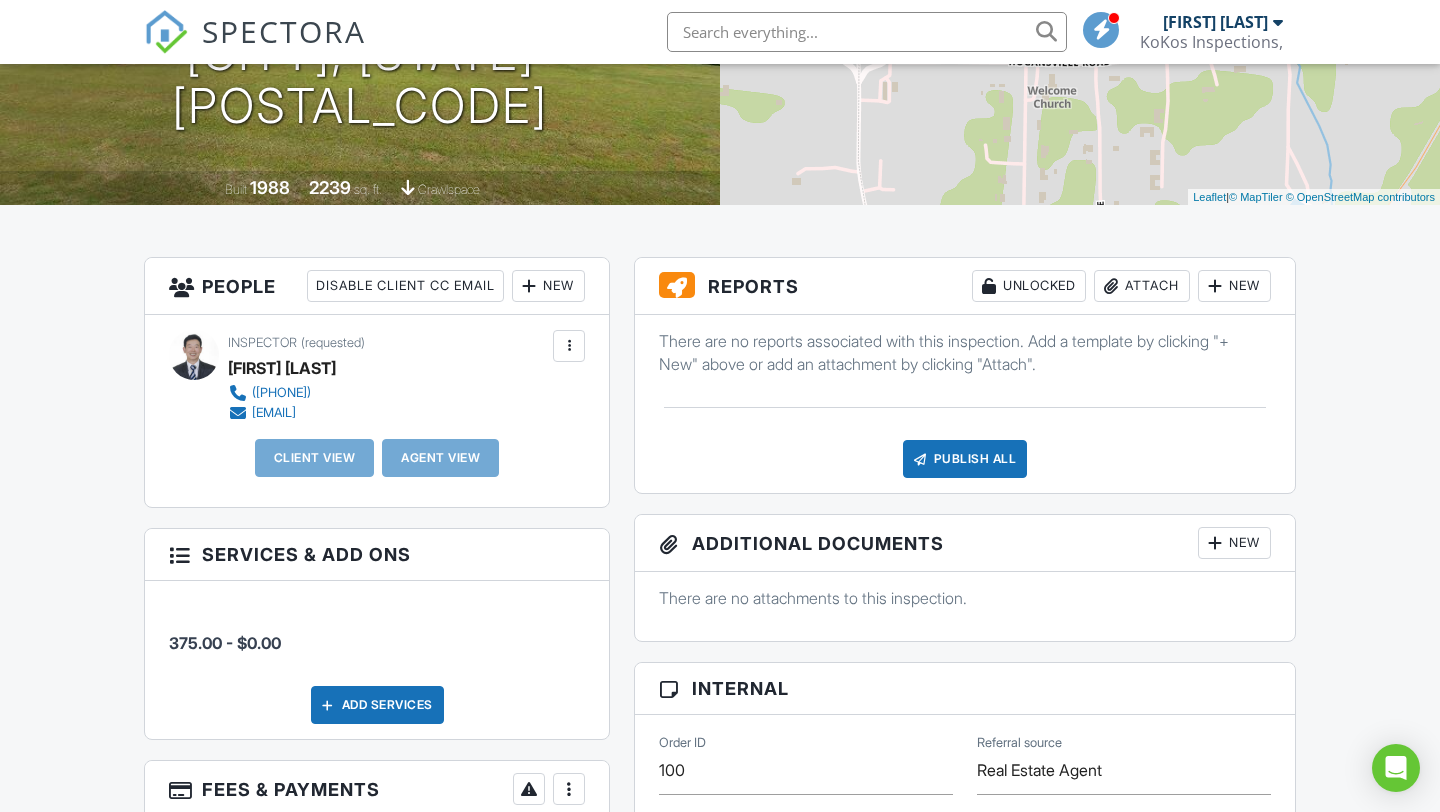click on "Attach" at bounding box center [1142, 286] 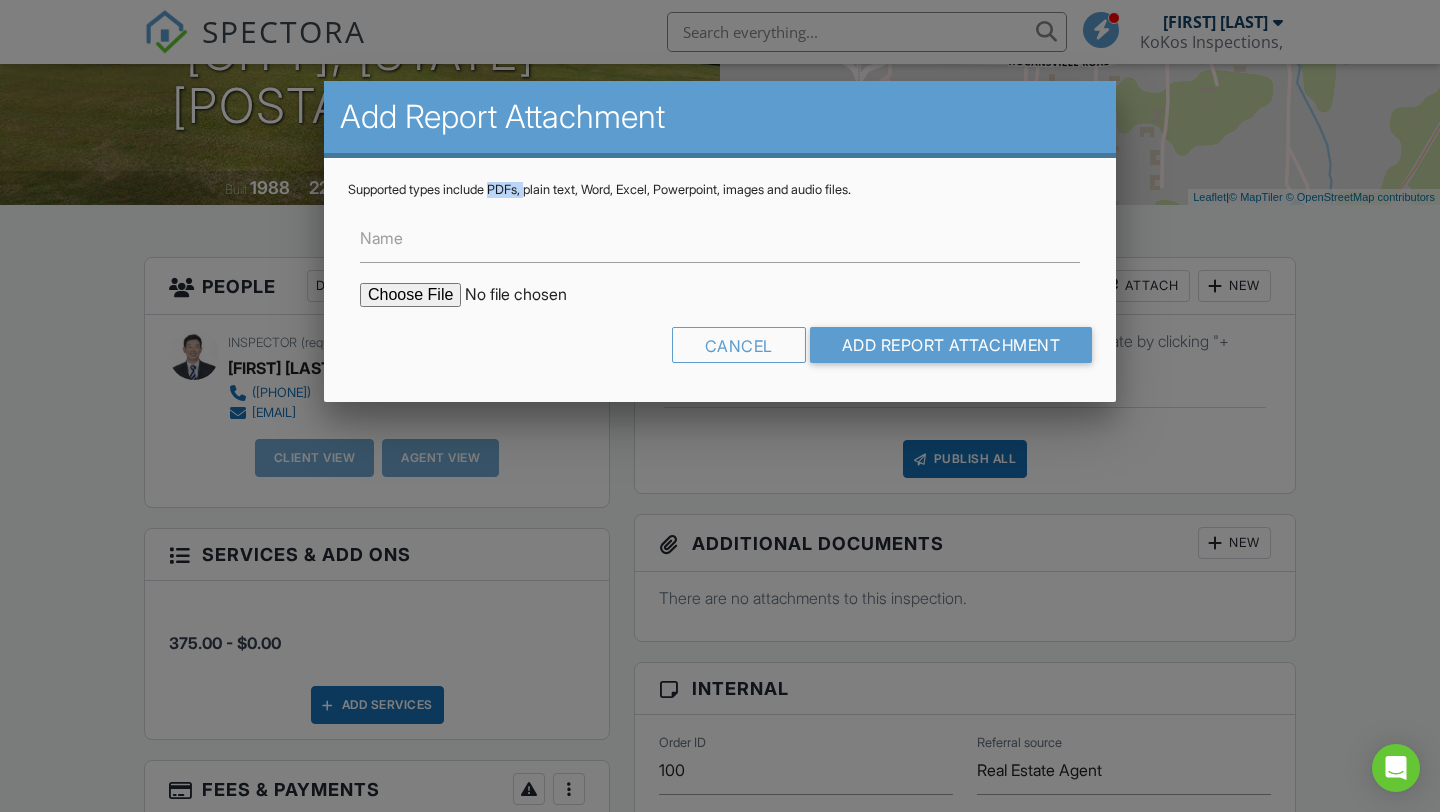 drag, startPoint x: 499, startPoint y: 186, endPoint x: 538, endPoint y: 192, distance: 39.45884 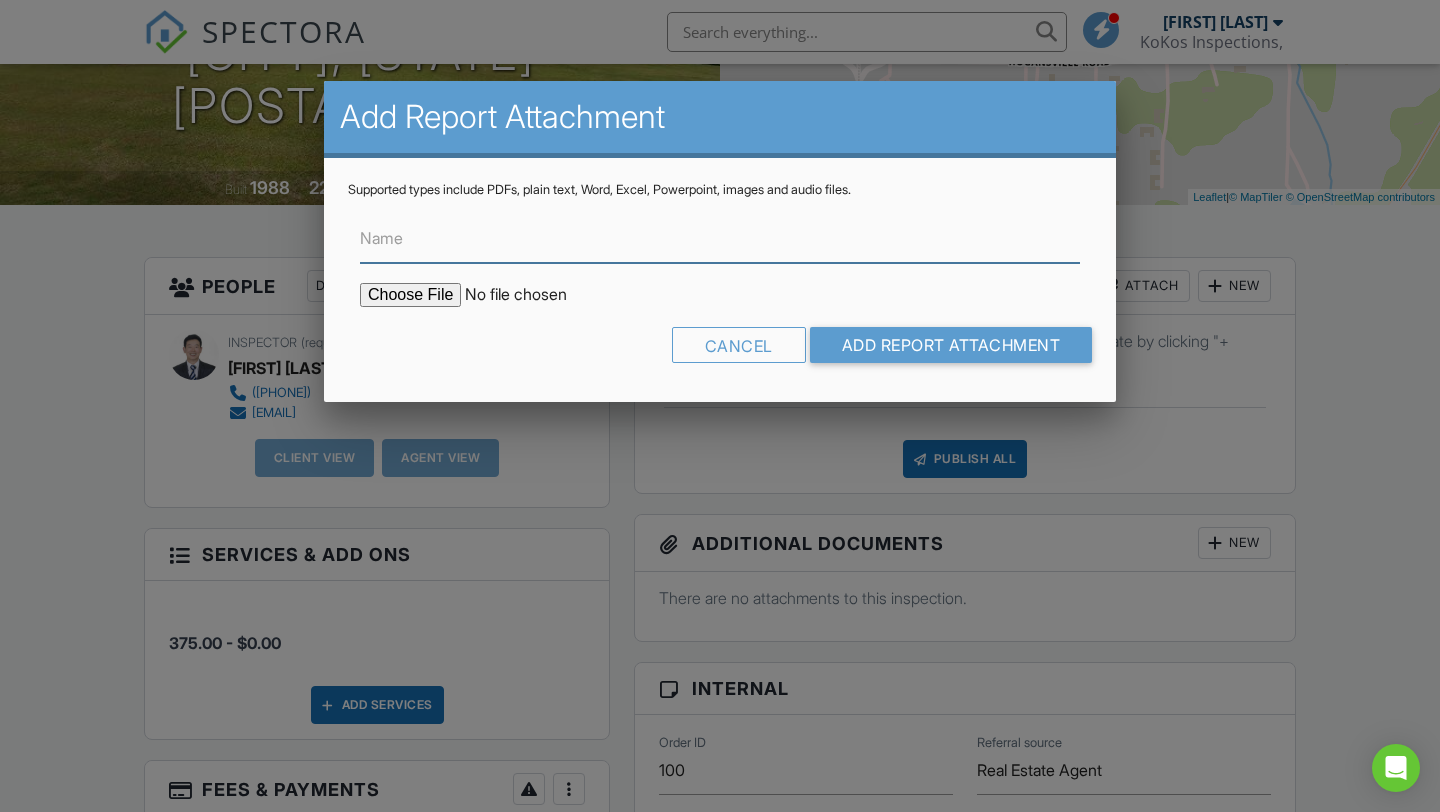 click on "Name" at bounding box center (720, 238) 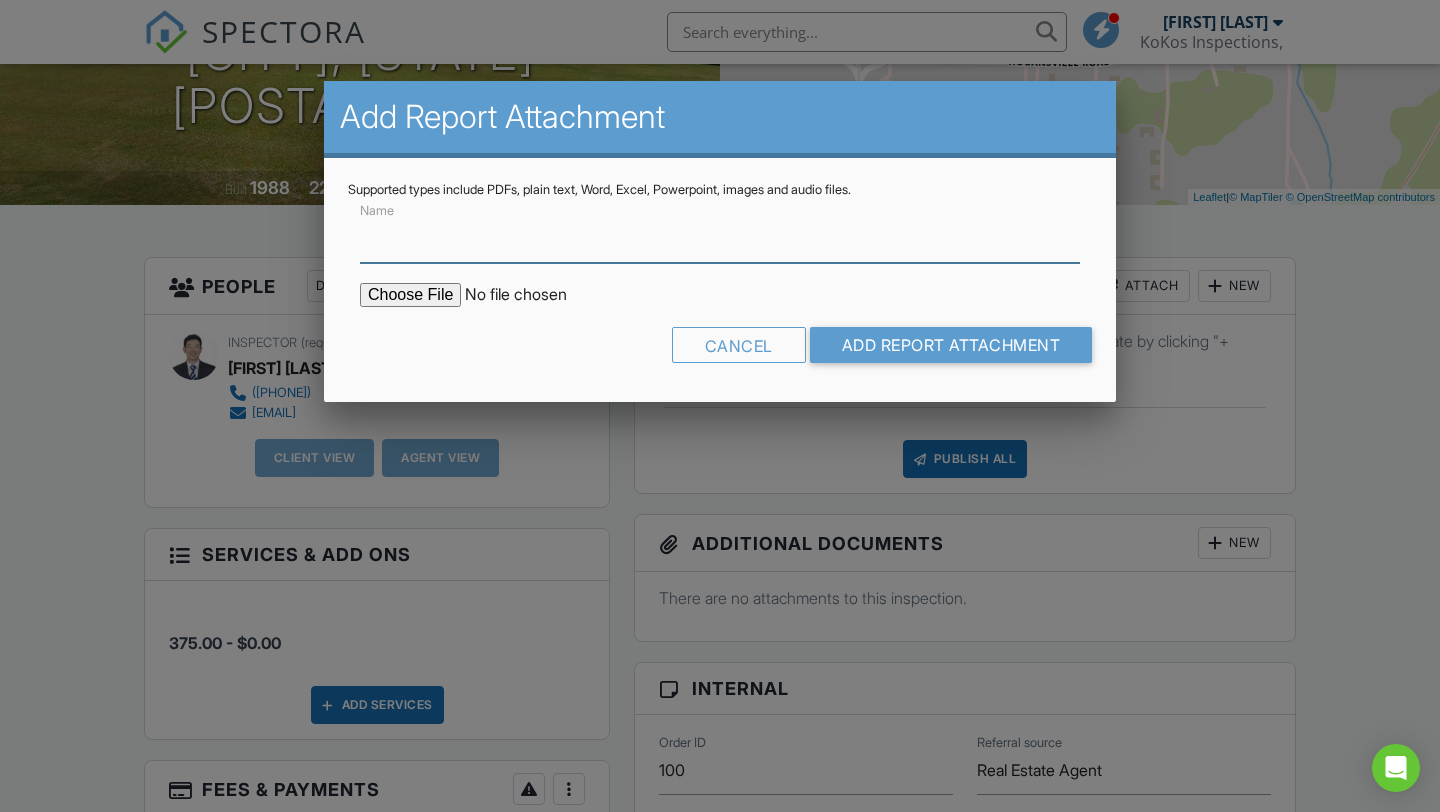 paste on "PDFs," 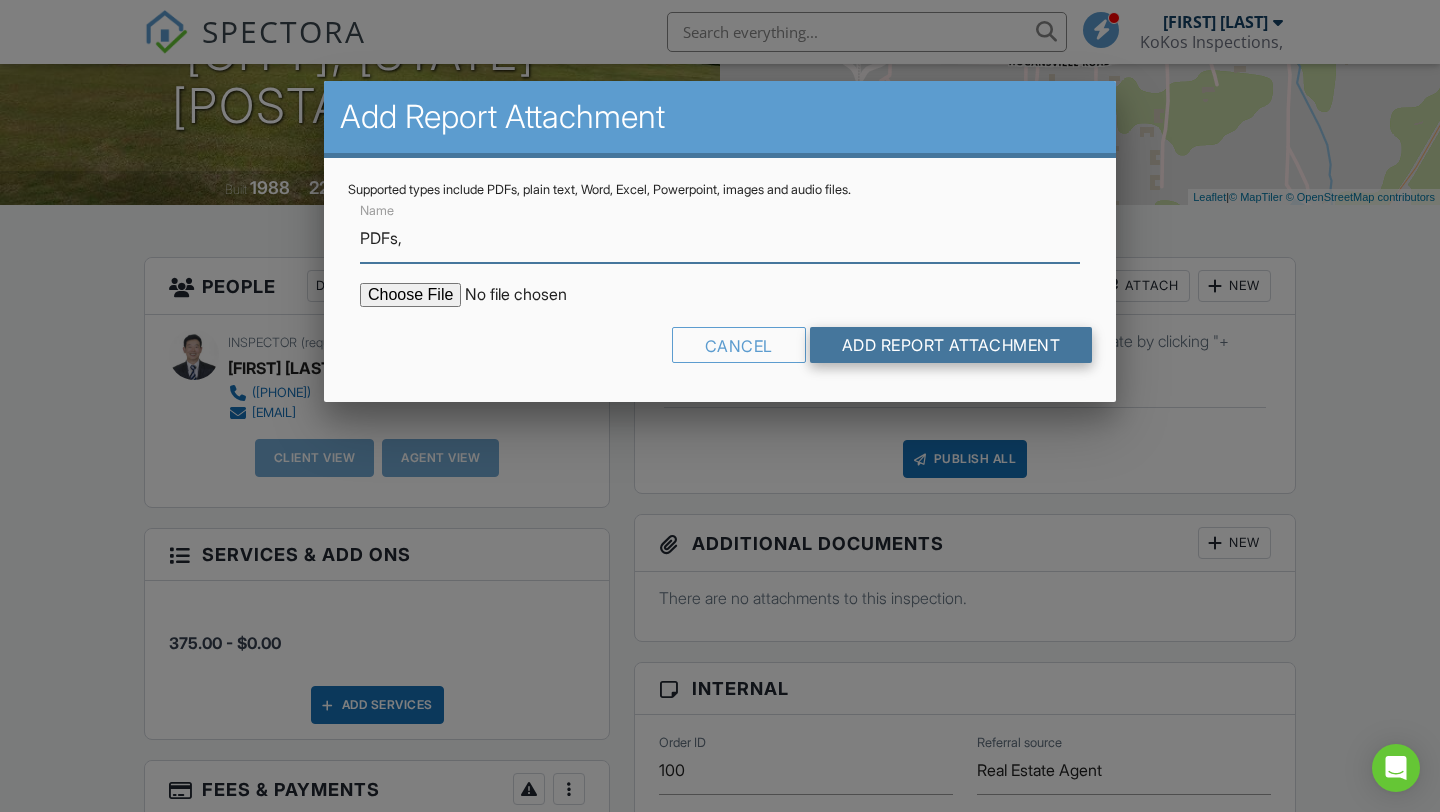 type on "PDFs," 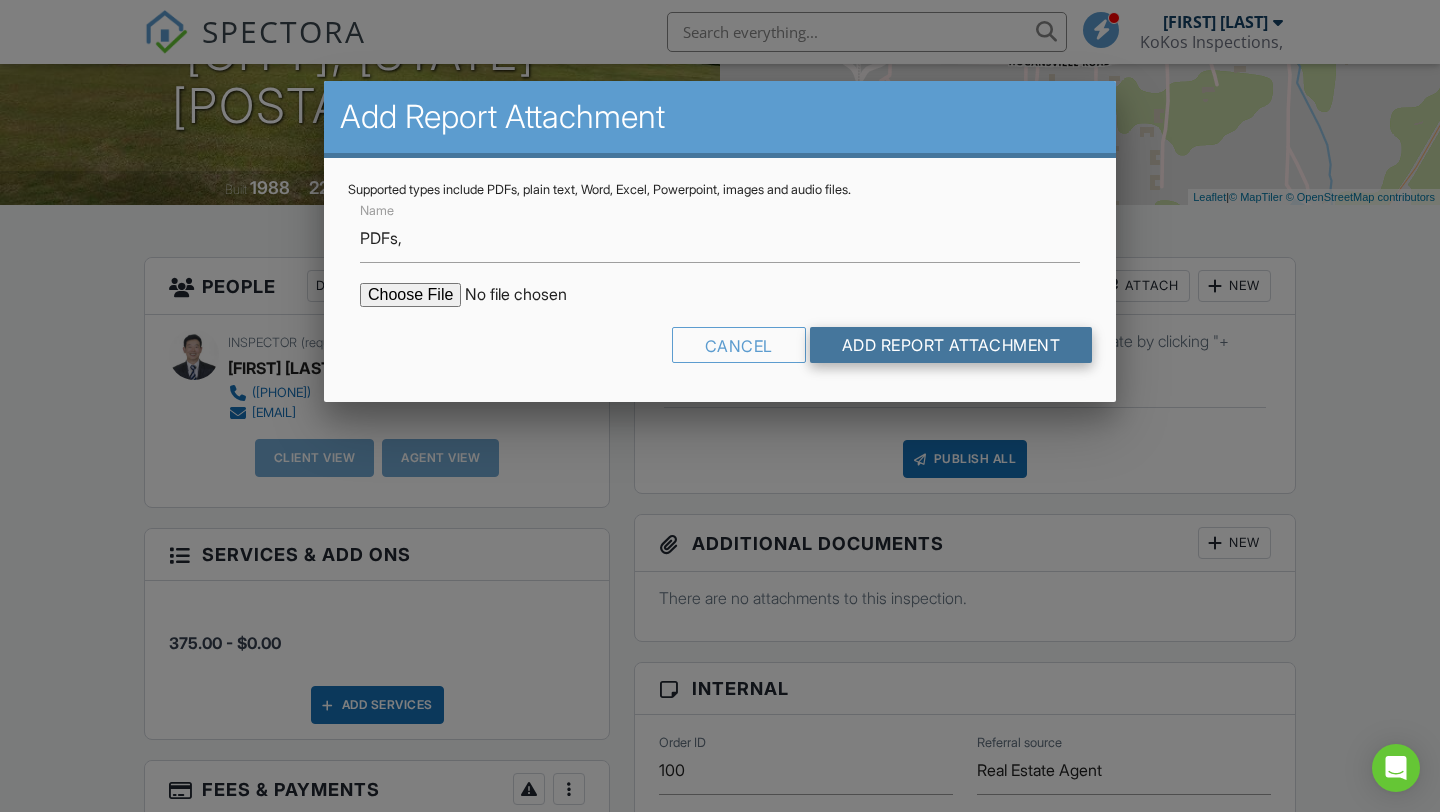 click on "Add Report Attachment" at bounding box center (951, 345) 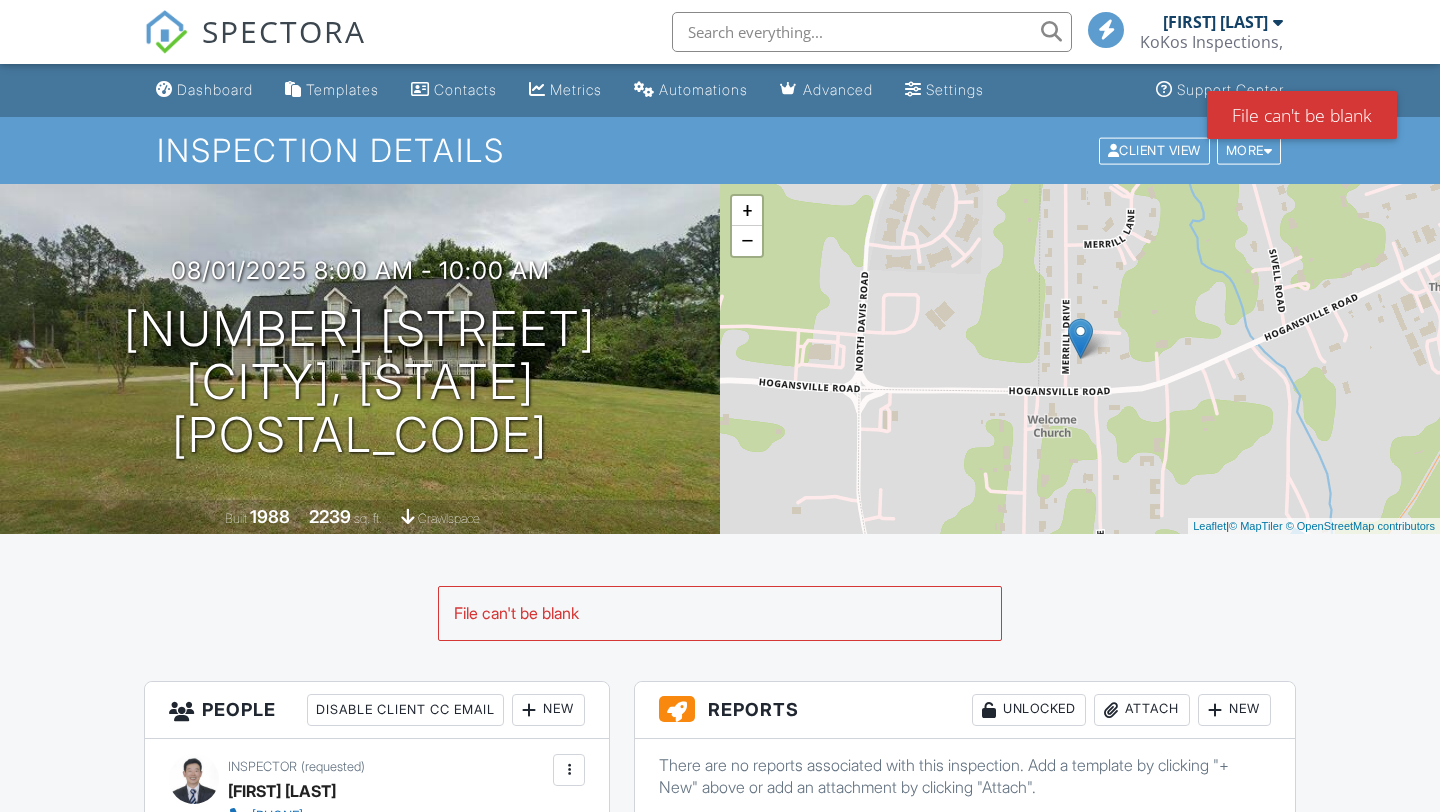 scroll, scrollTop: 0, scrollLeft: 0, axis: both 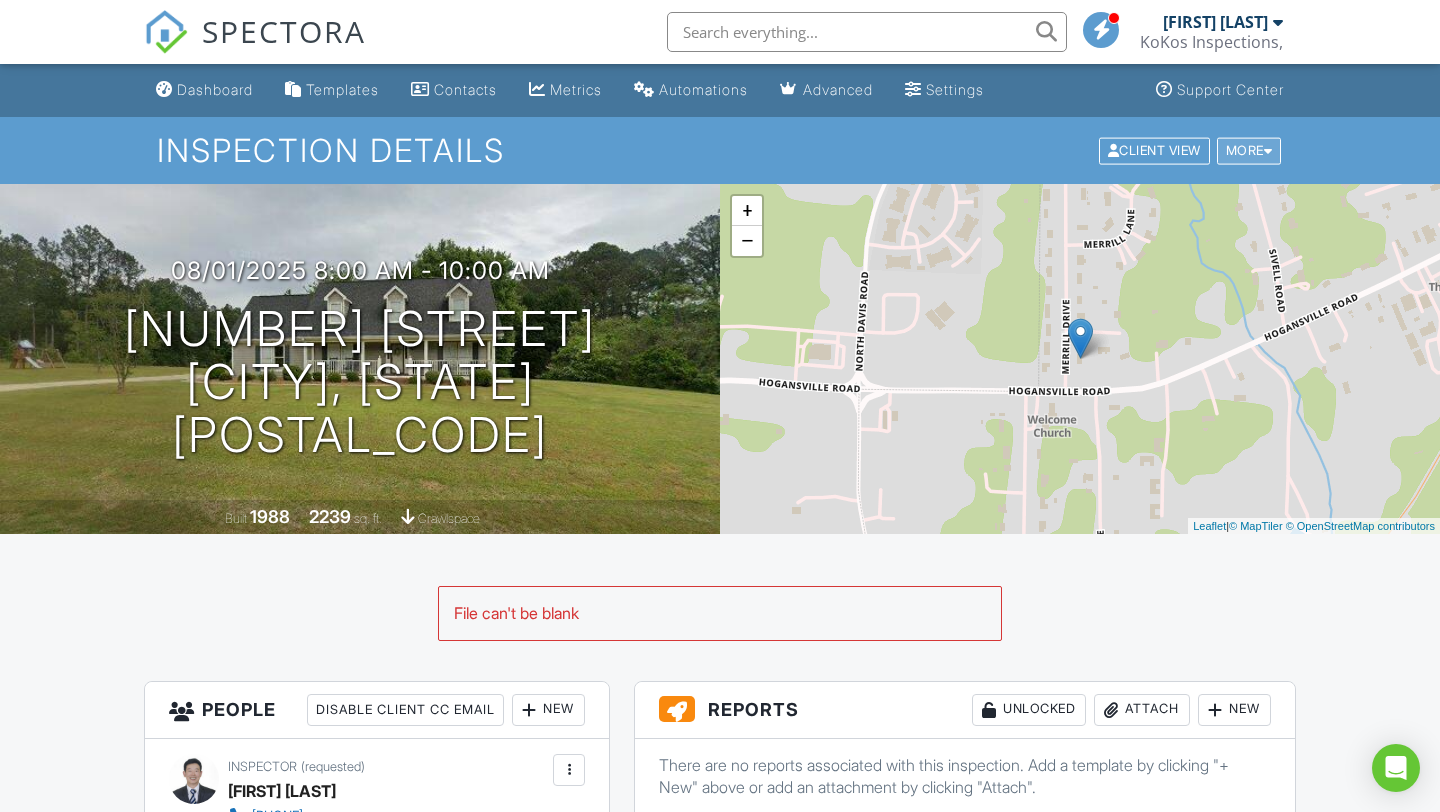 click on "More" at bounding box center (1249, 150) 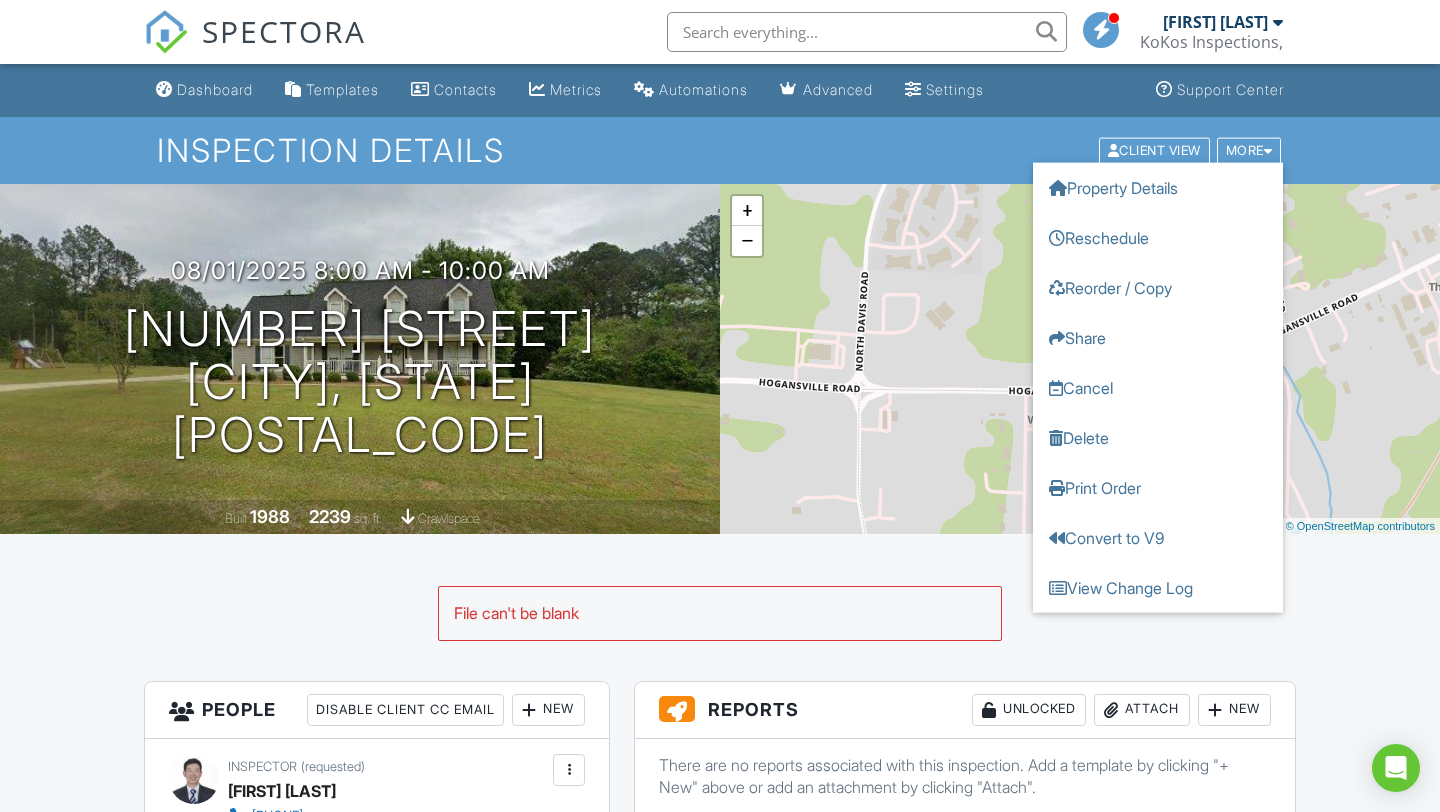 click on "Inspection Details" at bounding box center [720, 150] 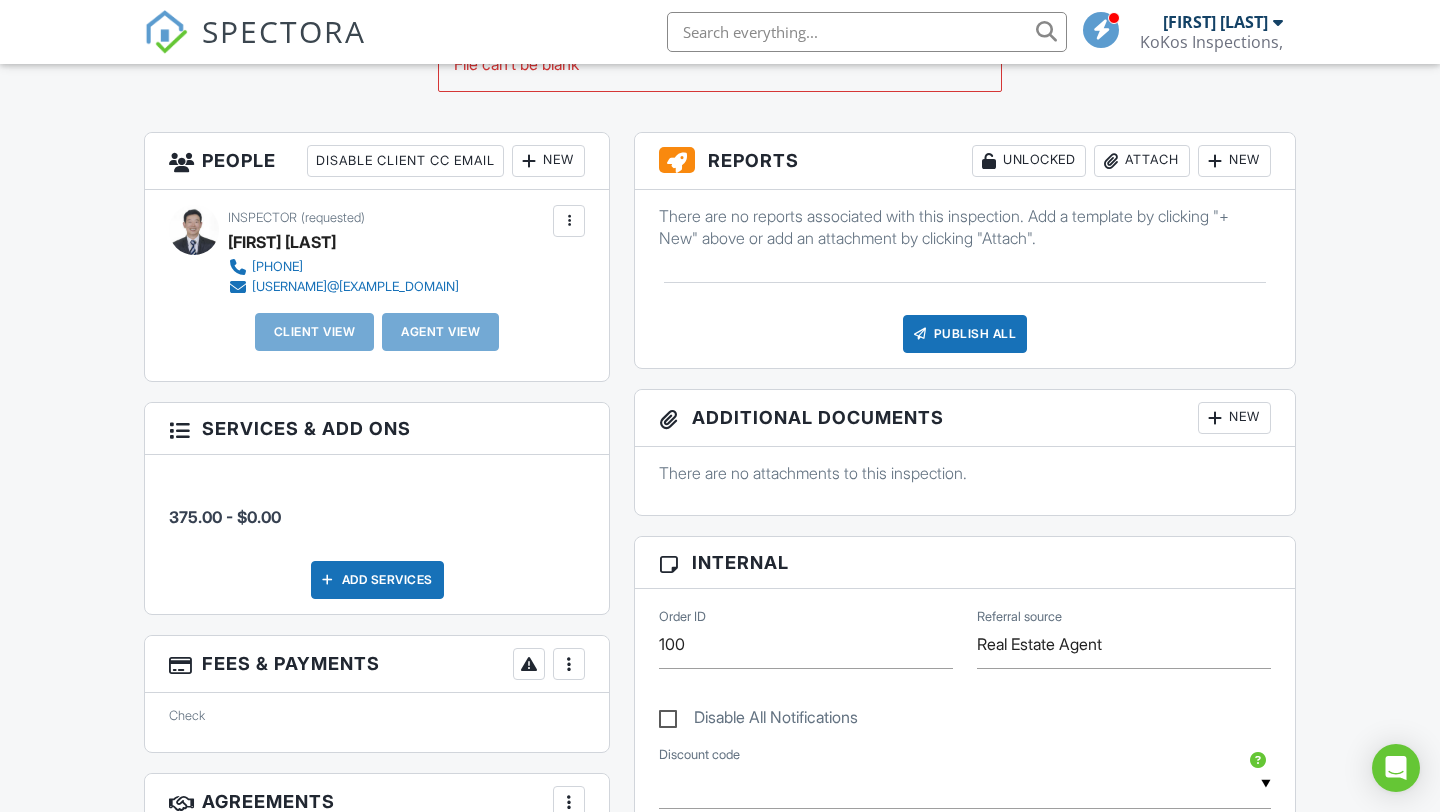 scroll, scrollTop: 547, scrollLeft: 0, axis: vertical 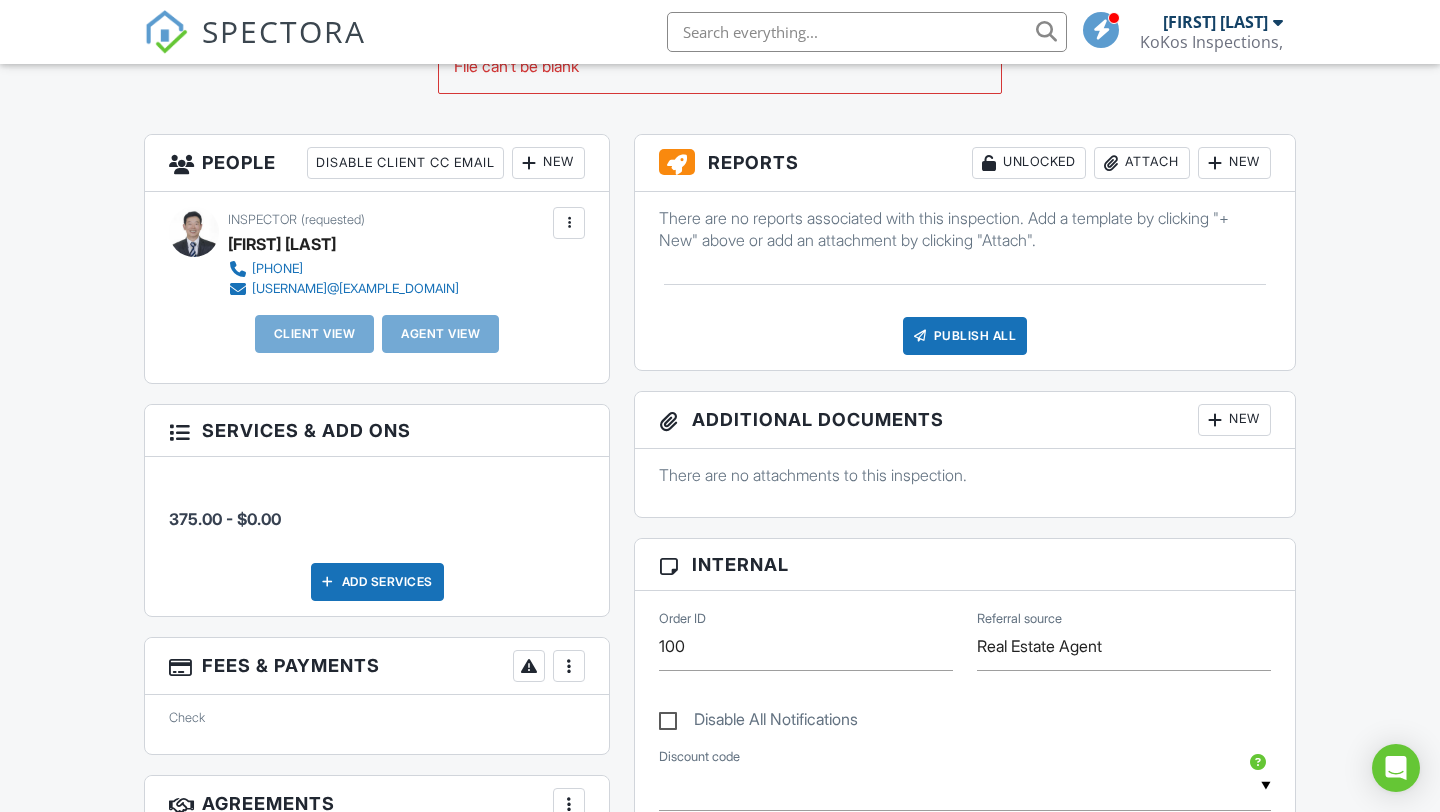 click on "Attach" at bounding box center [1142, 163] 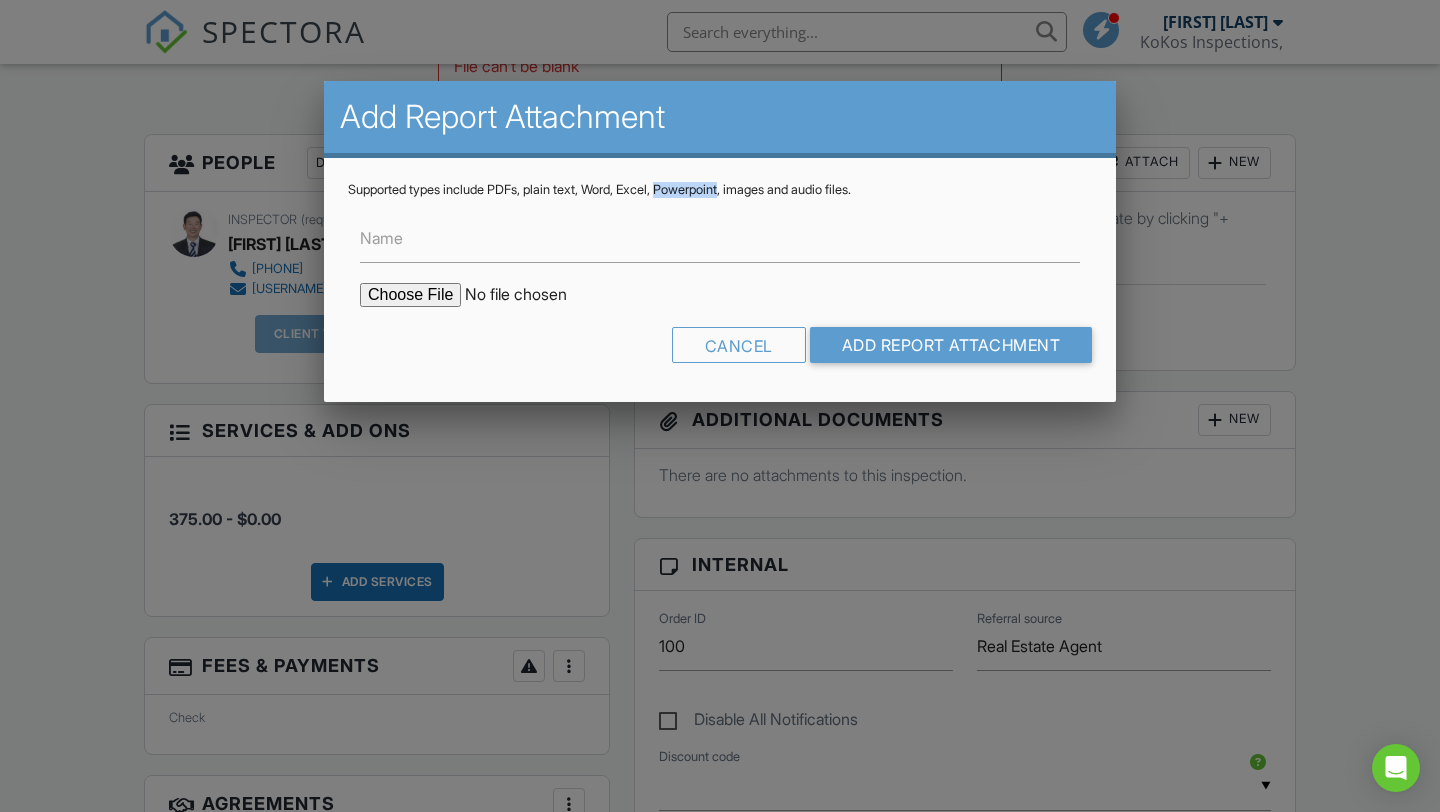 drag, startPoint x: 679, startPoint y: 191, endPoint x: 748, endPoint y: 191, distance: 69 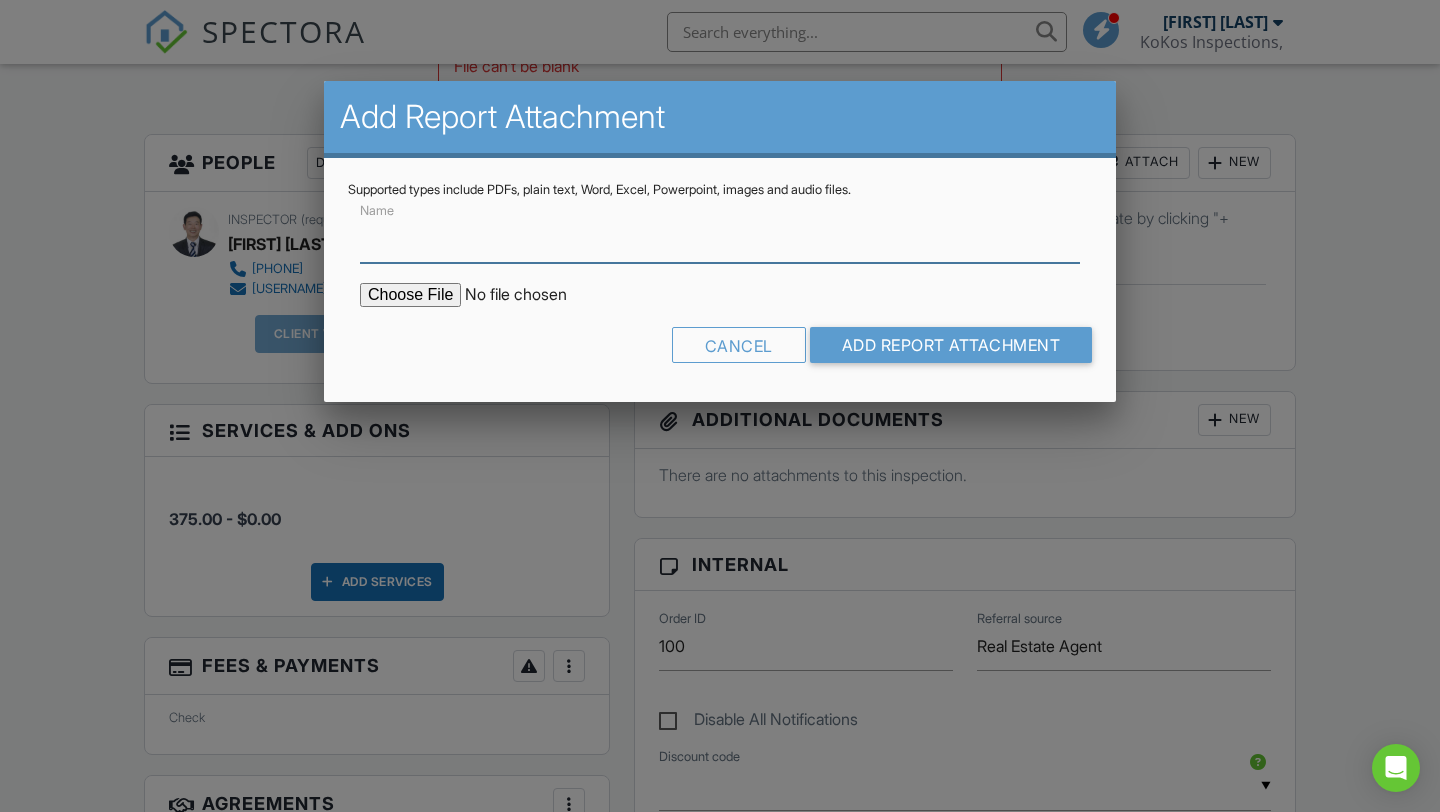 click on "Name" at bounding box center (720, 238) 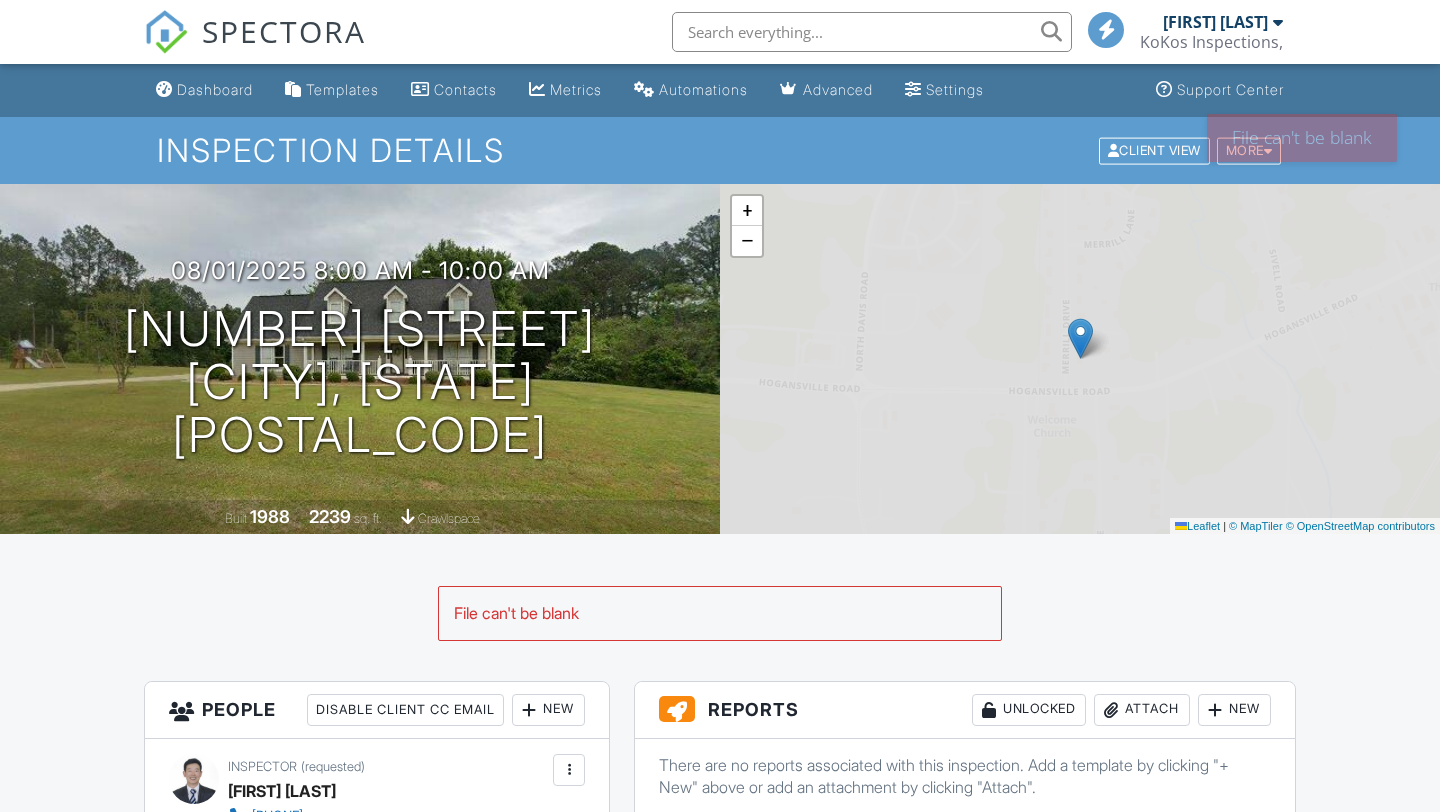 scroll, scrollTop: 0, scrollLeft: 0, axis: both 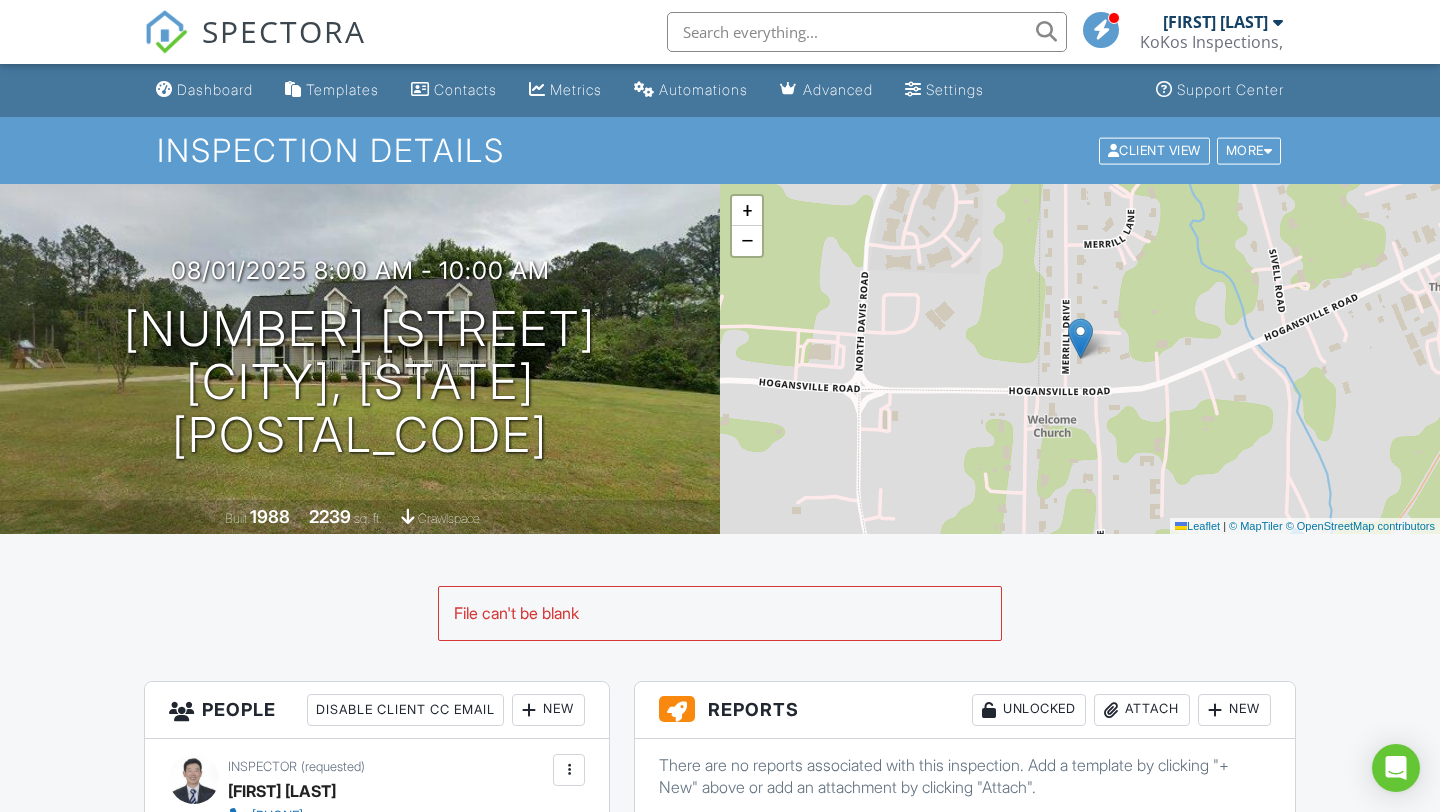 click on "Attach" at bounding box center [1142, 710] 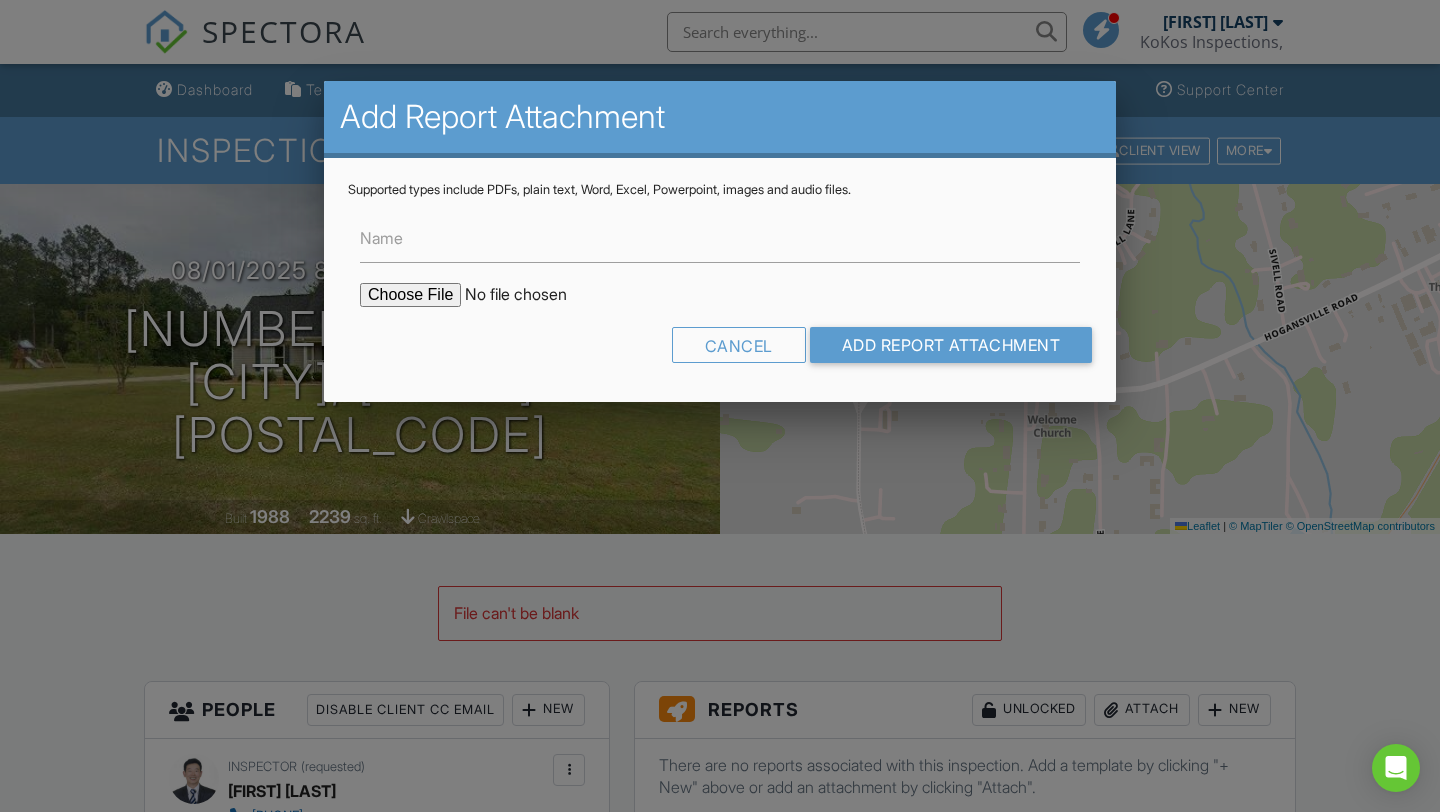 click on "Name
Cancel
Add Report Attachment" at bounding box center (720, 288) 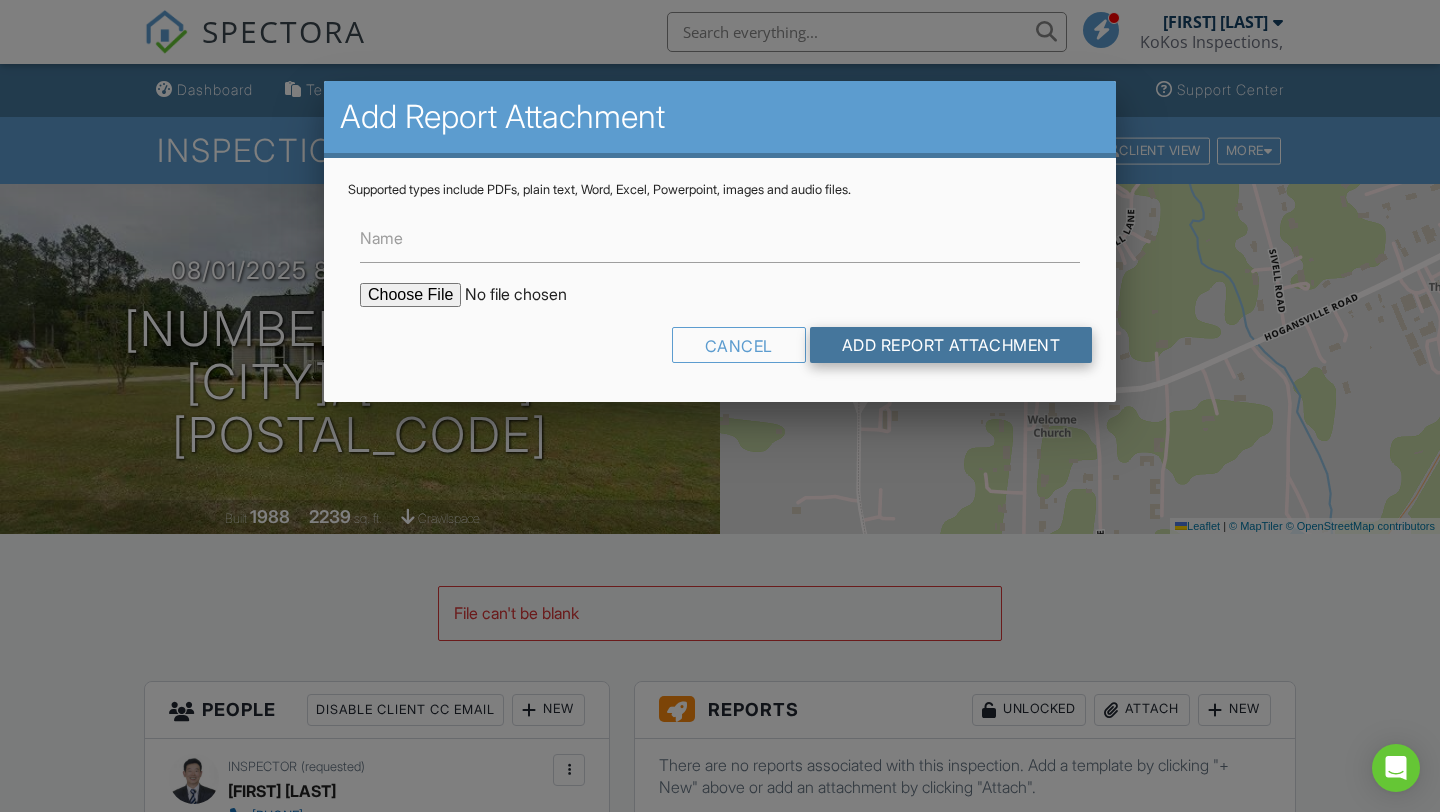 click on "Add Report Attachment" at bounding box center [951, 345] 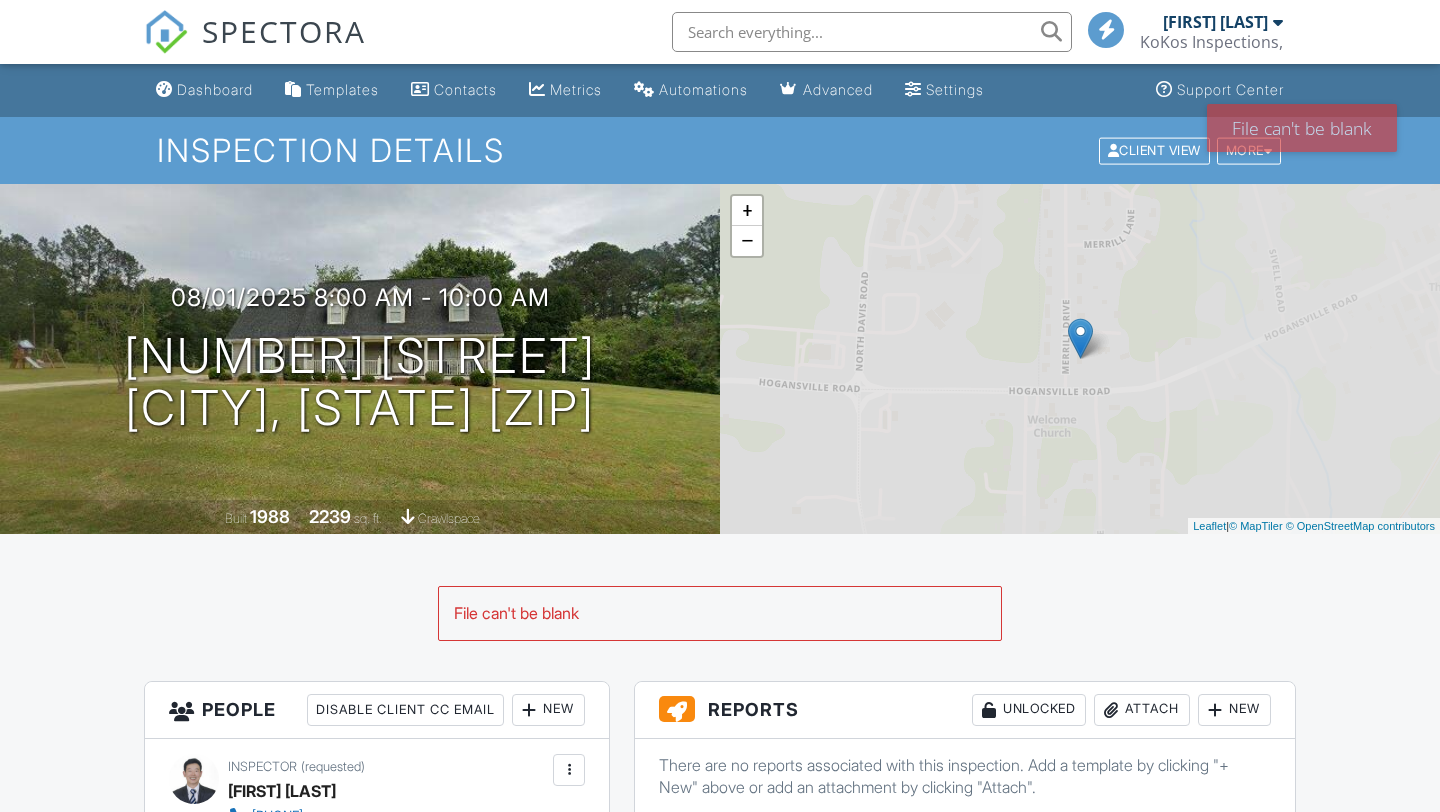 scroll, scrollTop: 0, scrollLeft: 0, axis: both 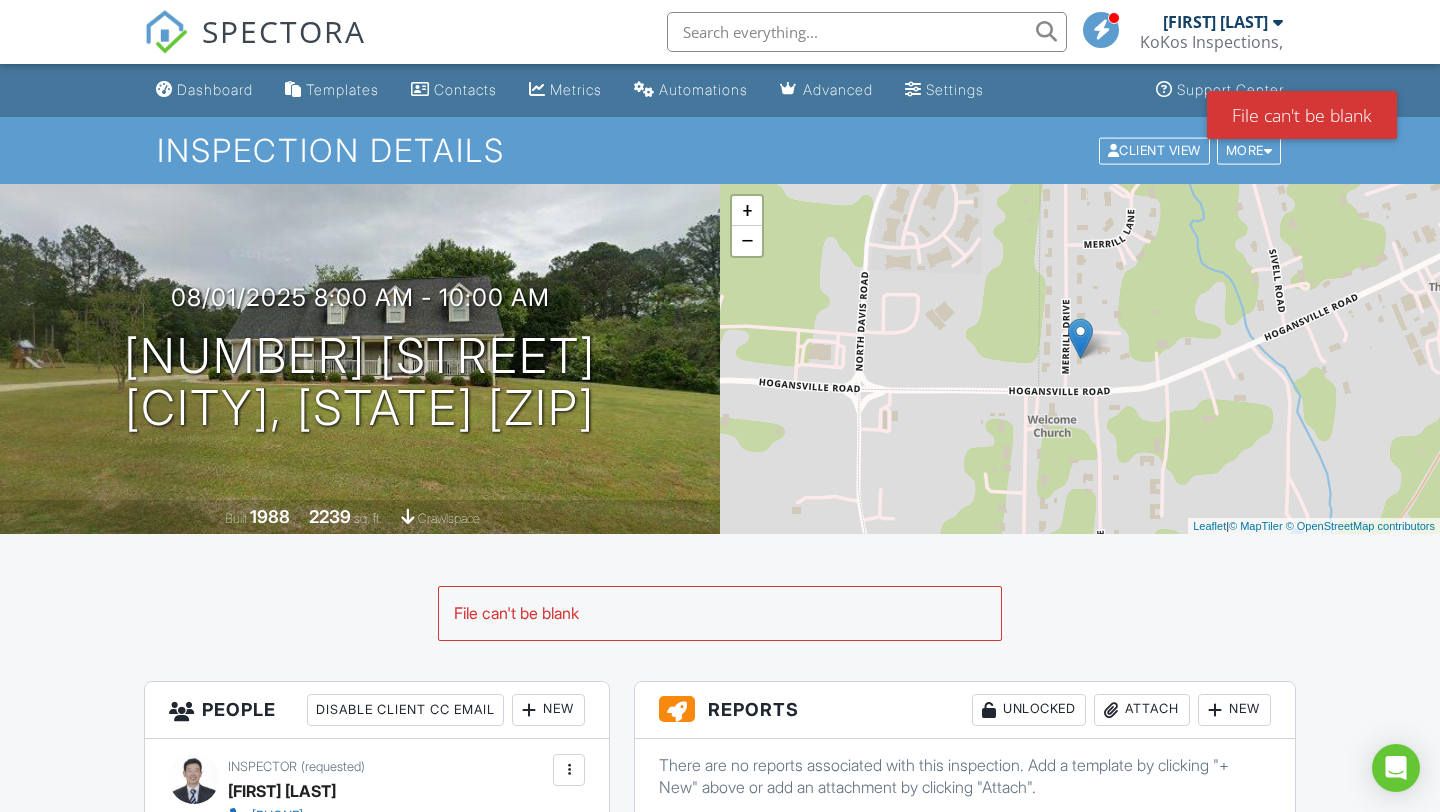 click on "Attach" at bounding box center [1142, 710] 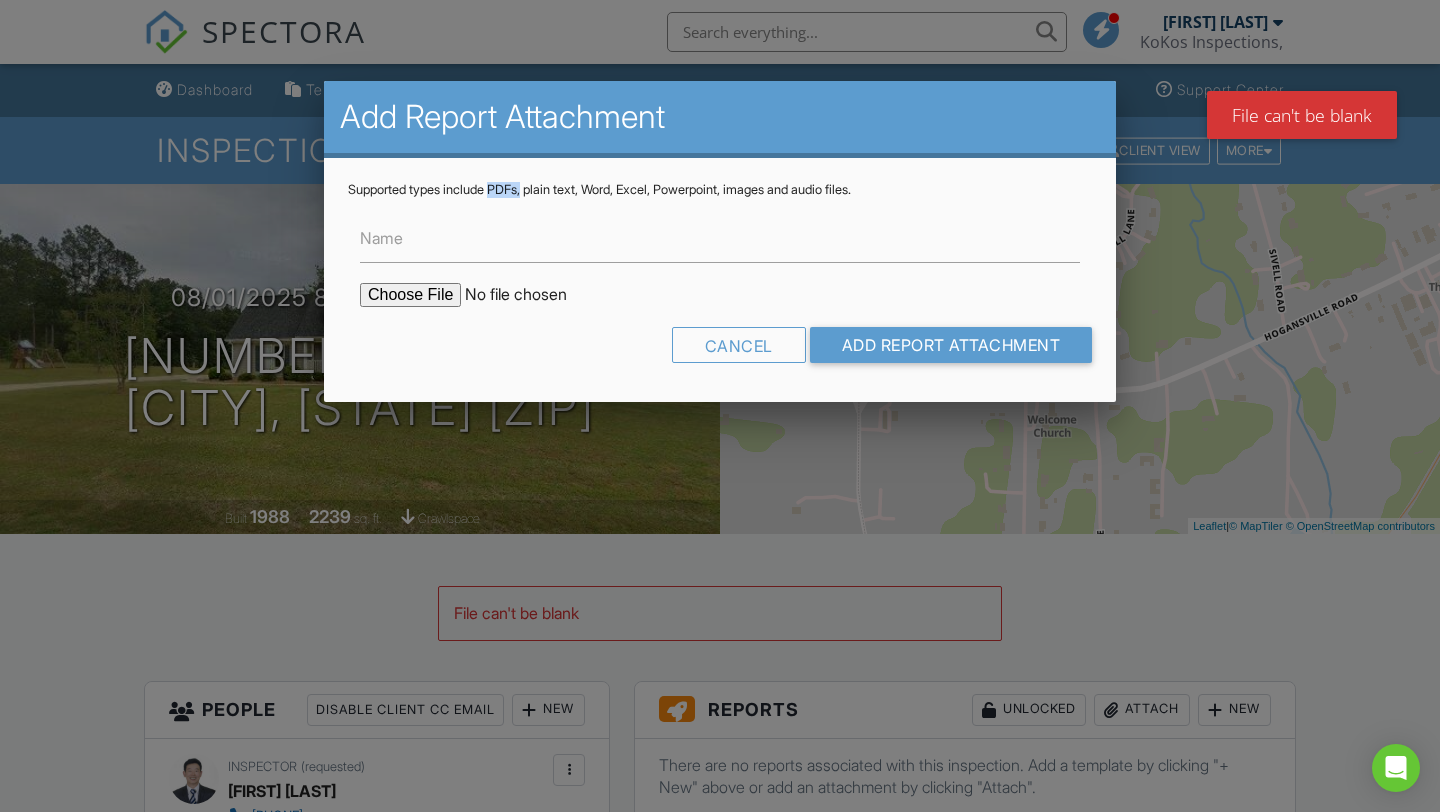 drag, startPoint x: 500, startPoint y: 185, endPoint x: 533, endPoint y: 186, distance: 33.01515 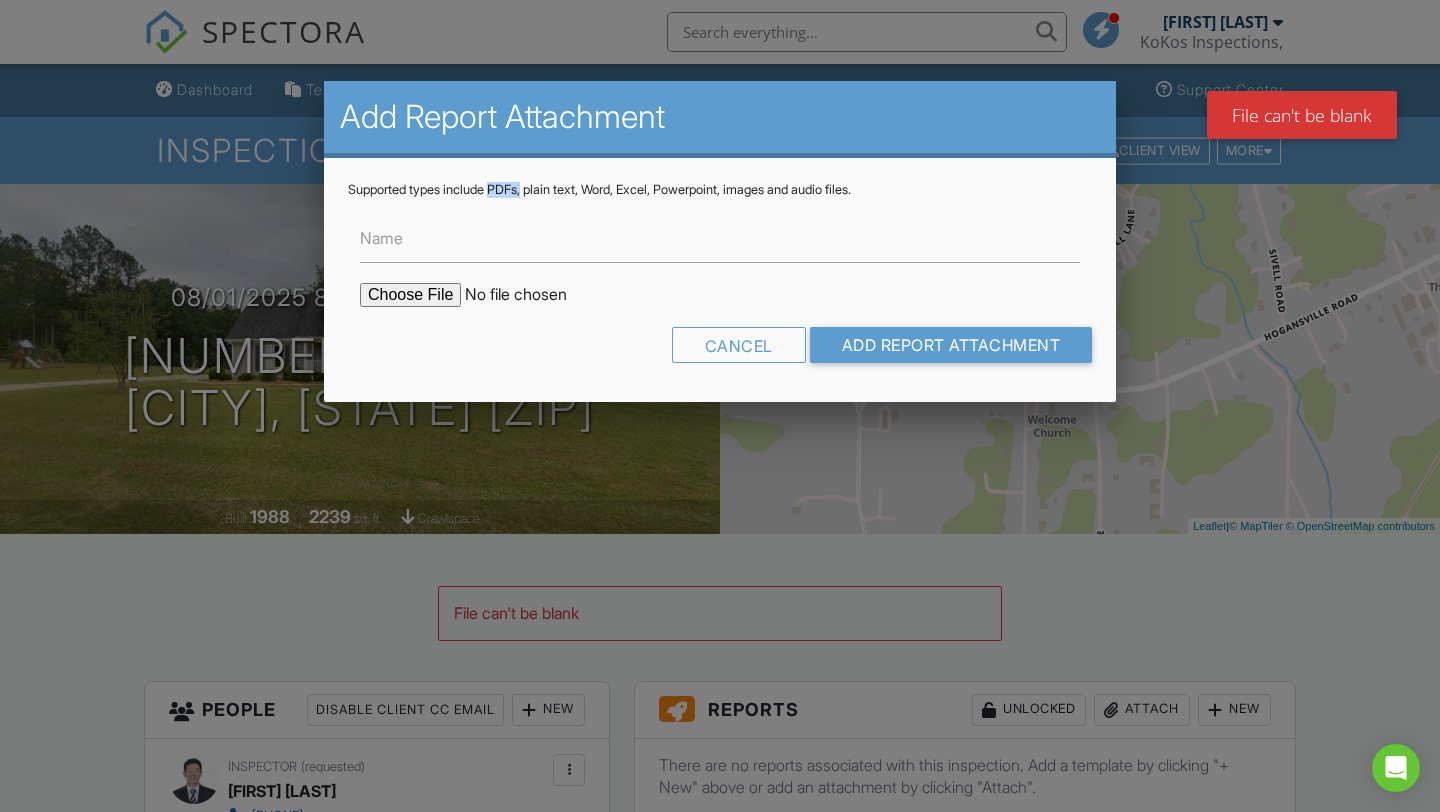 click on "Supported types include PDFs, plain text, Word, Excel, Powerpoint, images and audio files." at bounding box center (720, 190) 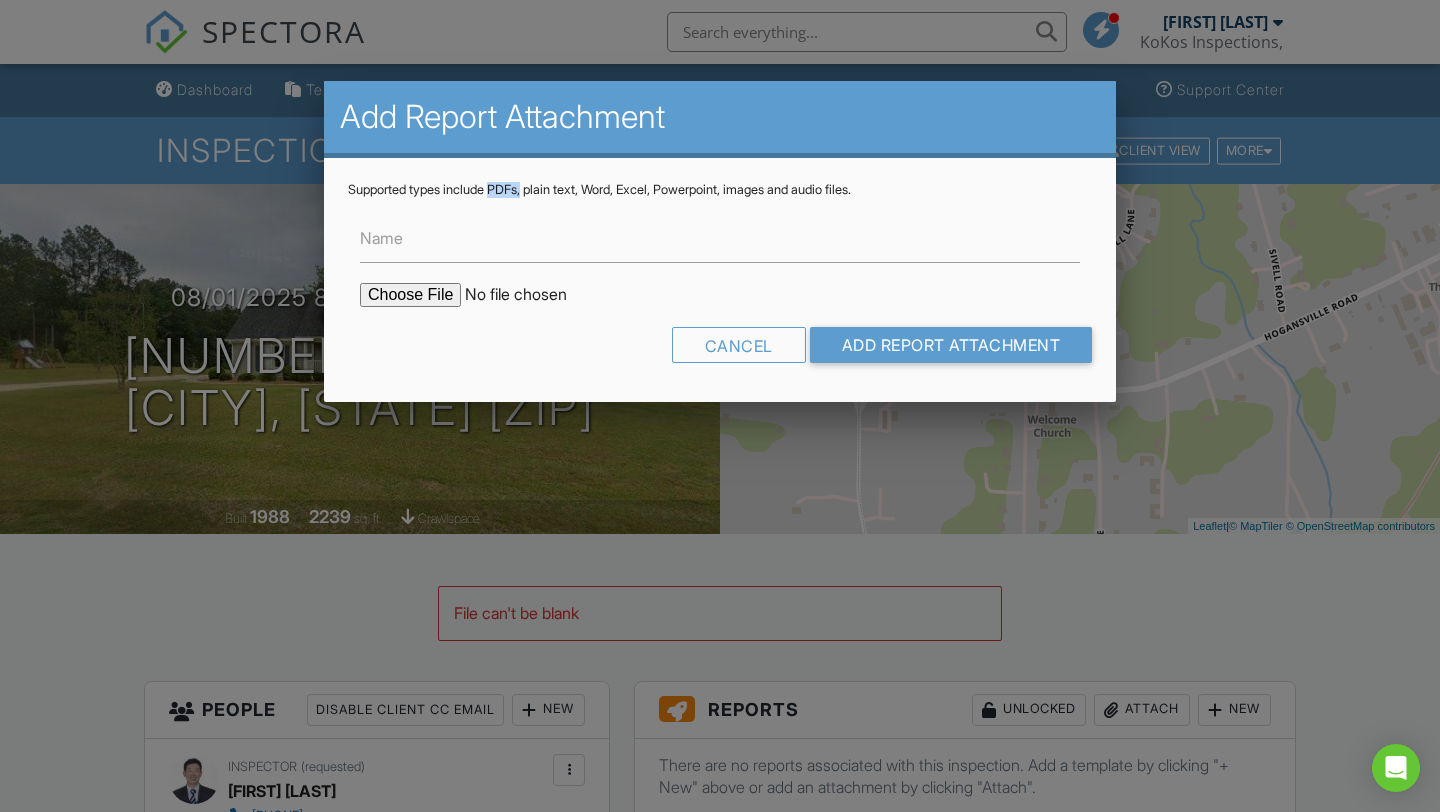 copy on "PDFs," 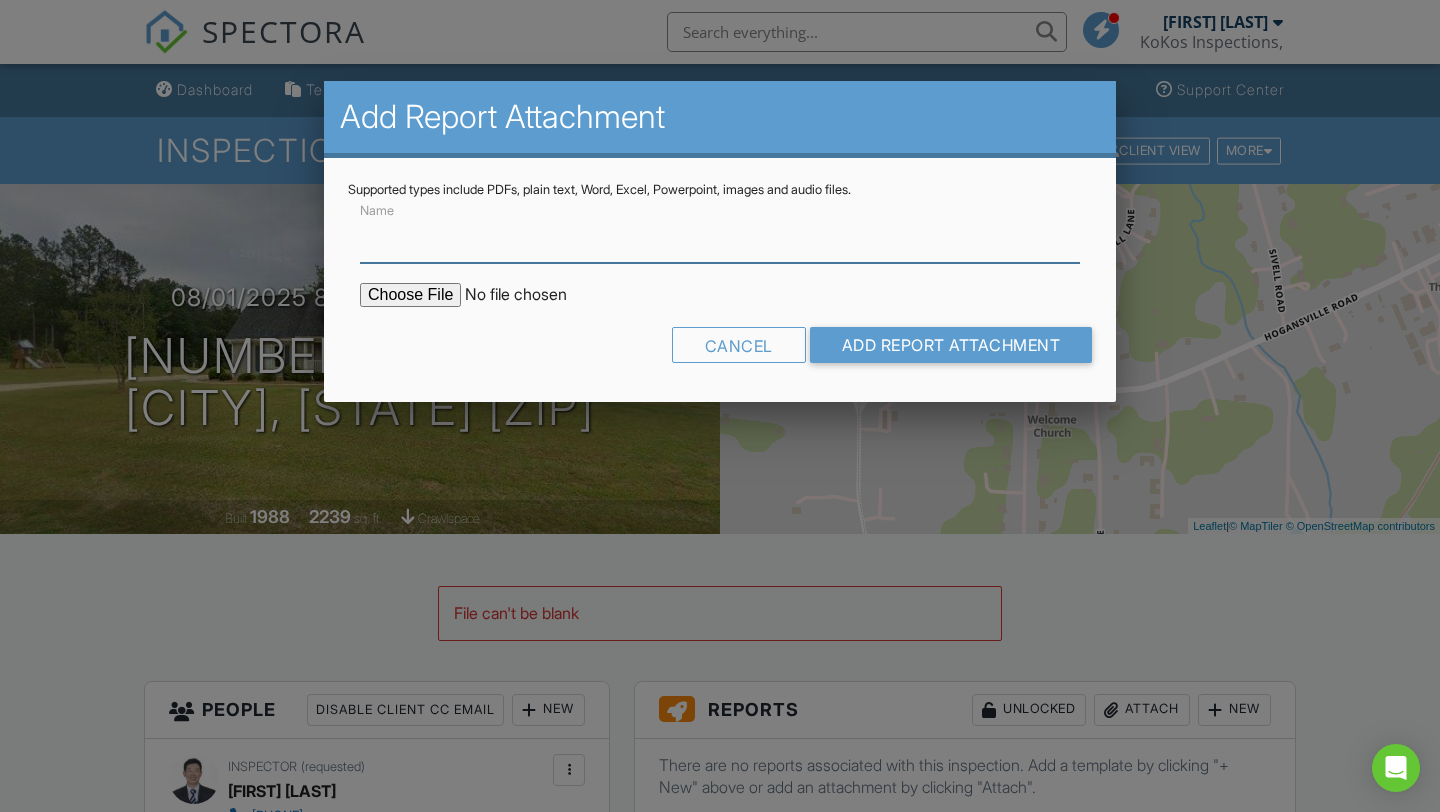 click on "Name" at bounding box center (720, 238) 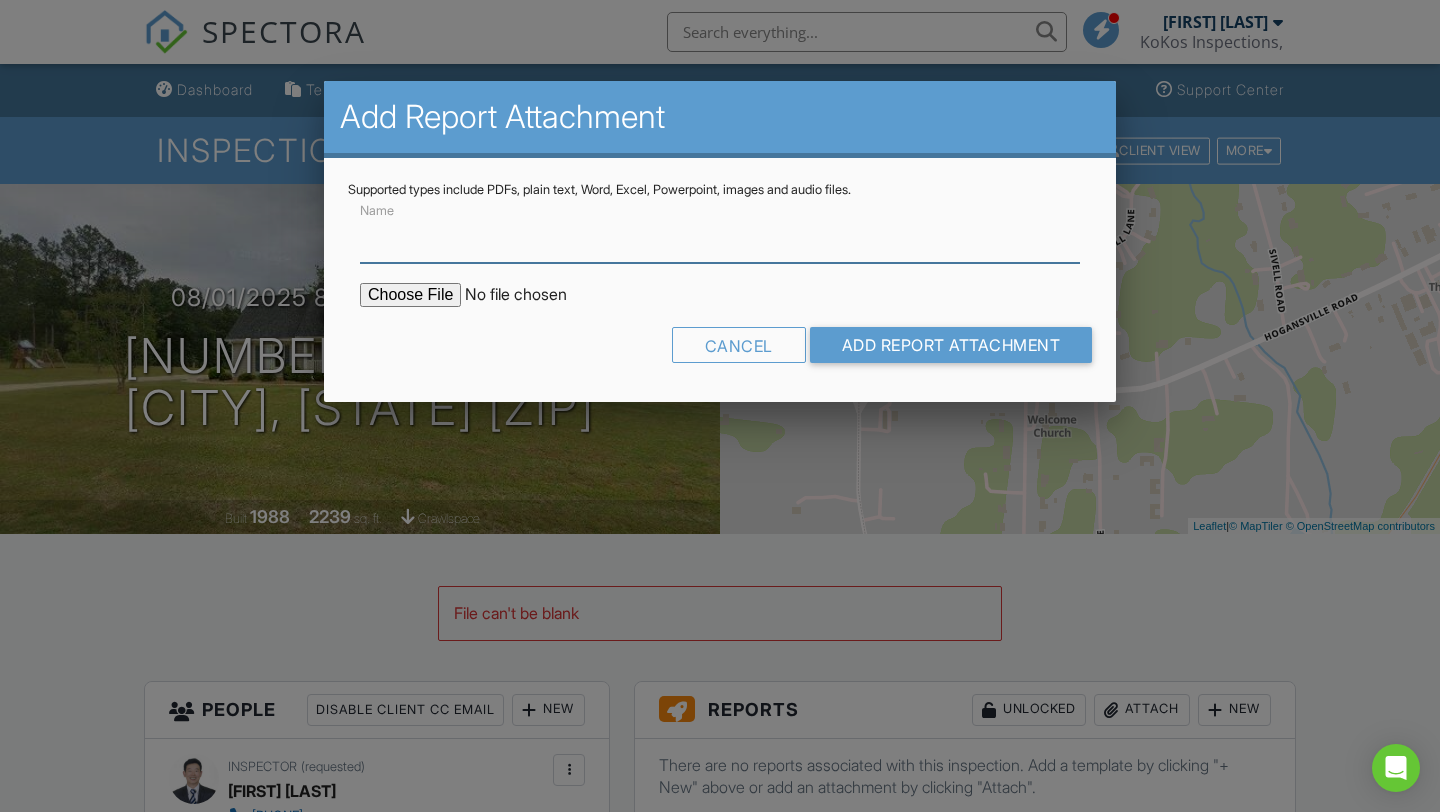 paste on "PDFs," 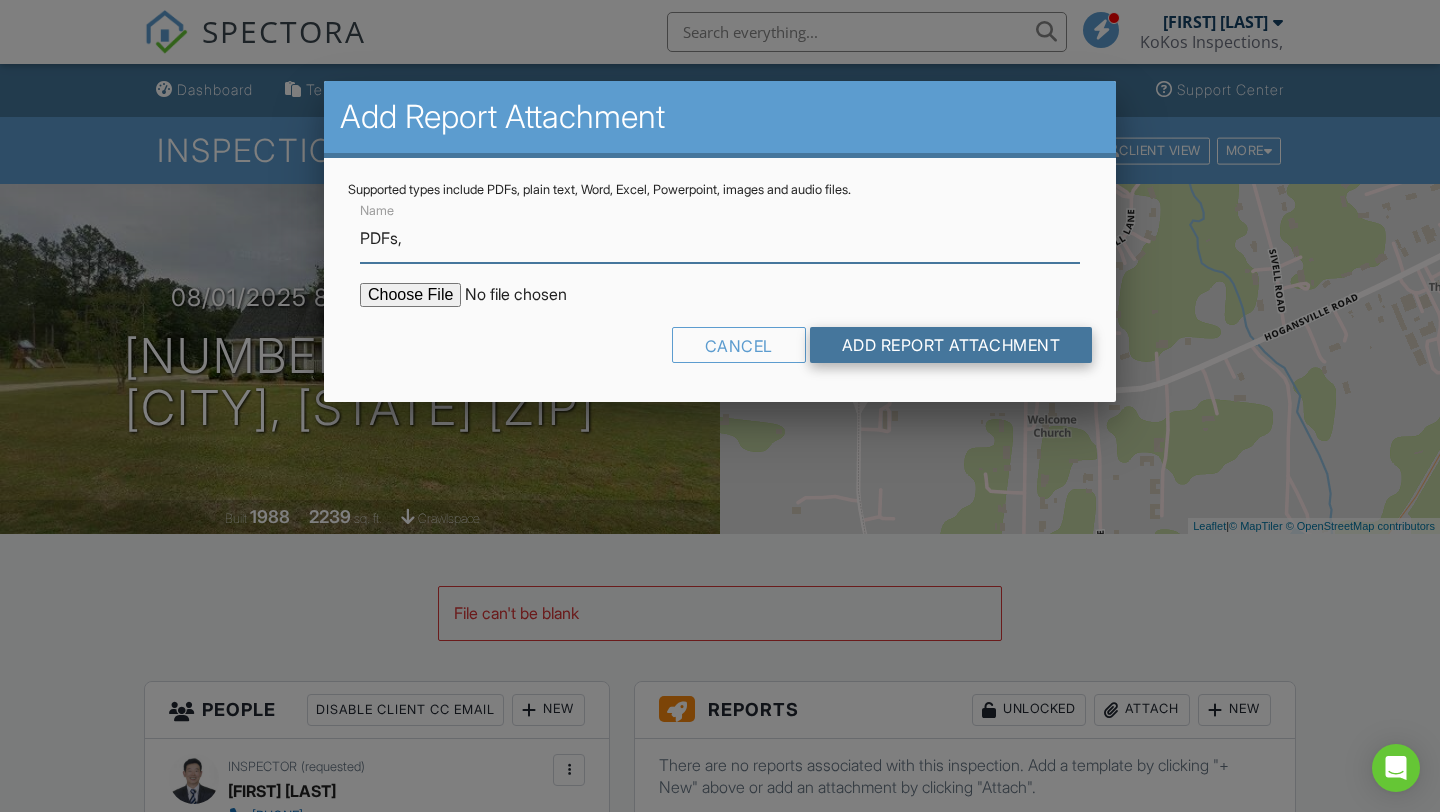 type on "PDFs," 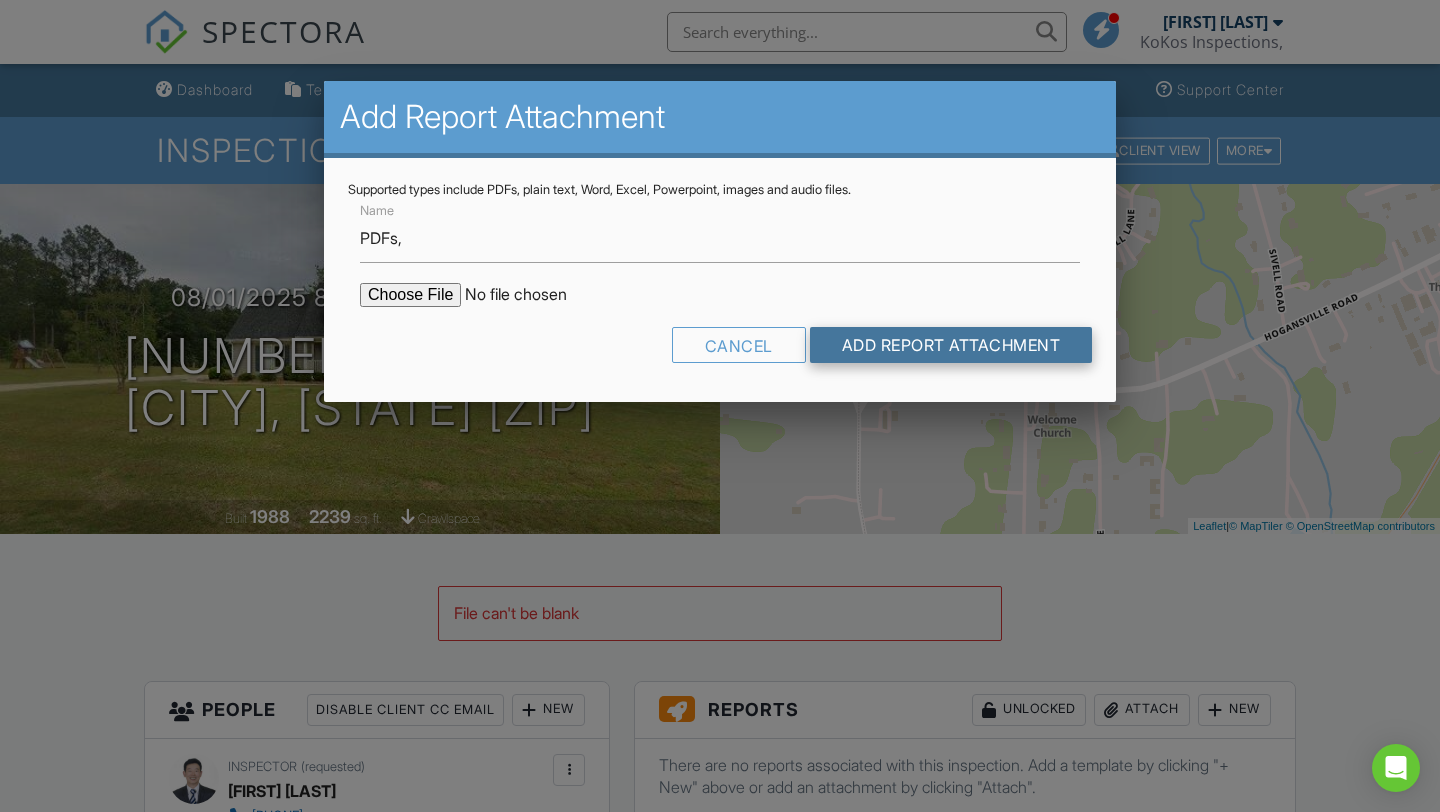 click on "Add Report Attachment" at bounding box center [951, 345] 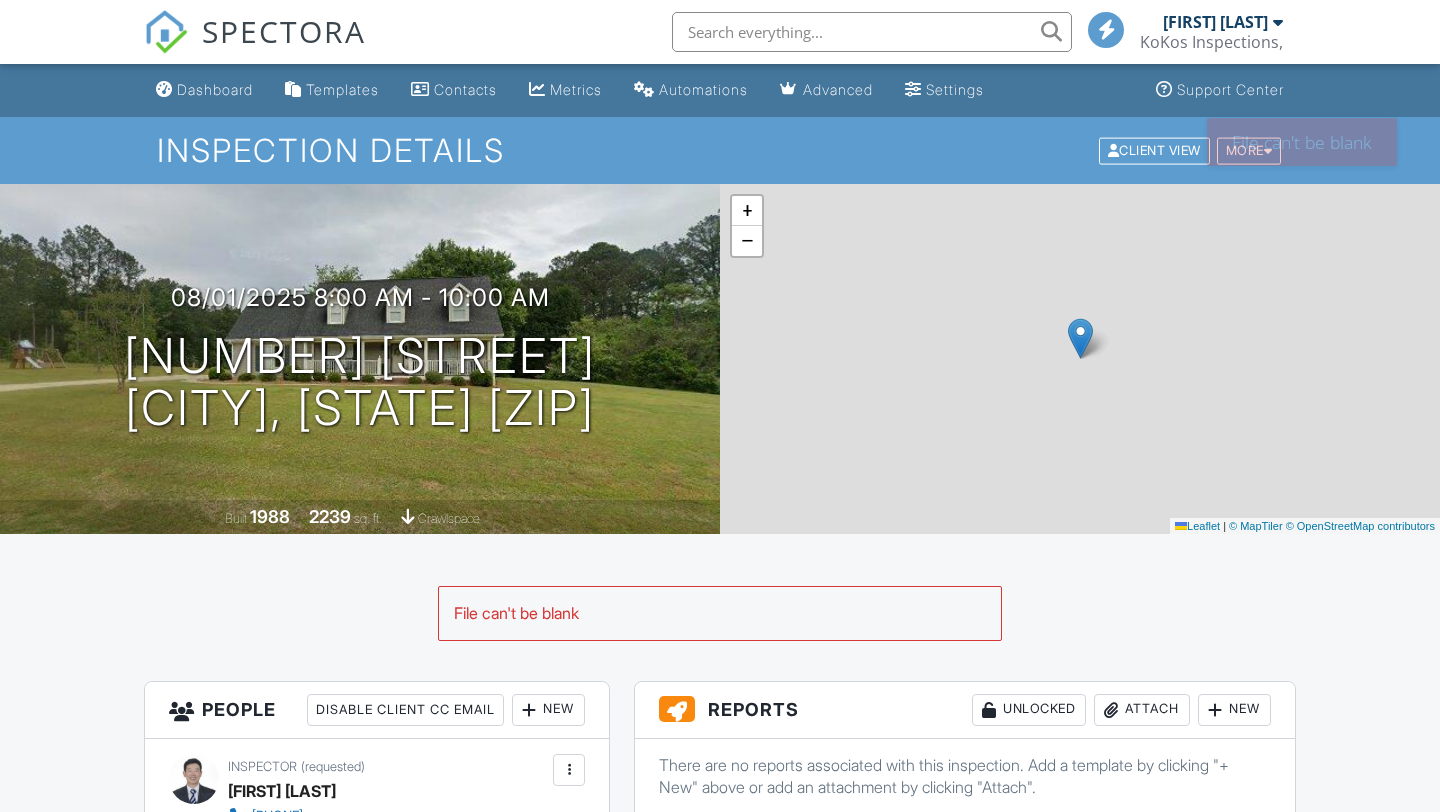scroll, scrollTop: 0, scrollLeft: 0, axis: both 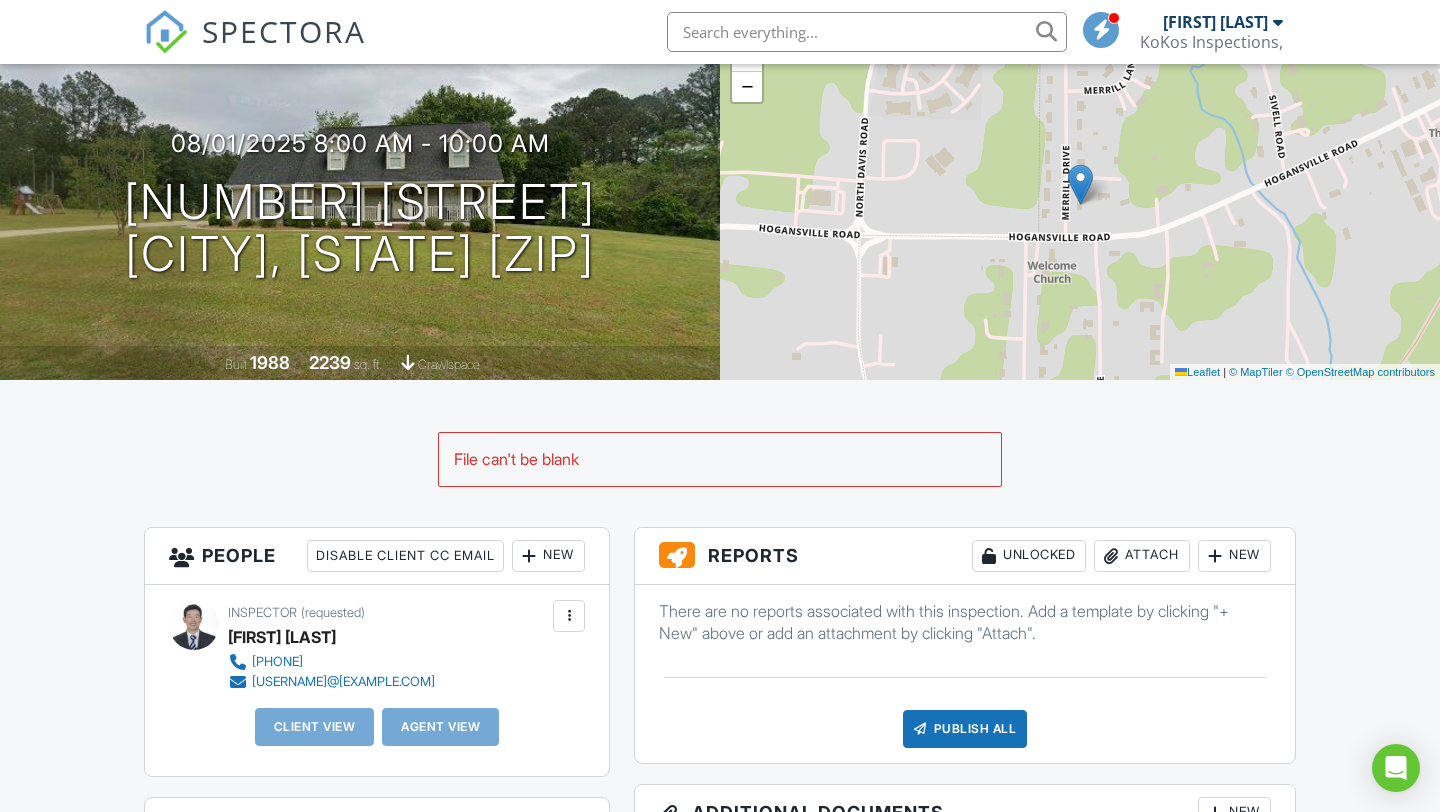 click on "Attach" at bounding box center [1142, 556] 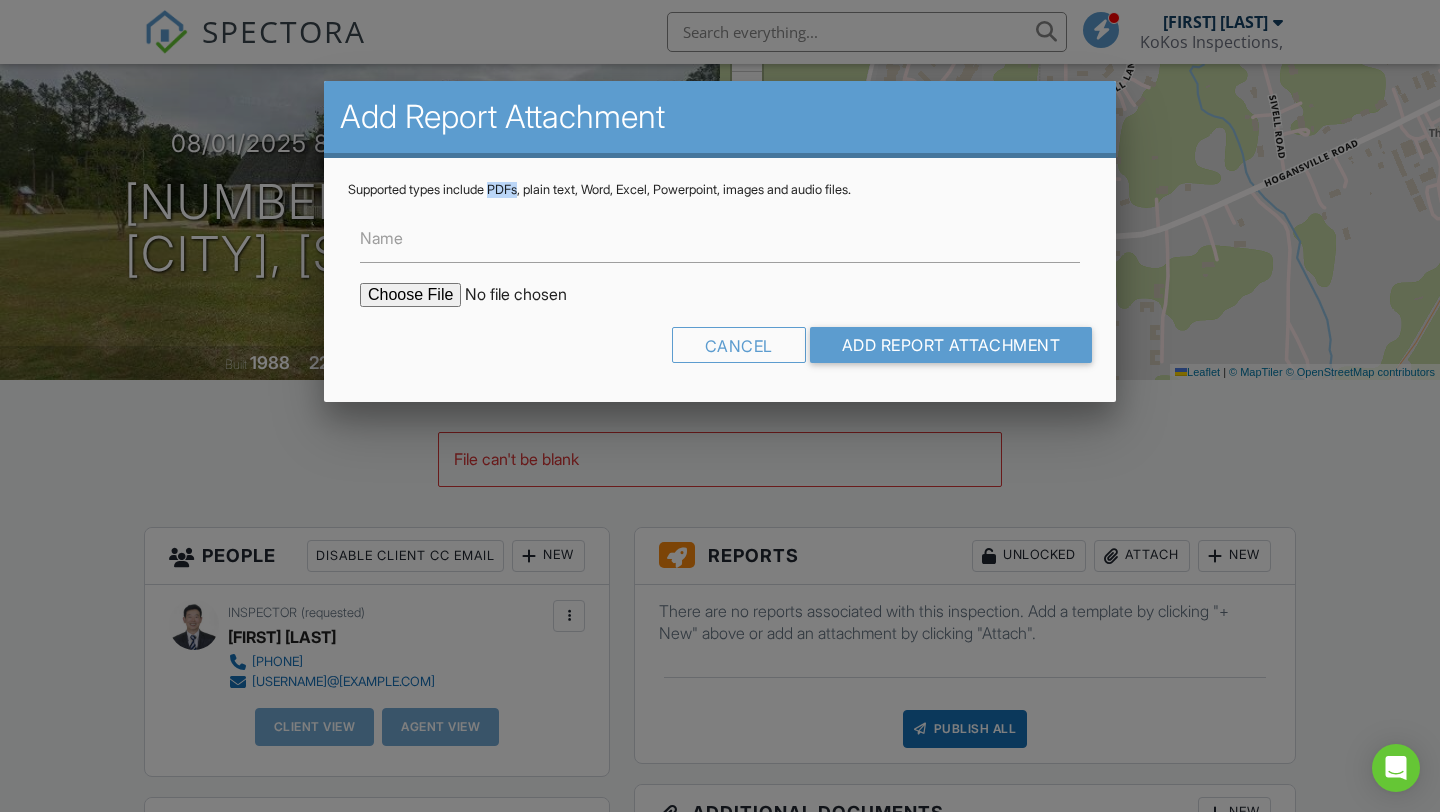 drag, startPoint x: 531, startPoint y: 190, endPoint x: 502, endPoint y: 190, distance: 29 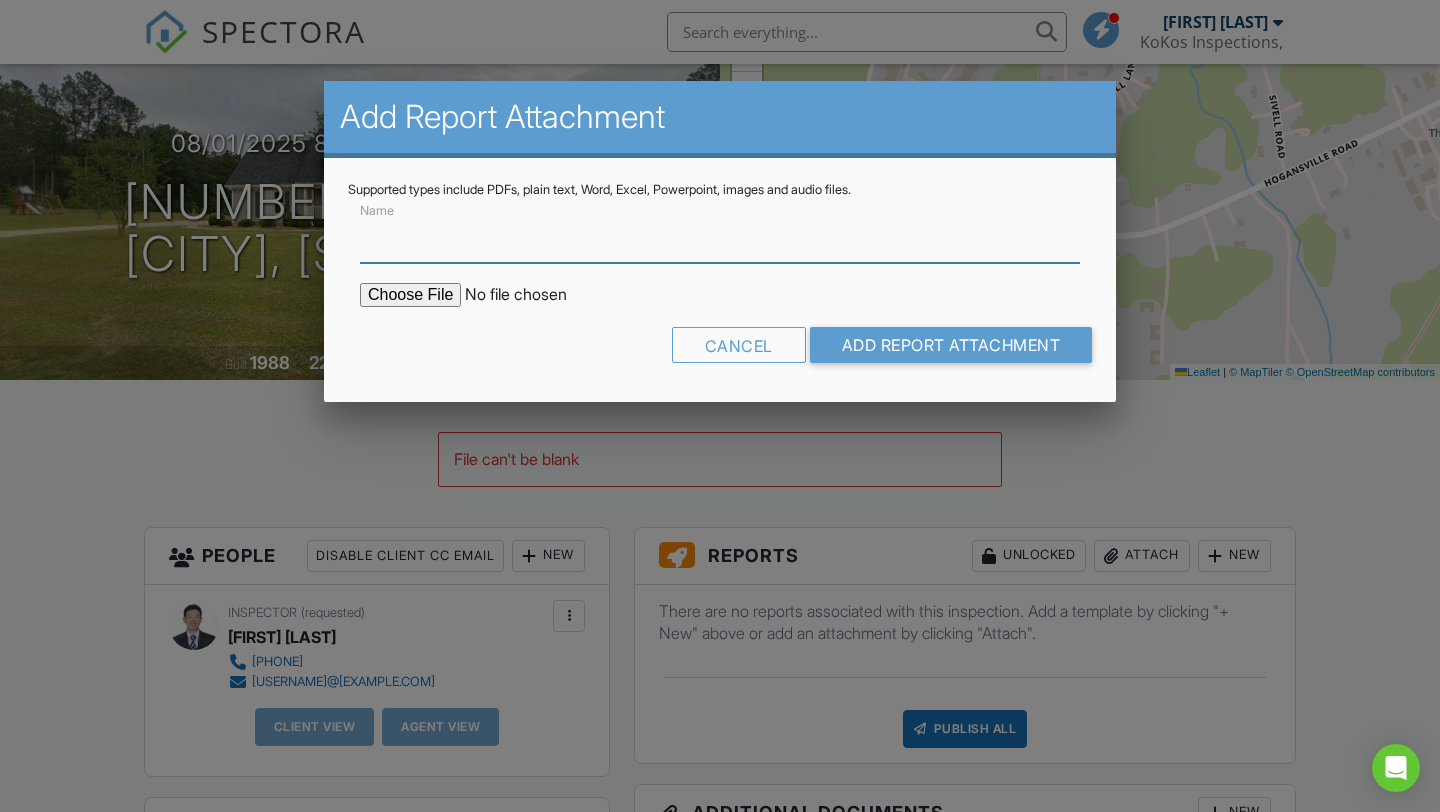 click on "Name" at bounding box center (720, 238) 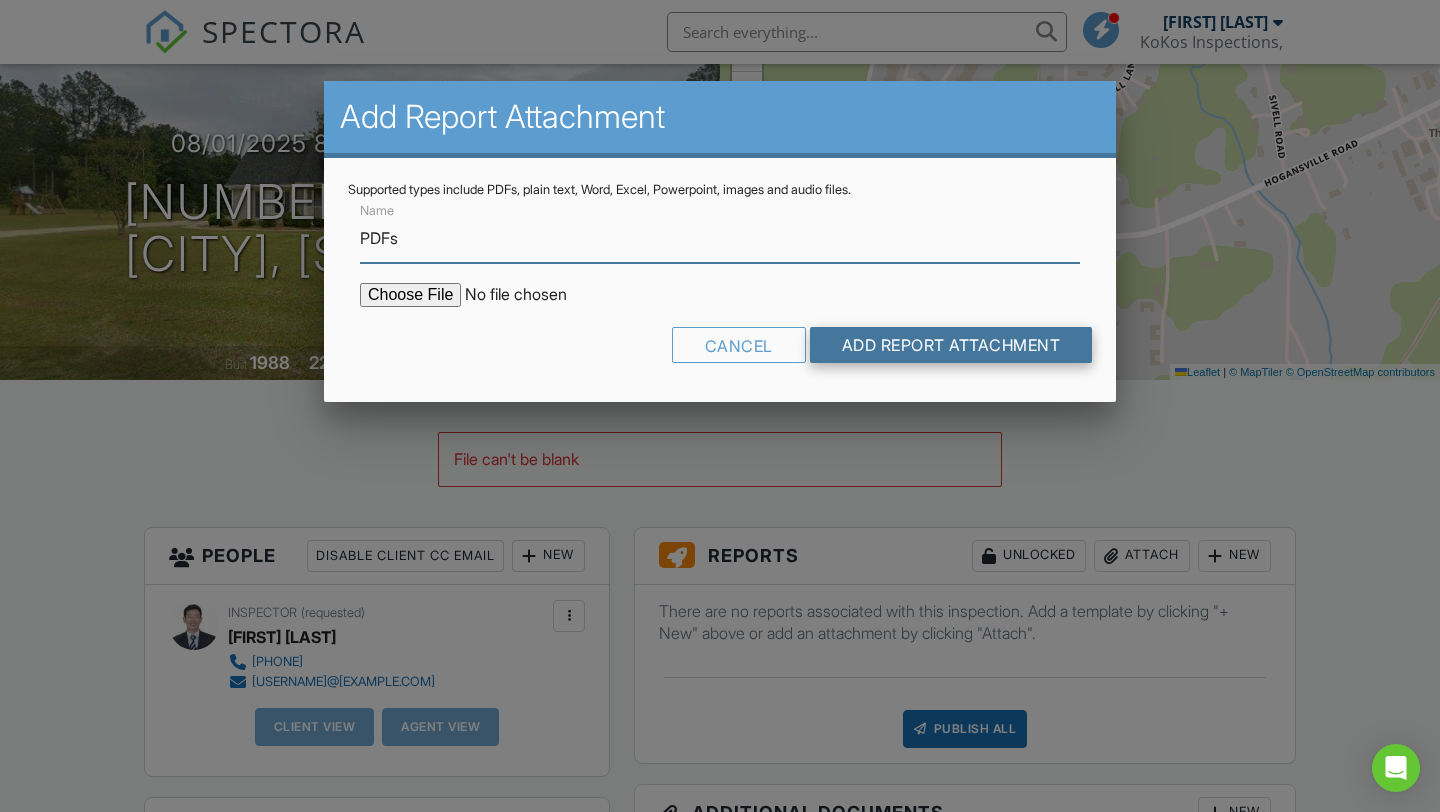 type on "PDFs" 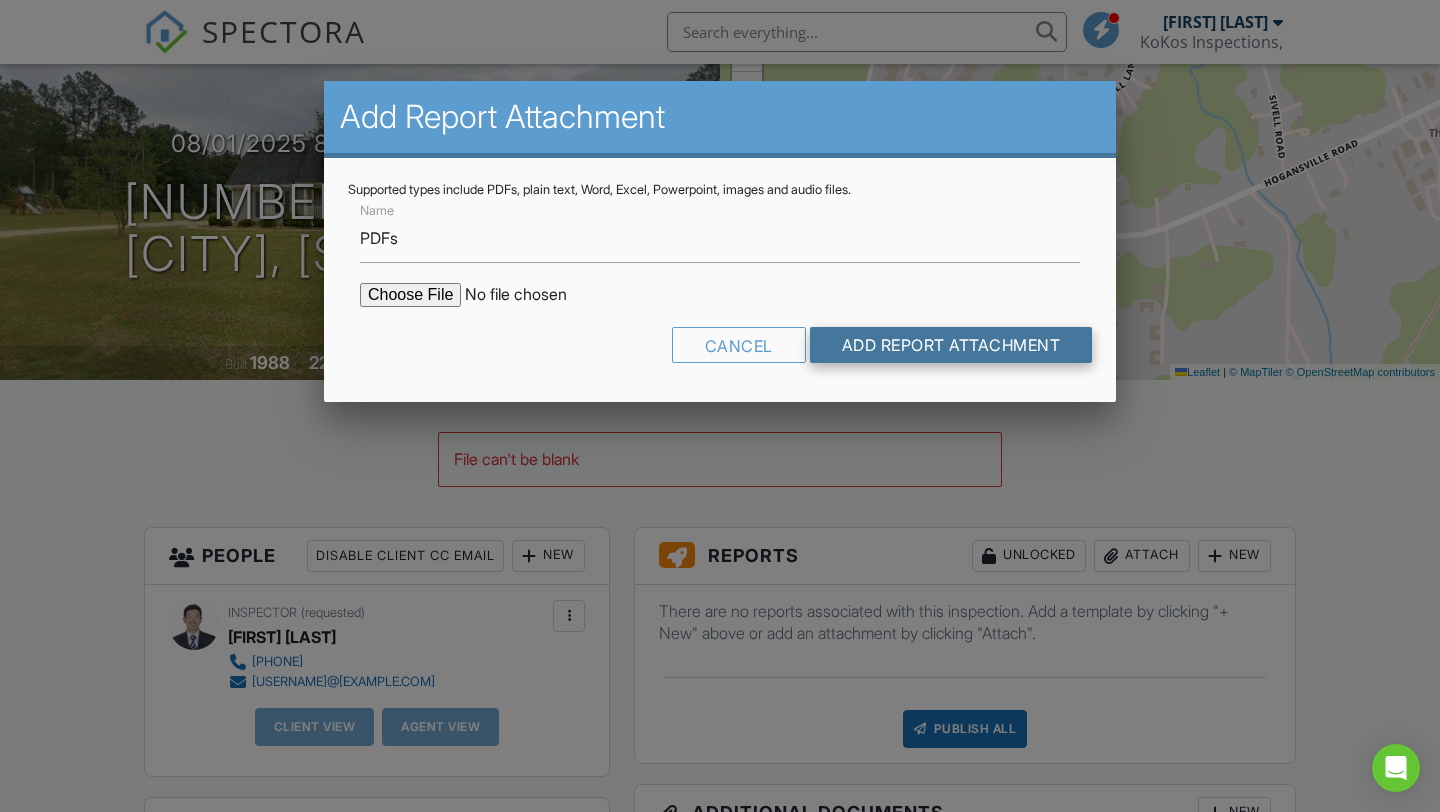 click on "Add Report Attachment" at bounding box center (951, 345) 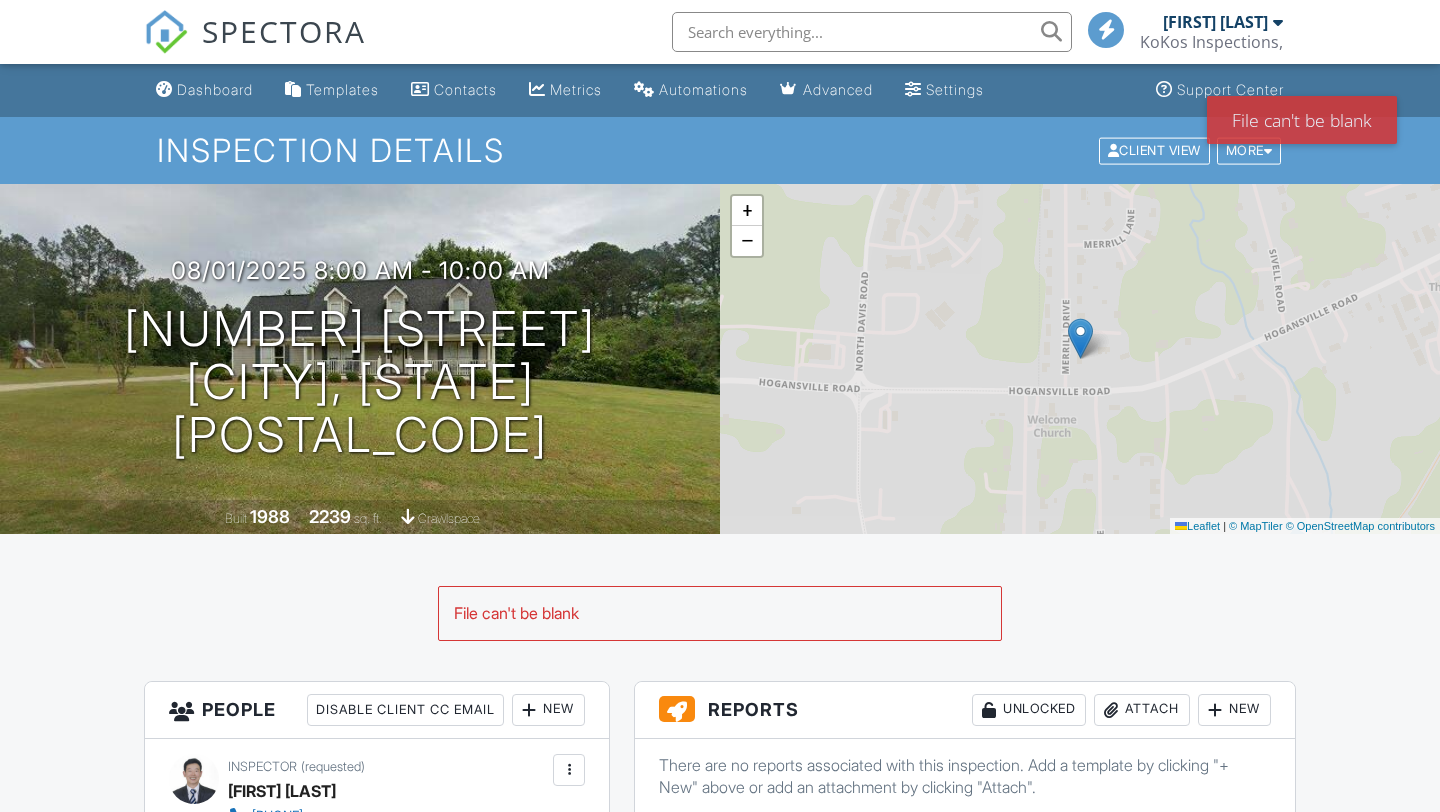 scroll, scrollTop: 0, scrollLeft: 0, axis: both 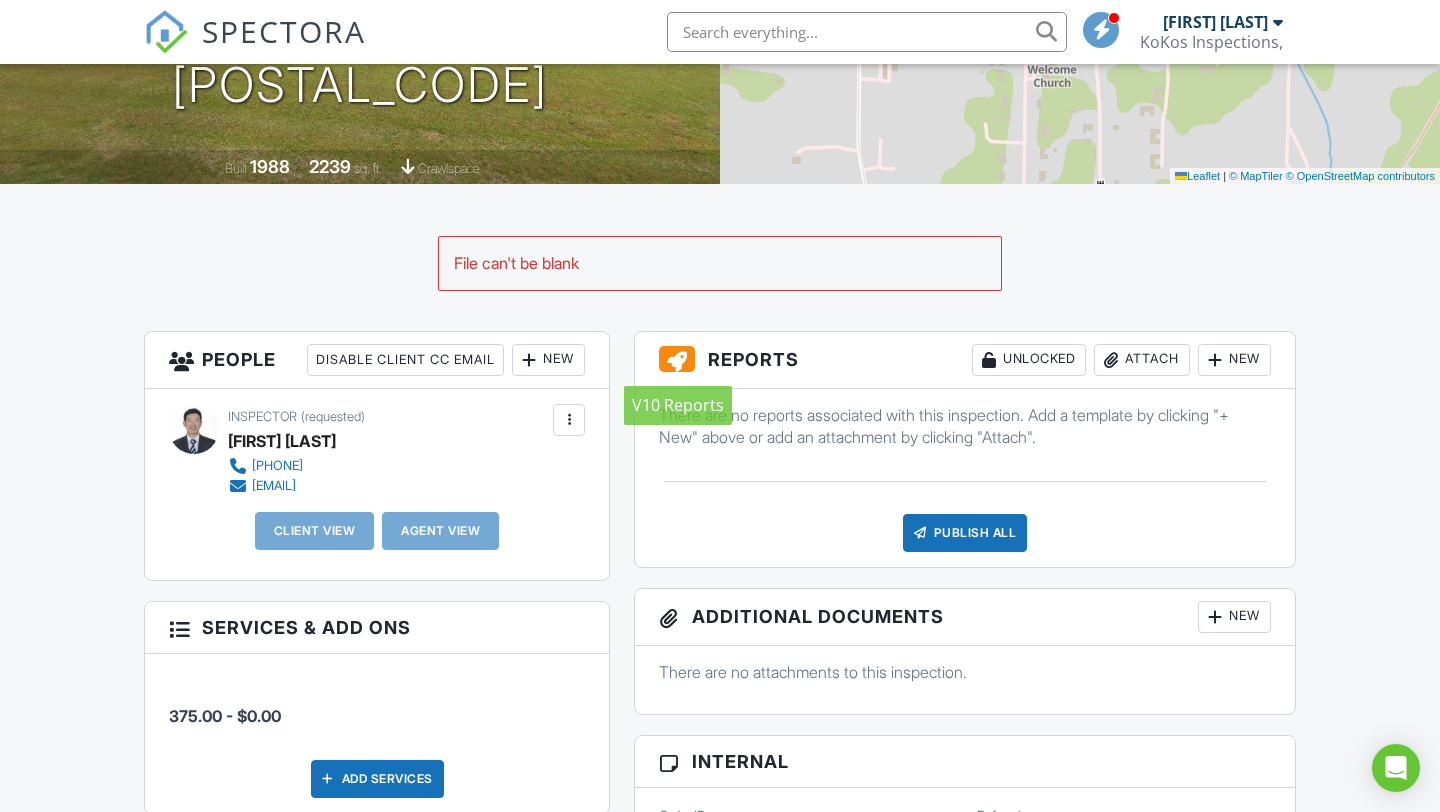click at bounding box center [677, 359] 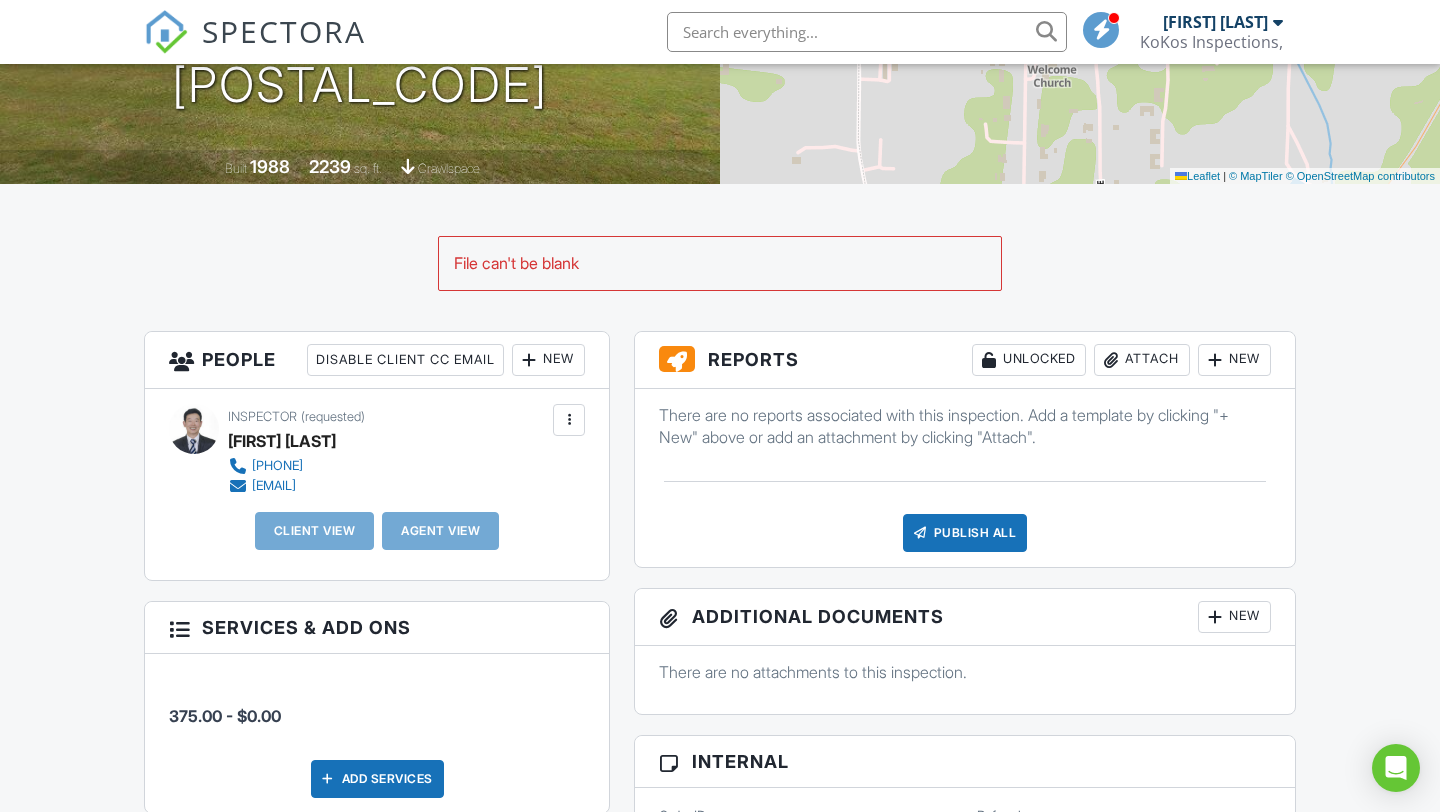 click on "Attach" at bounding box center [1142, 360] 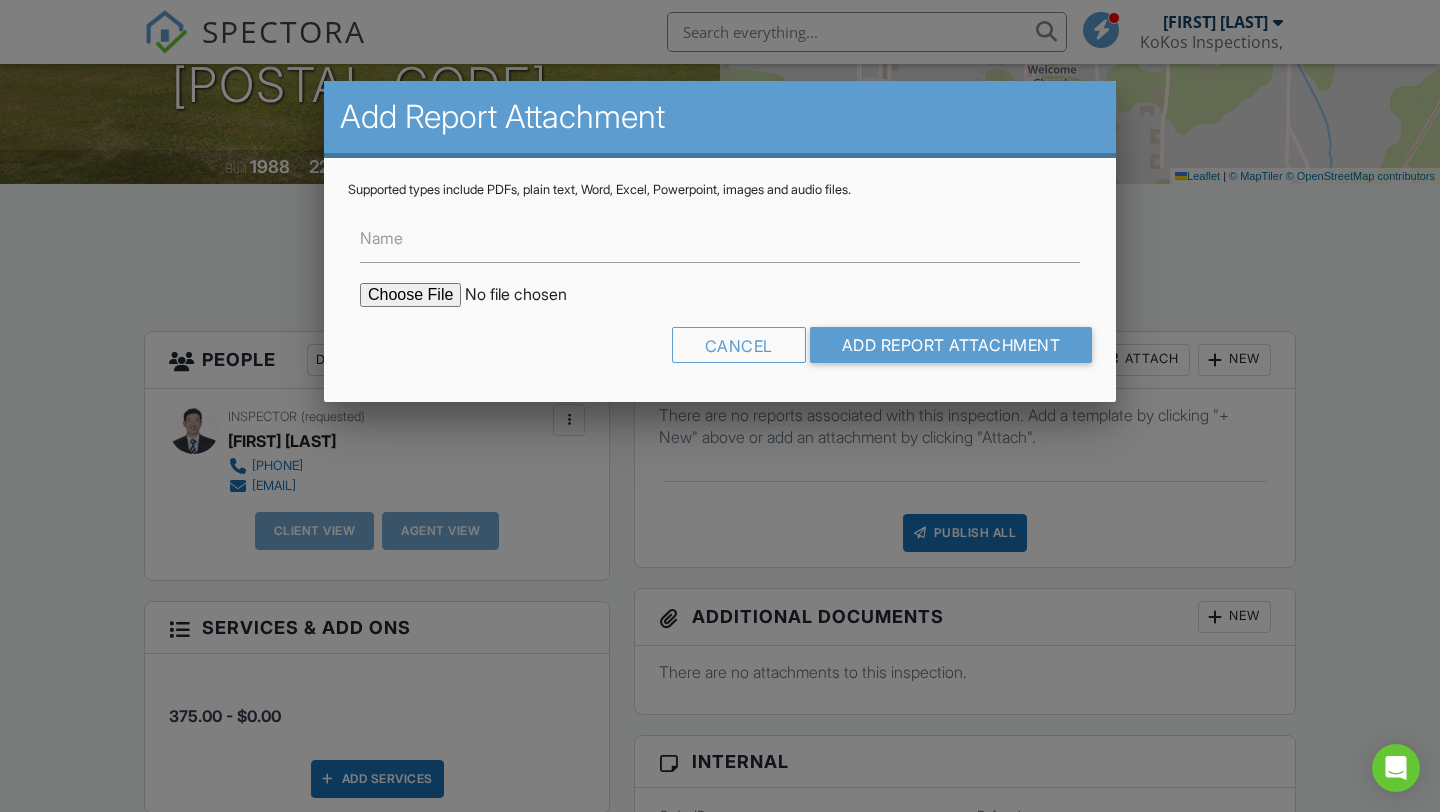 click at bounding box center [530, 295] 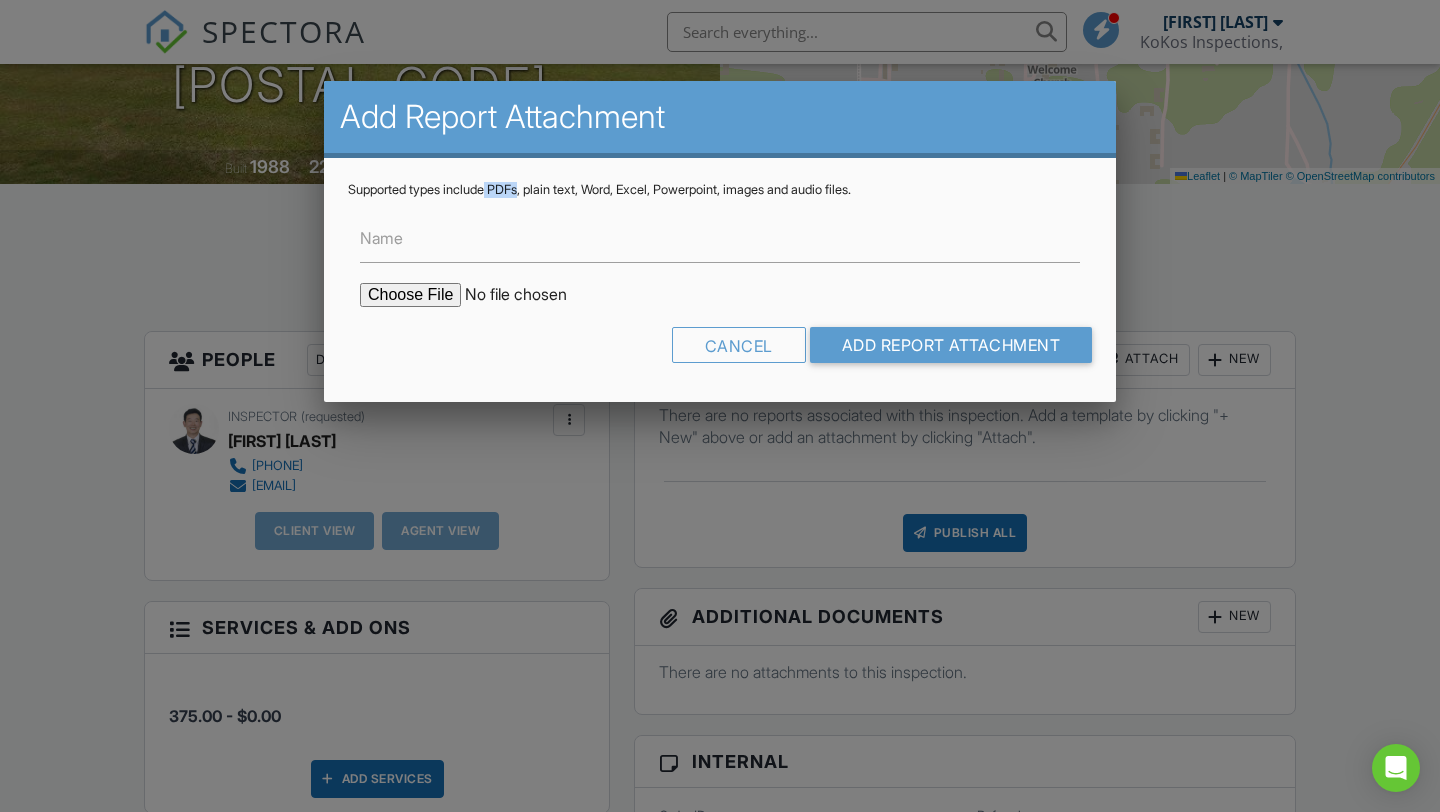 drag, startPoint x: 497, startPoint y: 188, endPoint x: 531, endPoint y: 184, distance: 34.234486 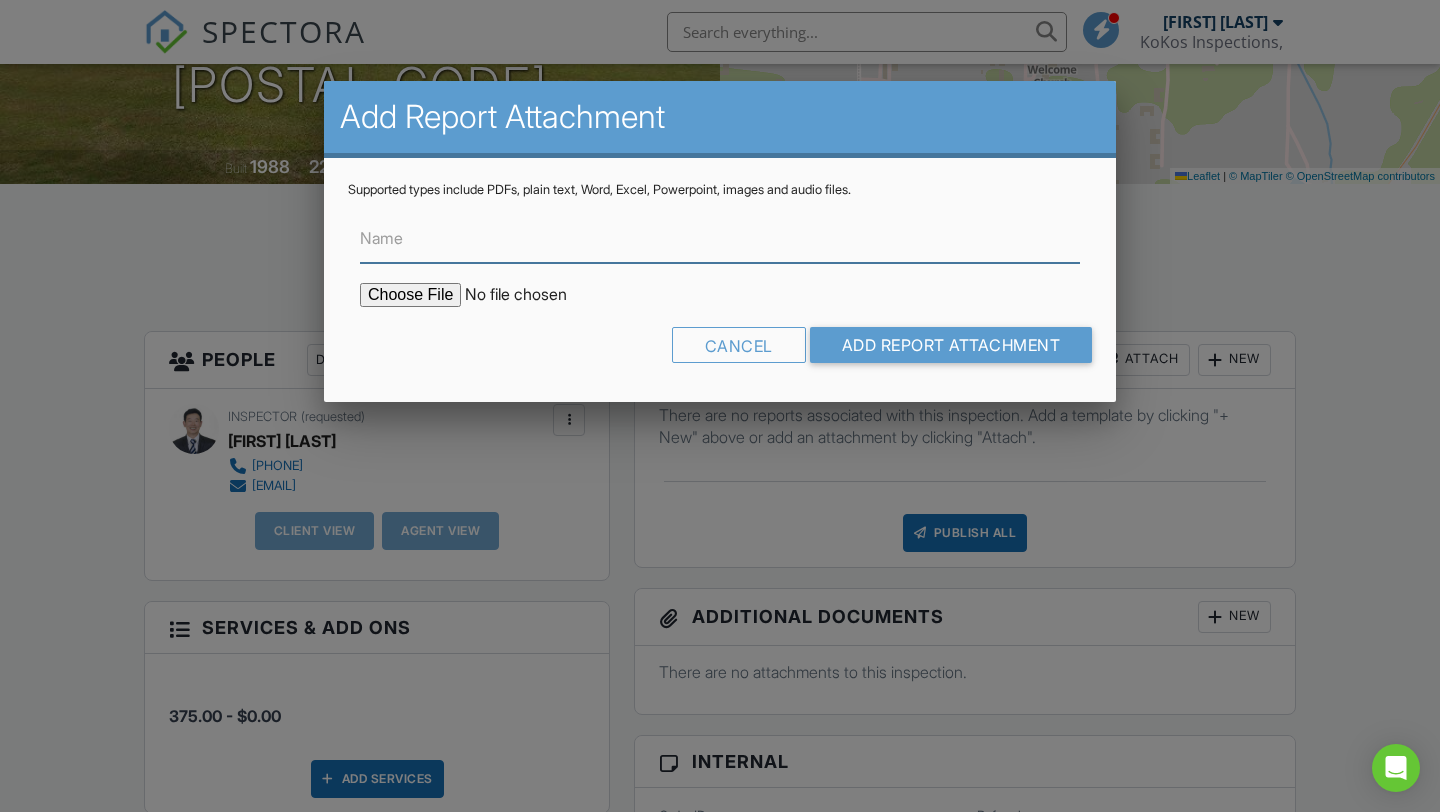 click on "Name" at bounding box center (720, 238) 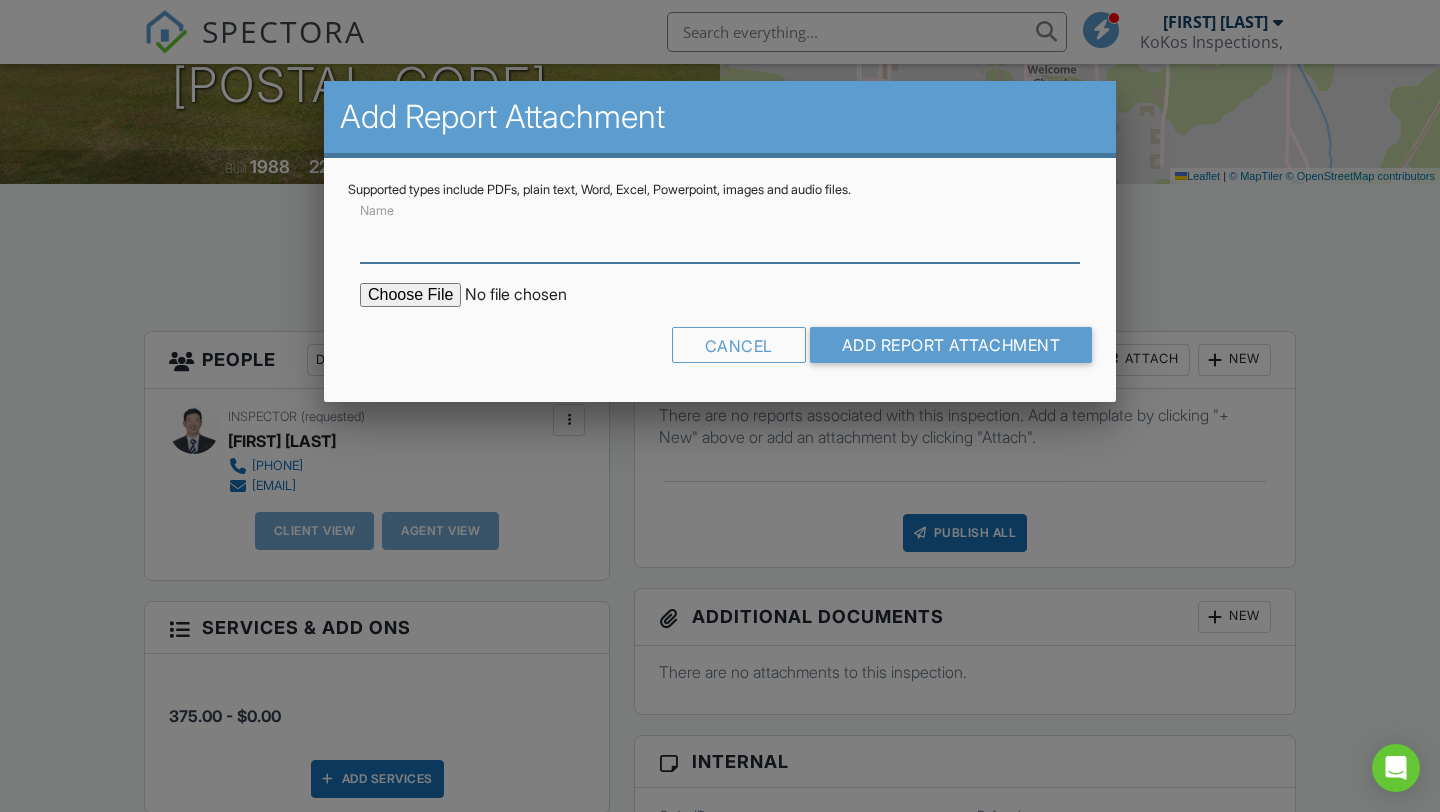 type on "PDFs," 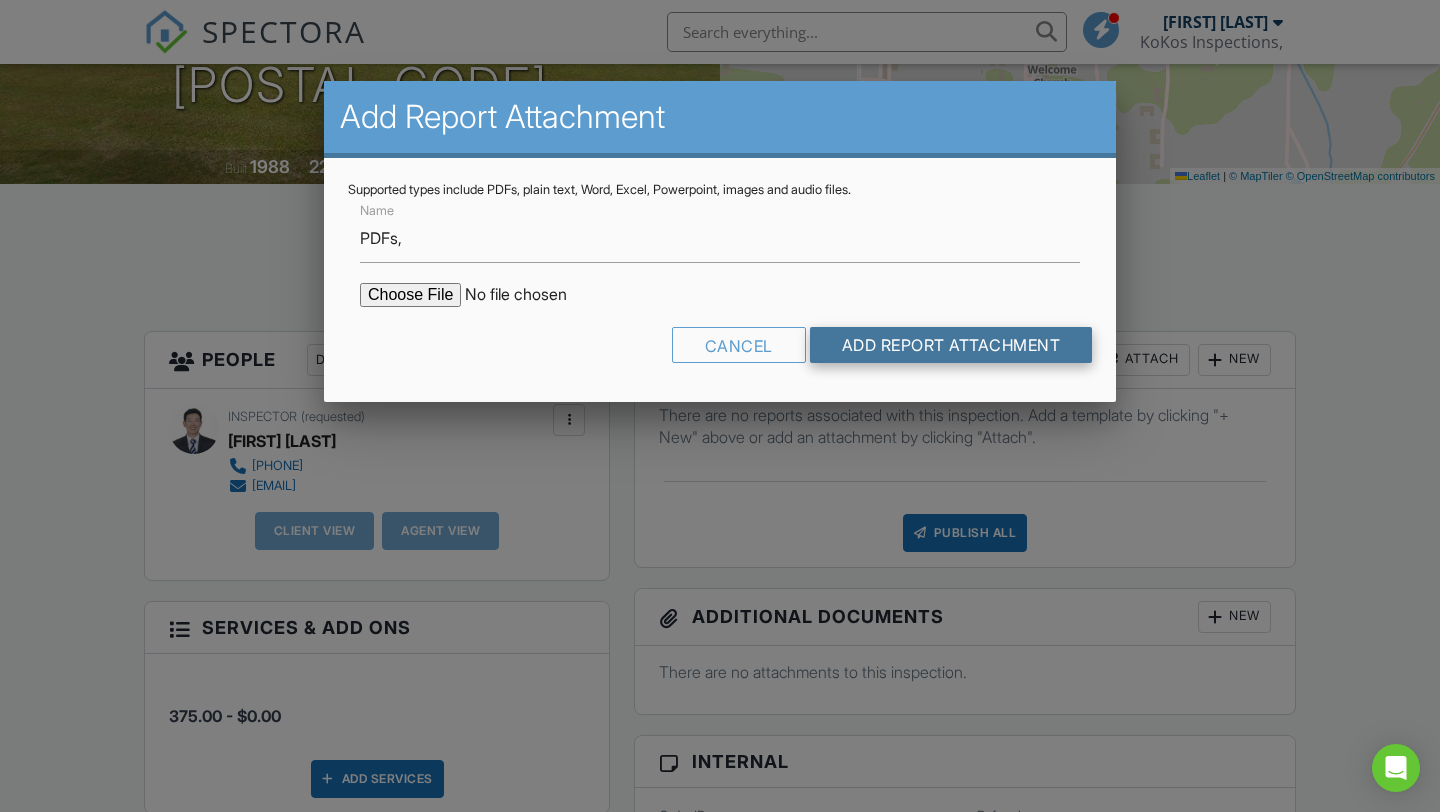 click on "Add Report Attachment" at bounding box center (951, 345) 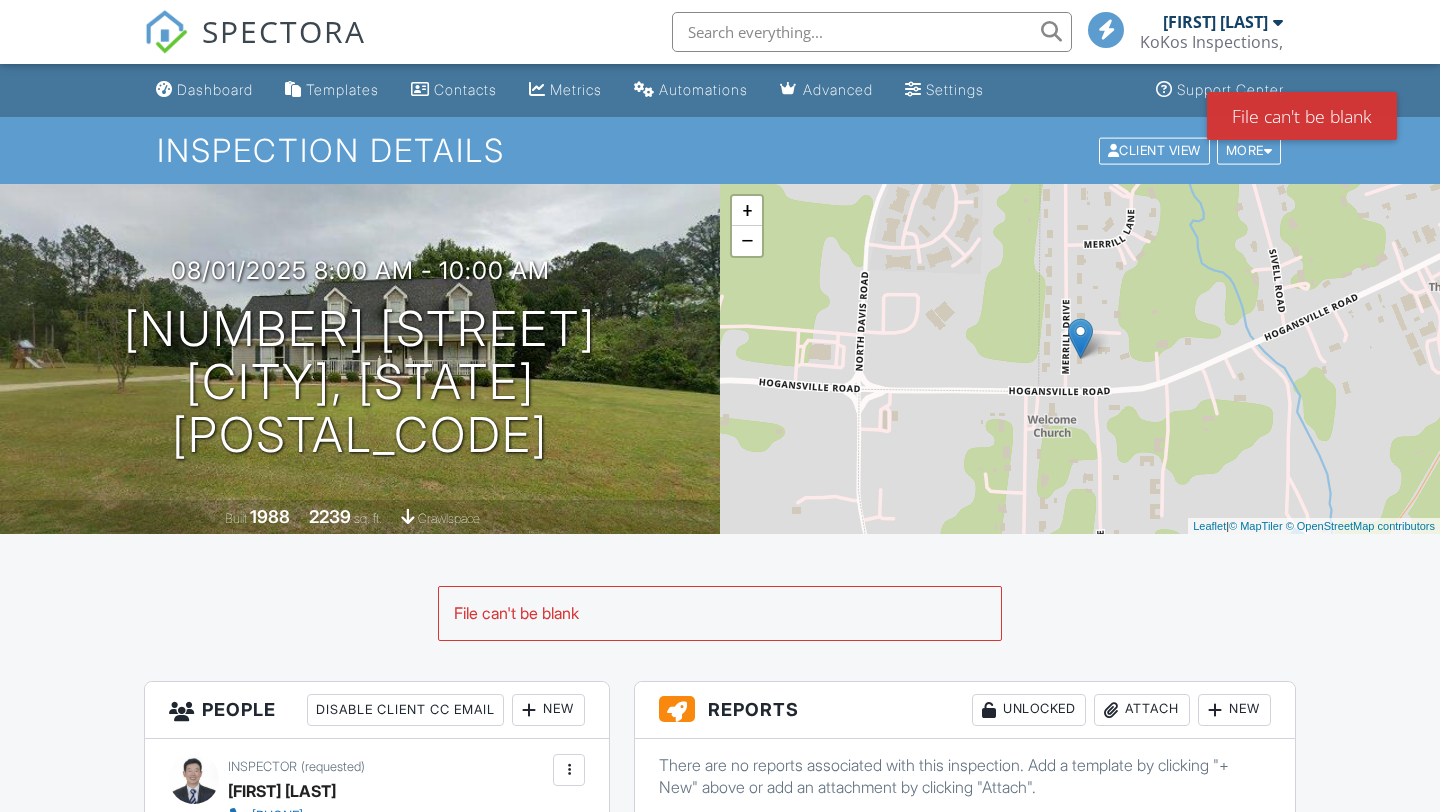 scroll, scrollTop: 0, scrollLeft: 0, axis: both 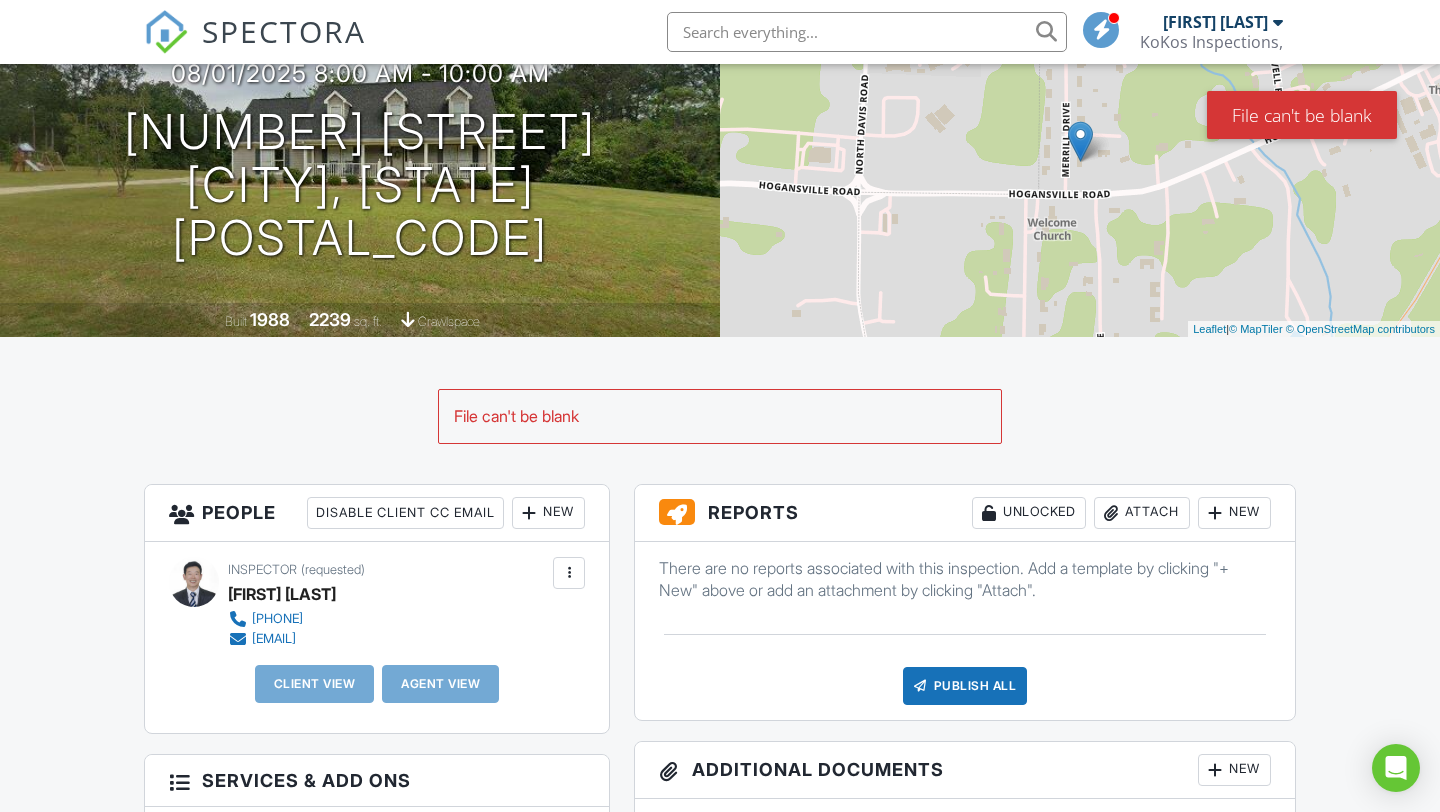 click on "File can't be blank" at bounding box center (720, 416) 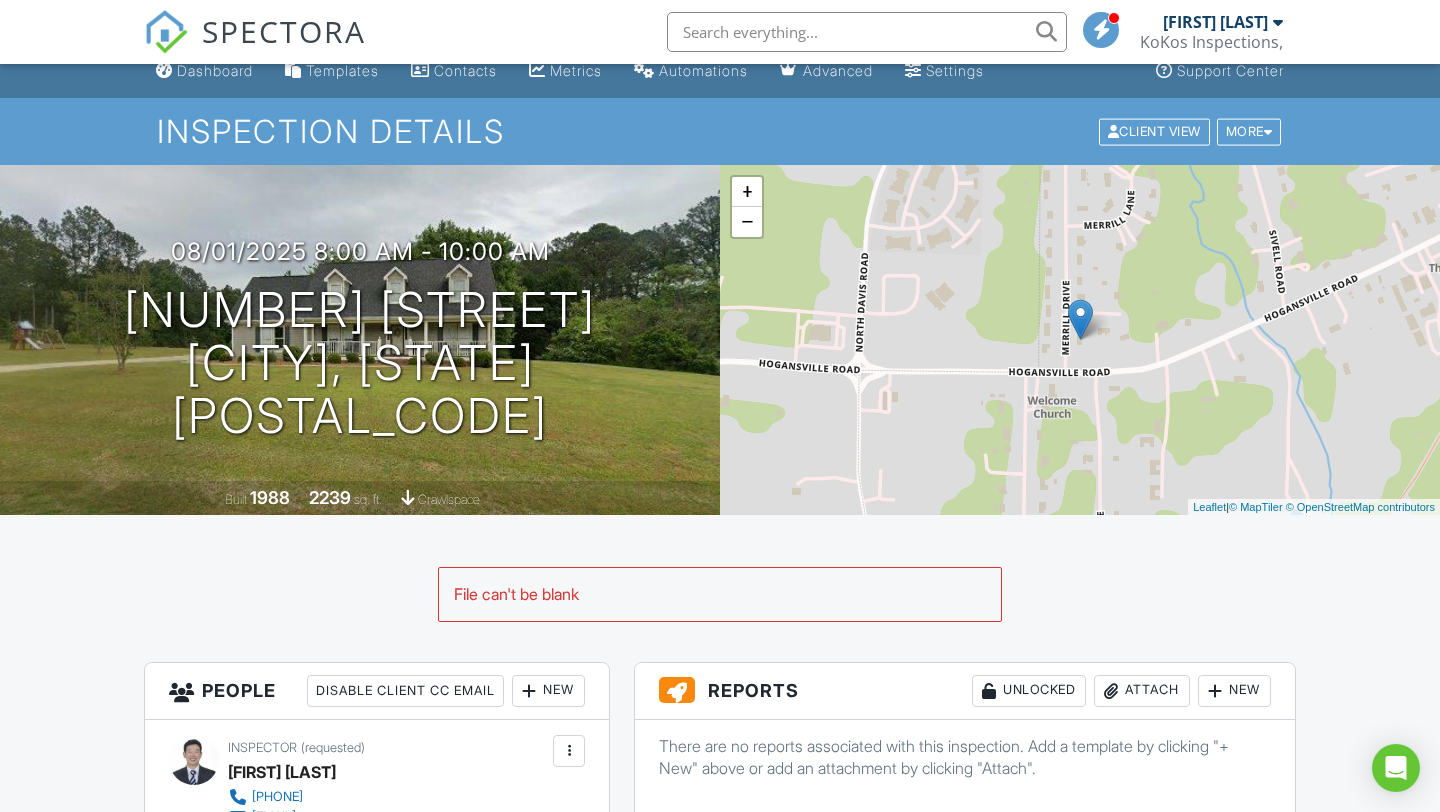 scroll, scrollTop: 0, scrollLeft: 0, axis: both 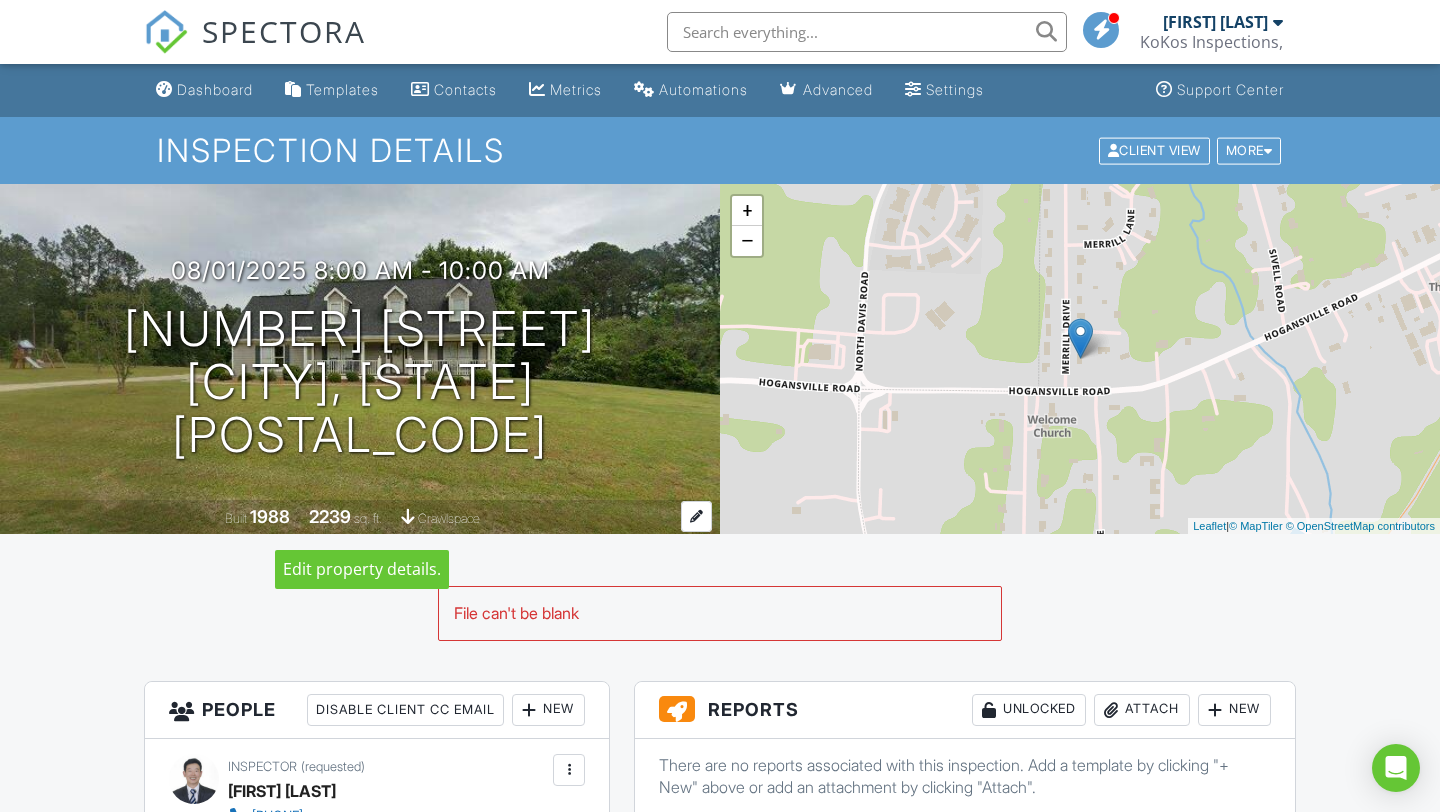 click on "crawlspace" at bounding box center [449, 518] 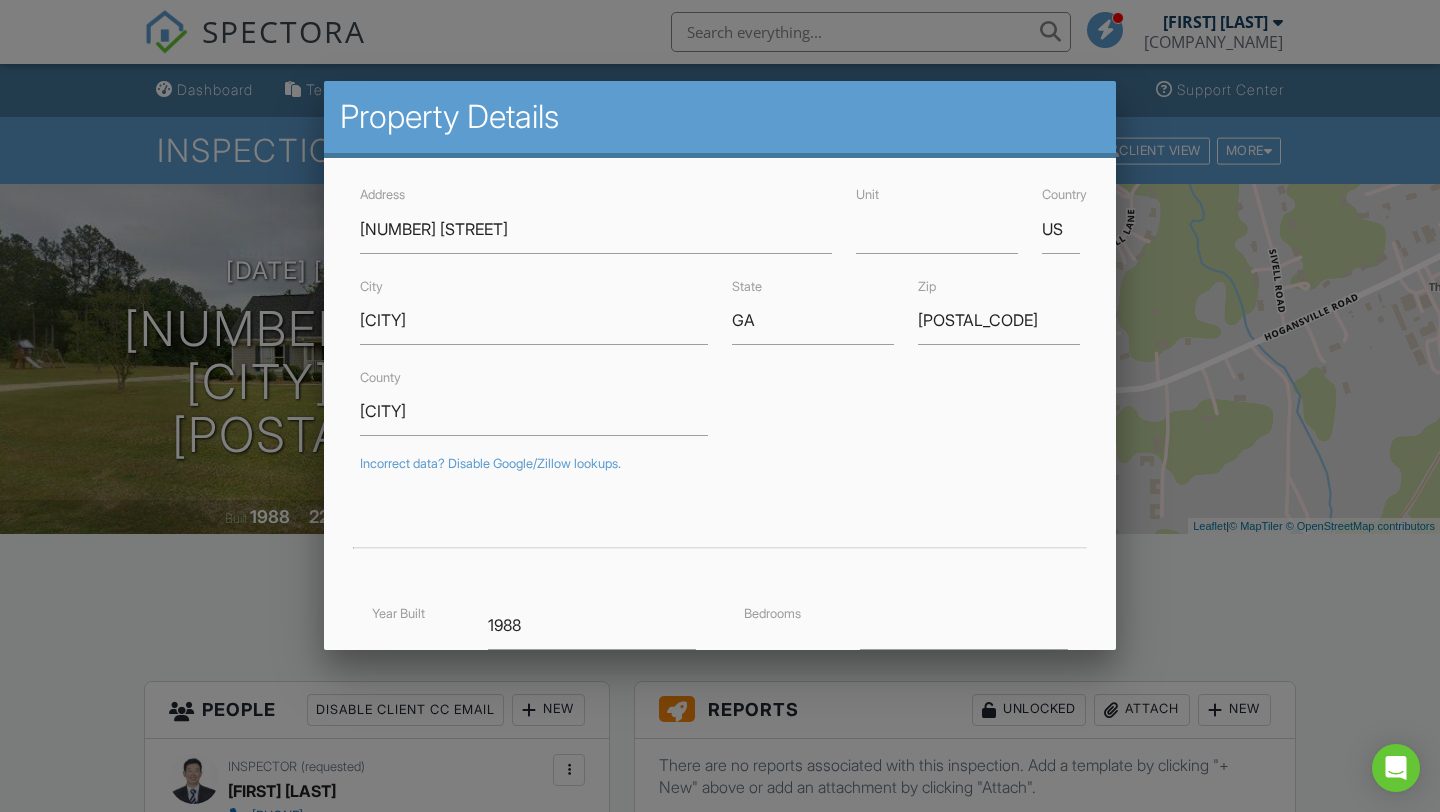 click 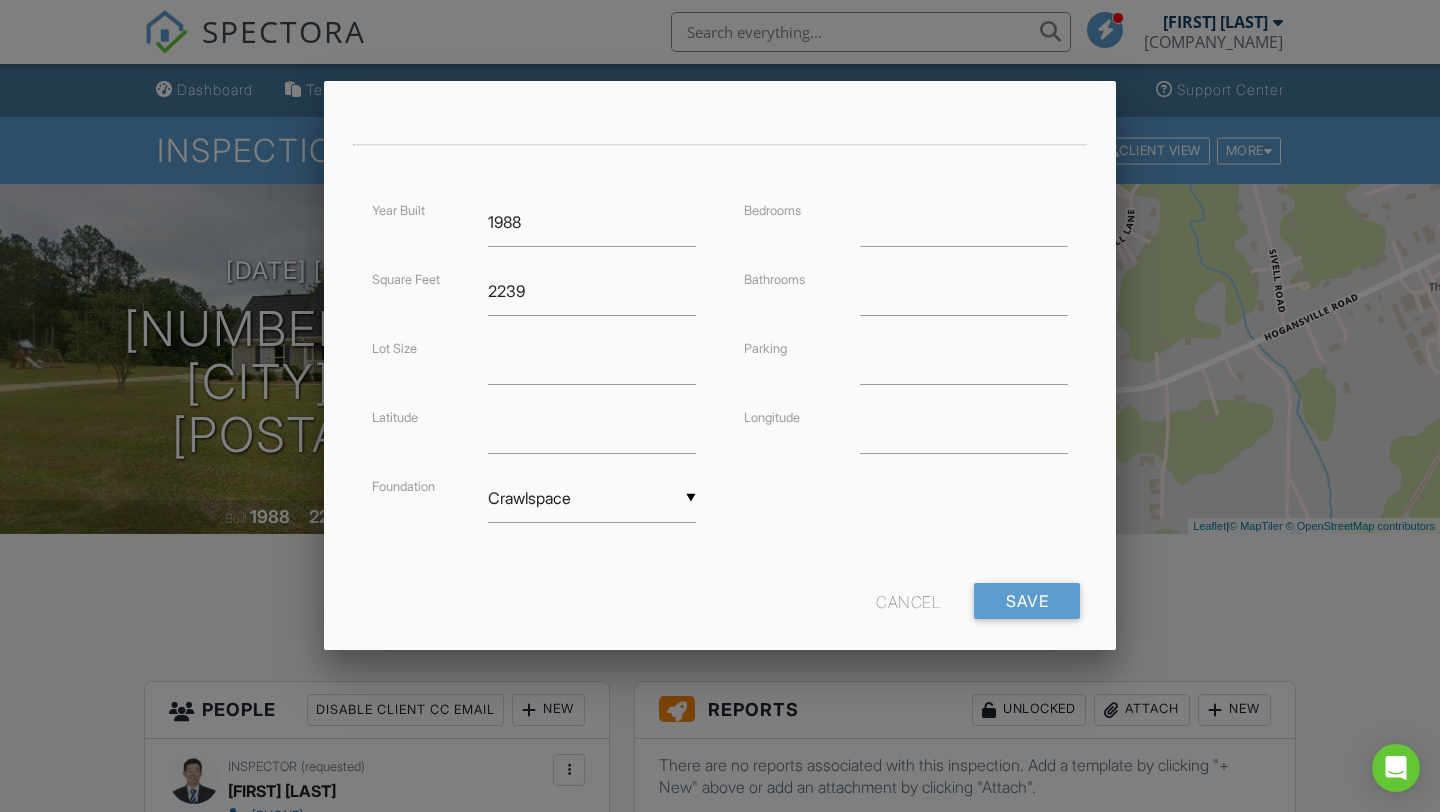 scroll, scrollTop: 431, scrollLeft: 0, axis: vertical 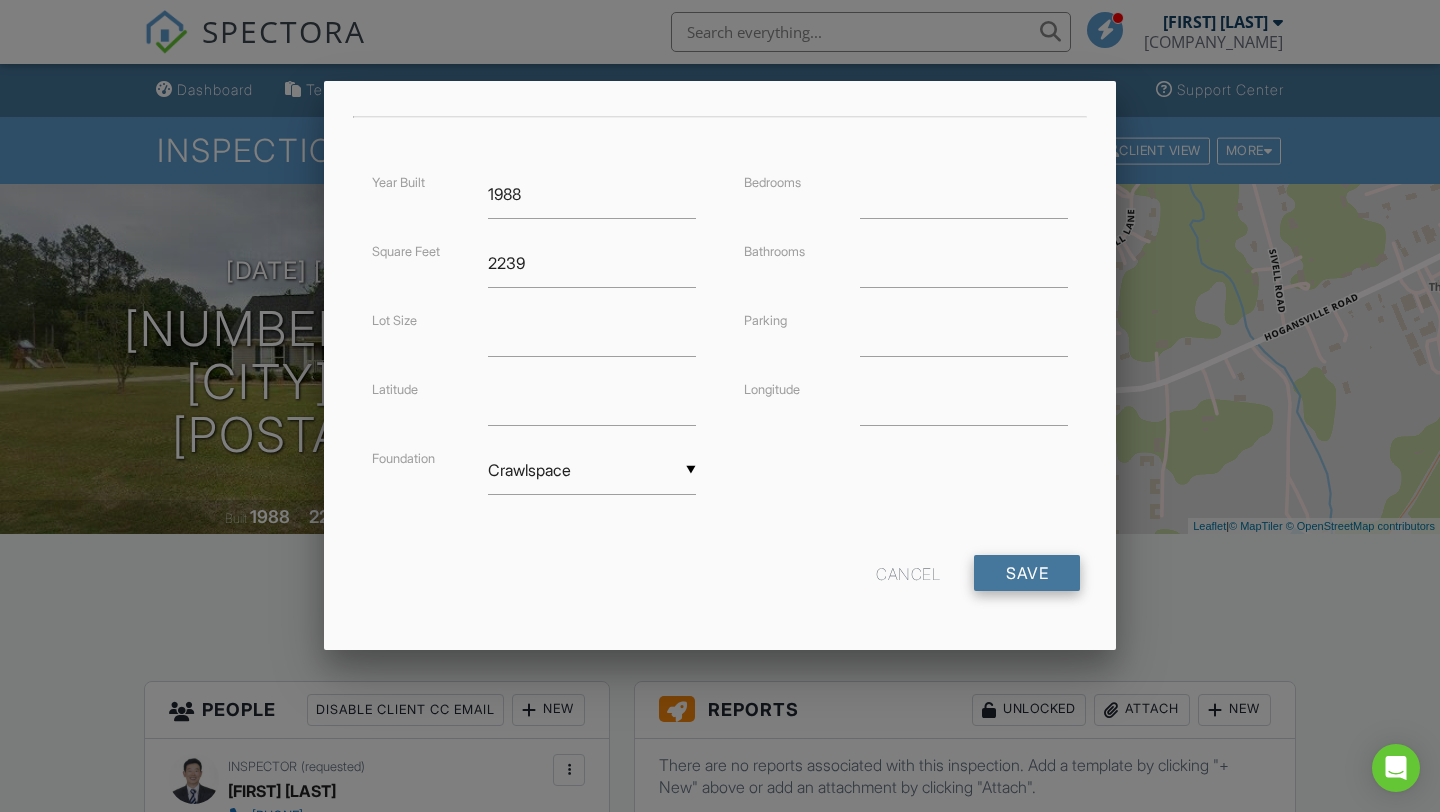 click on "Save" 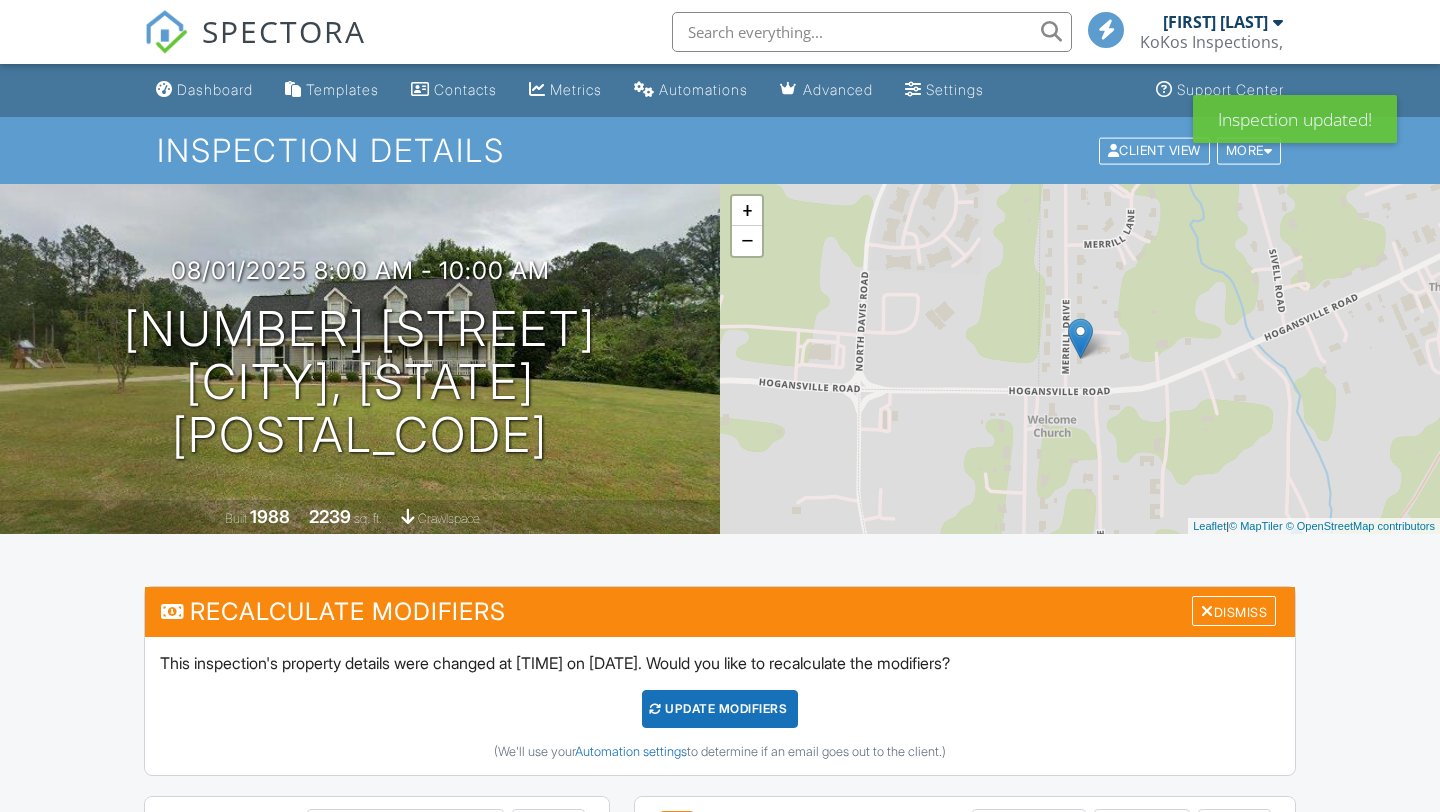 scroll, scrollTop: 0, scrollLeft: 0, axis: both 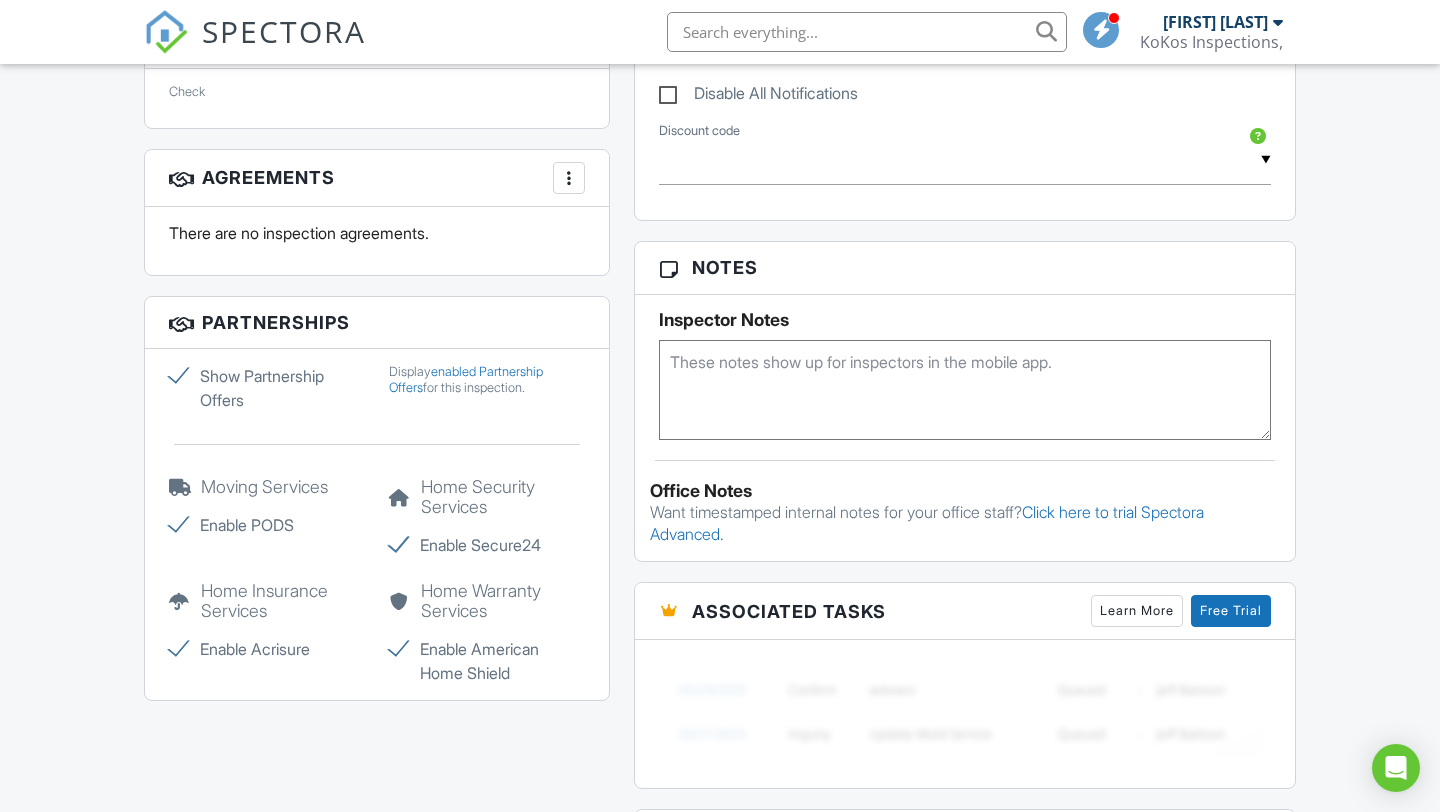 click on "Enable American Home Shield" at bounding box center (487, 661) 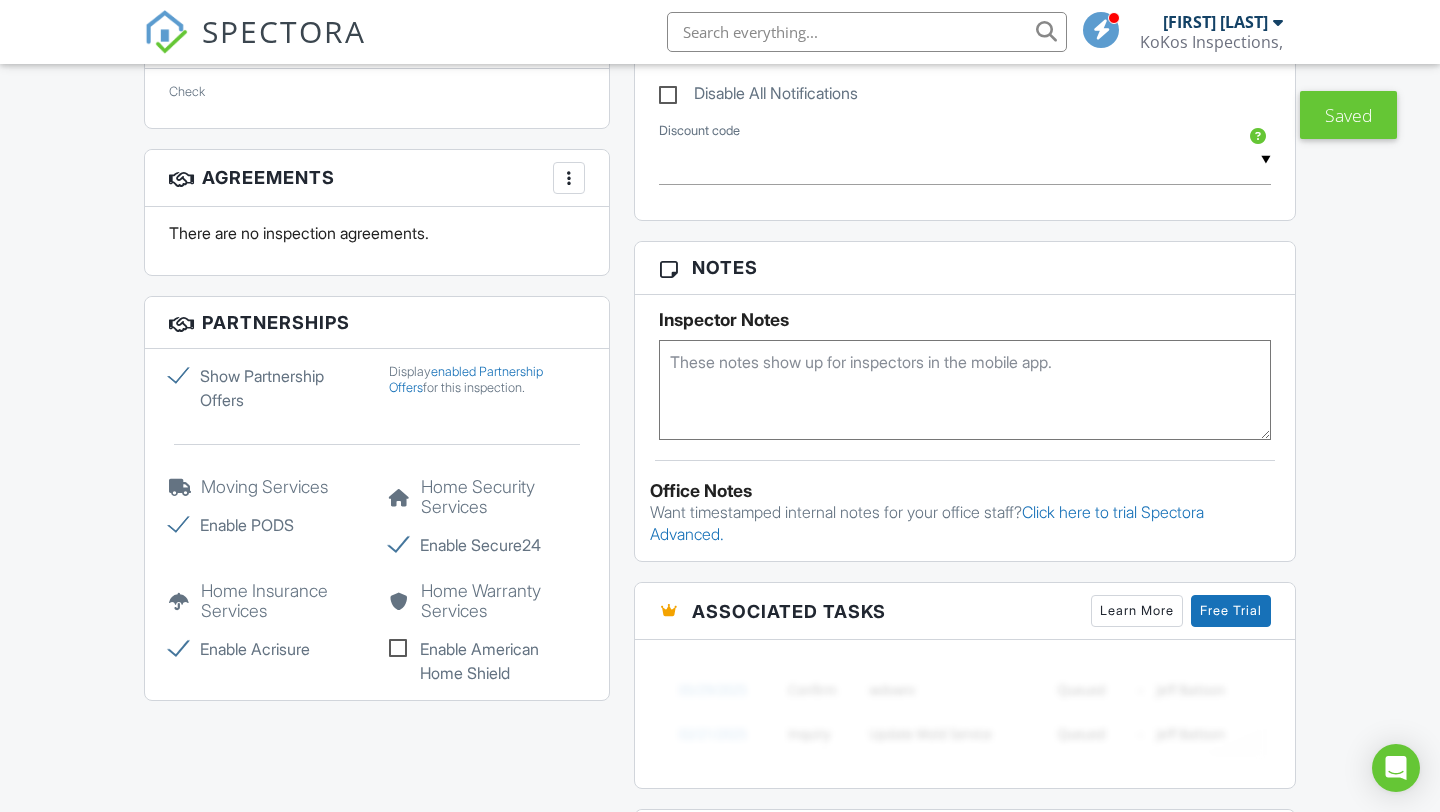click on "Enable Secure24" at bounding box center [487, 545] 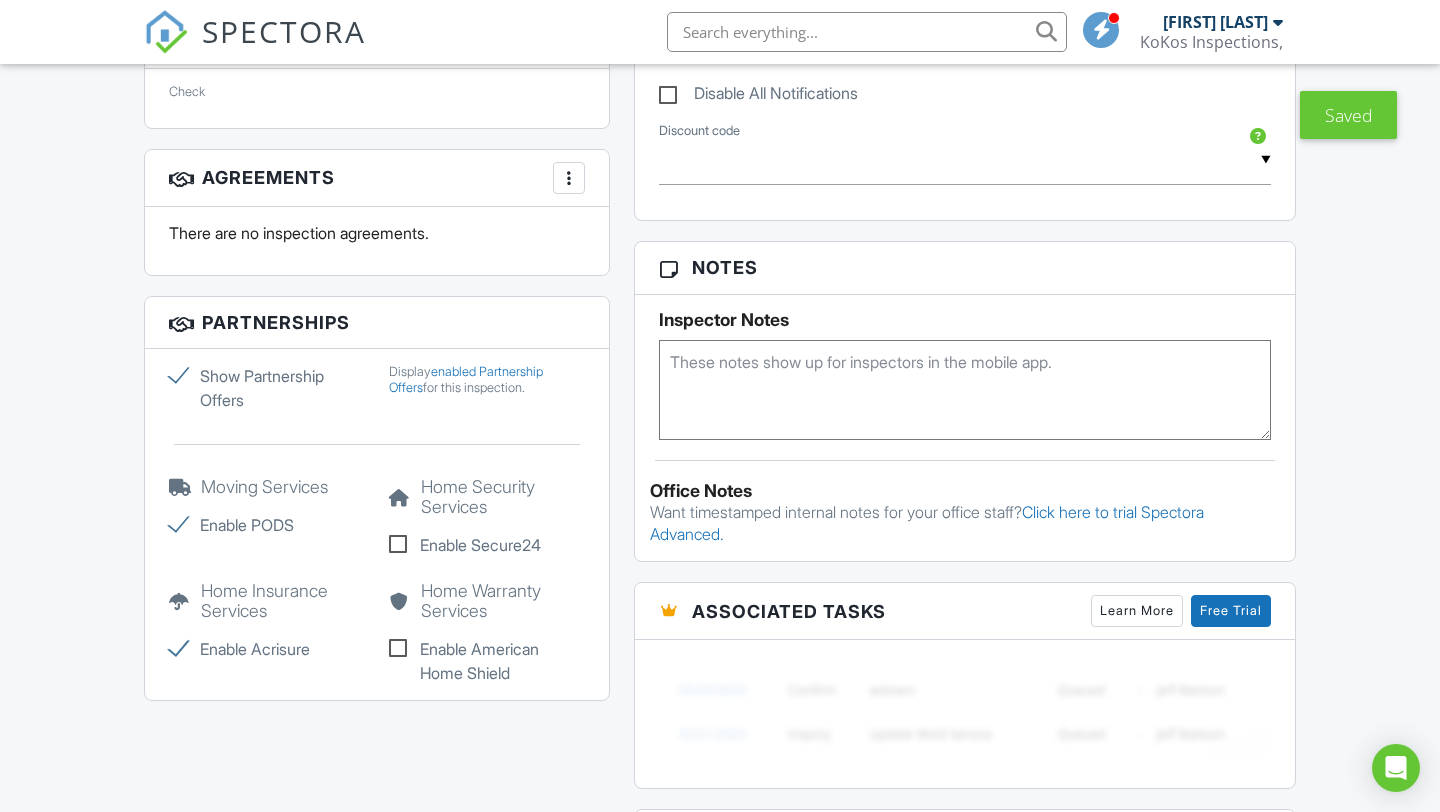 click on "Enable Acrisure" at bounding box center (267, 649) 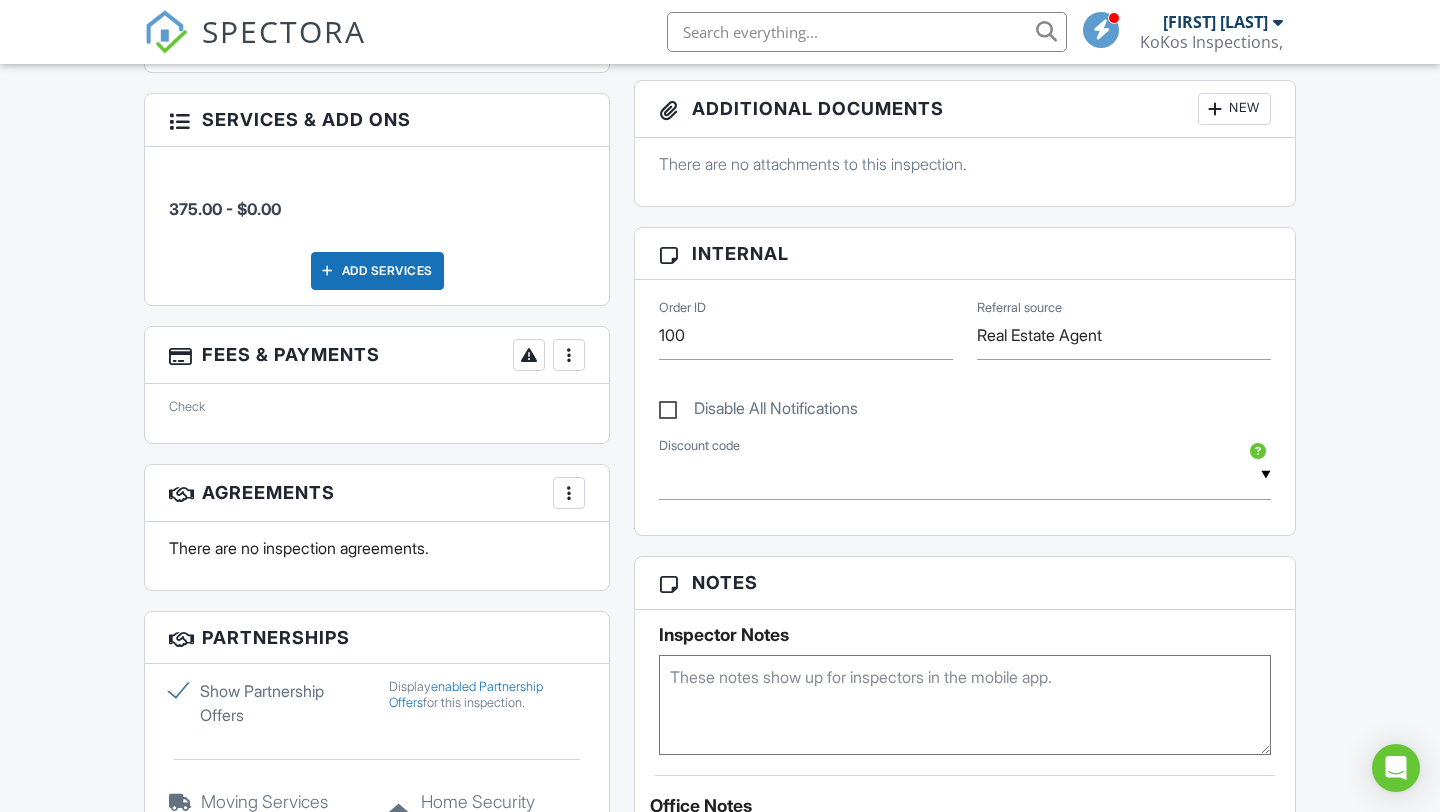 scroll, scrollTop: 959, scrollLeft: 0, axis: vertical 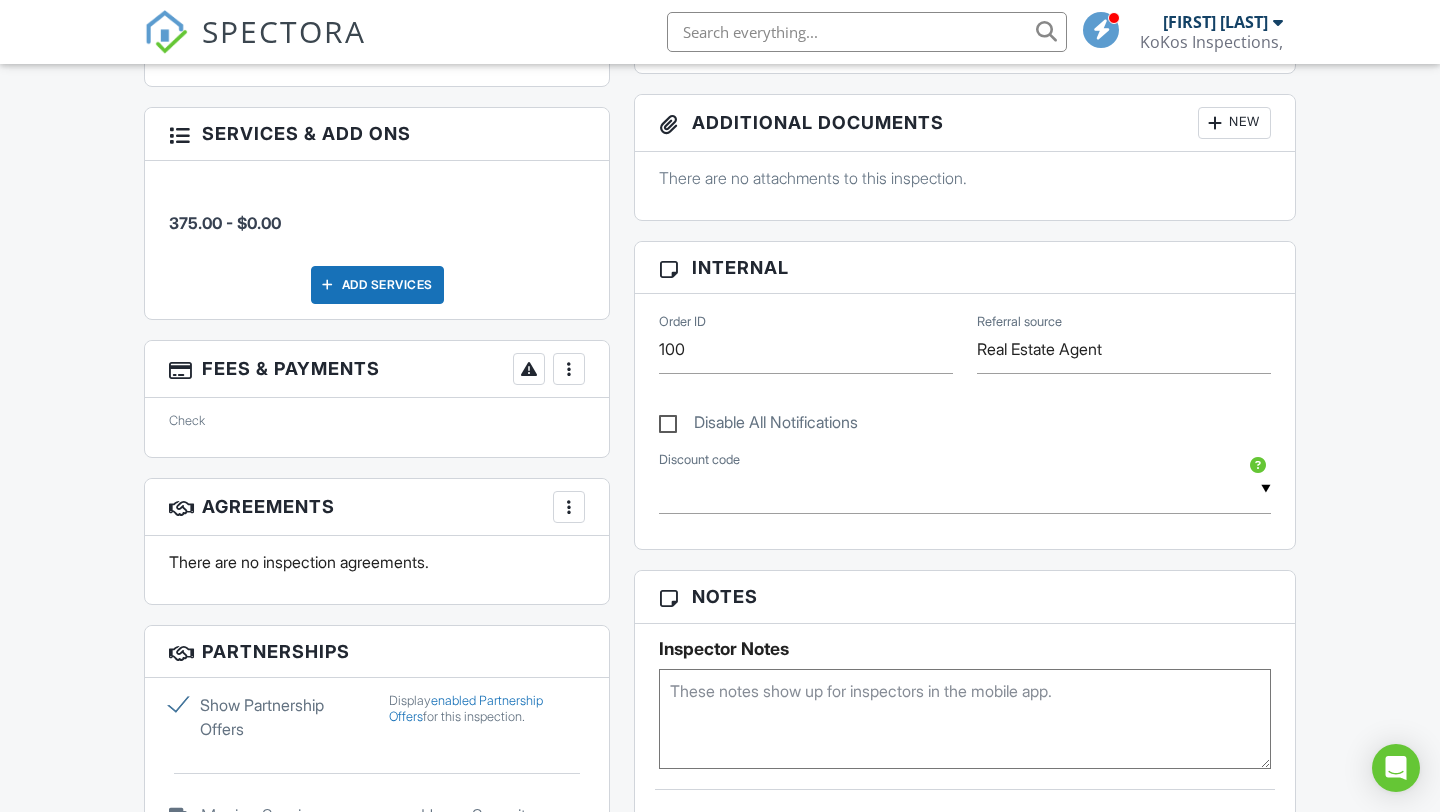 click on "Check" at bounding box center [377, 421] 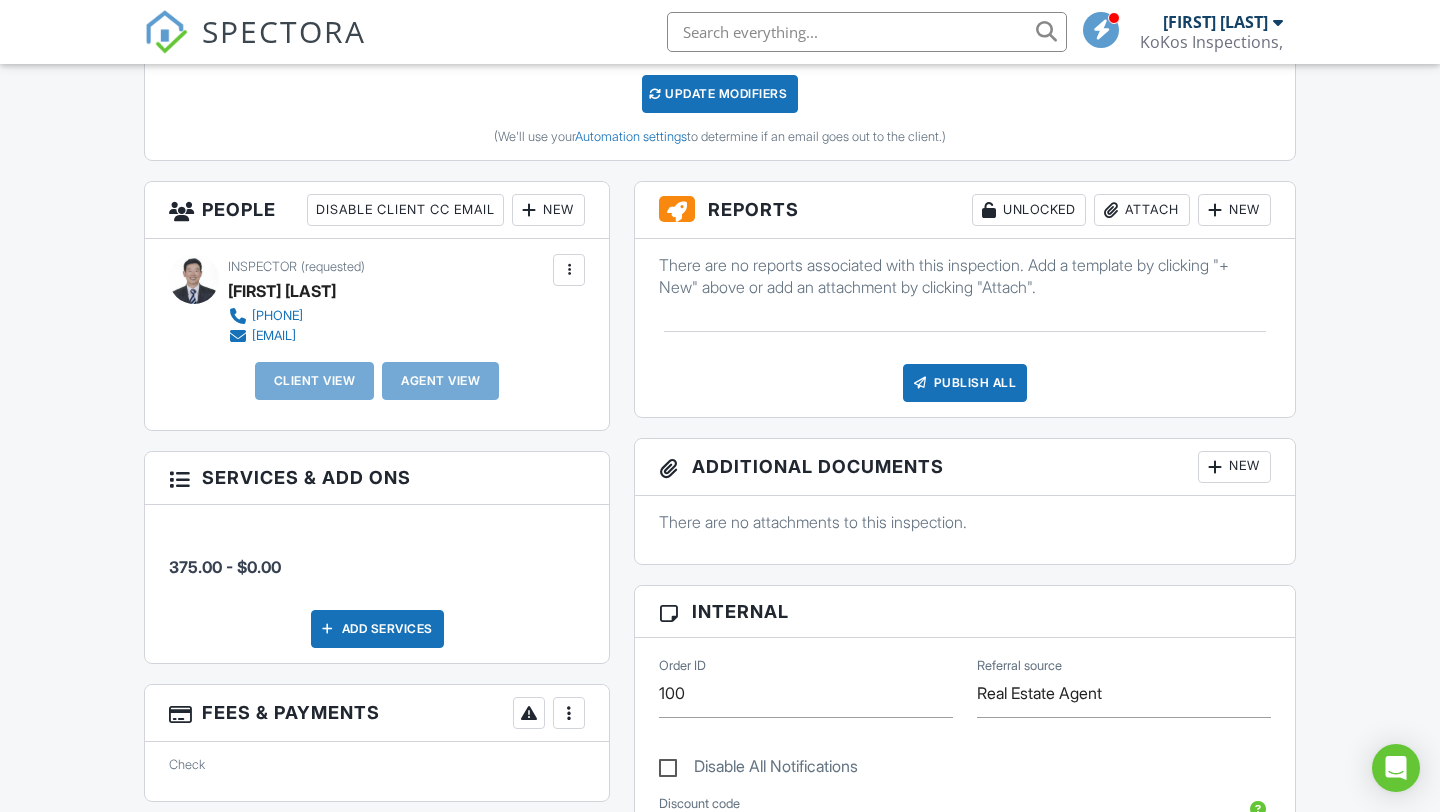 scroll, scrollTop: 614, scrollLeft: 0, axis: vertical 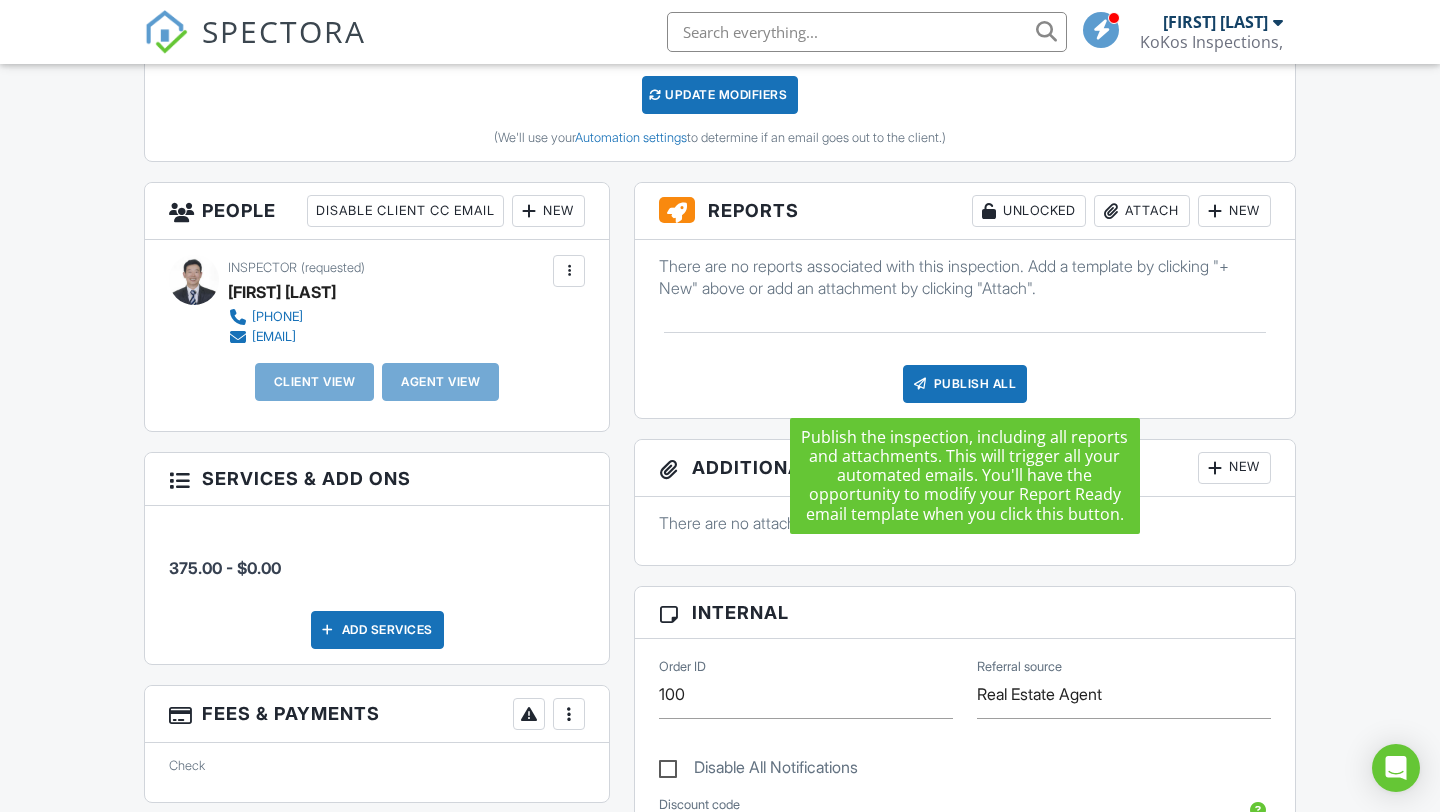 click on "Publish All" at bounding box center [965, 384] 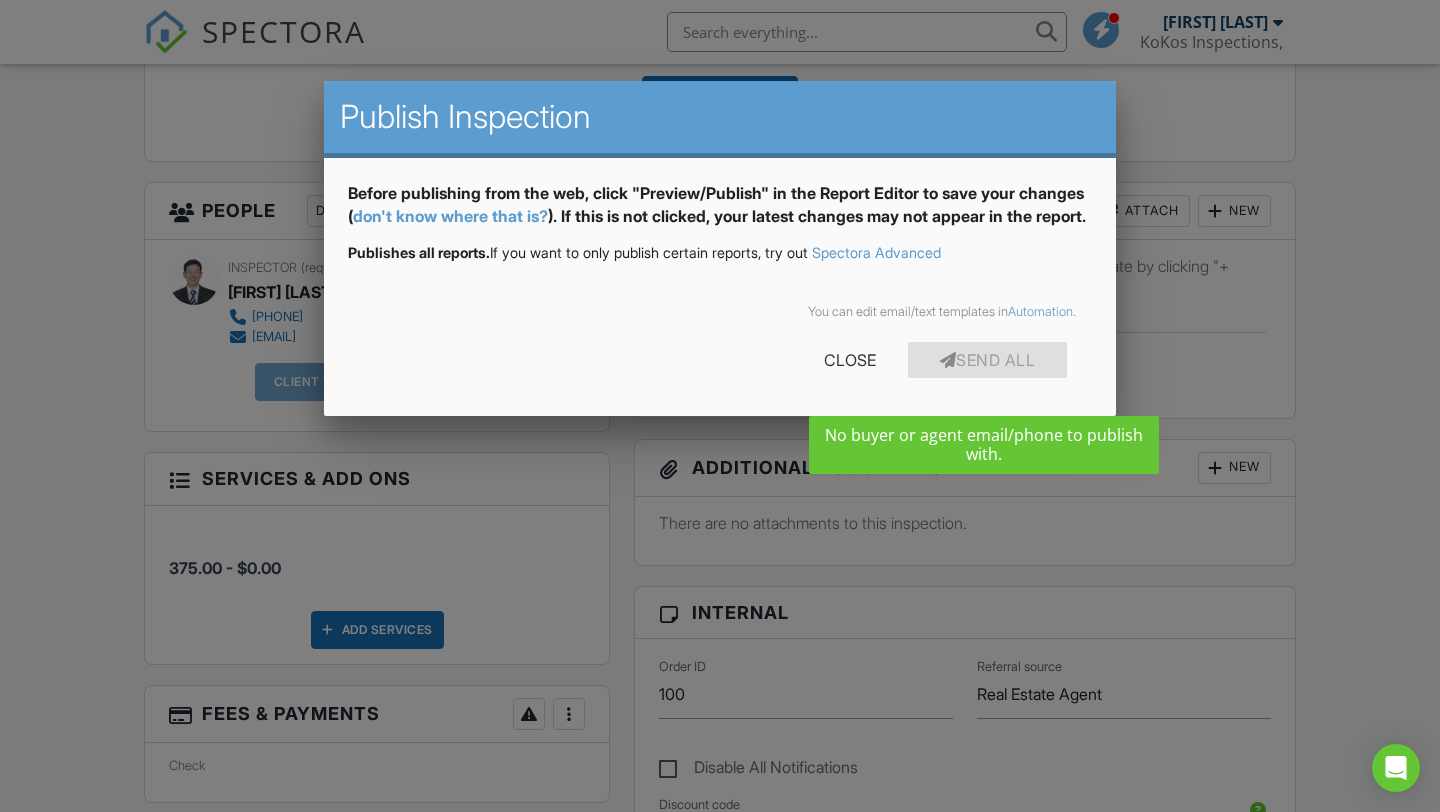 click on "Send All" at bounding box center [988, 360] 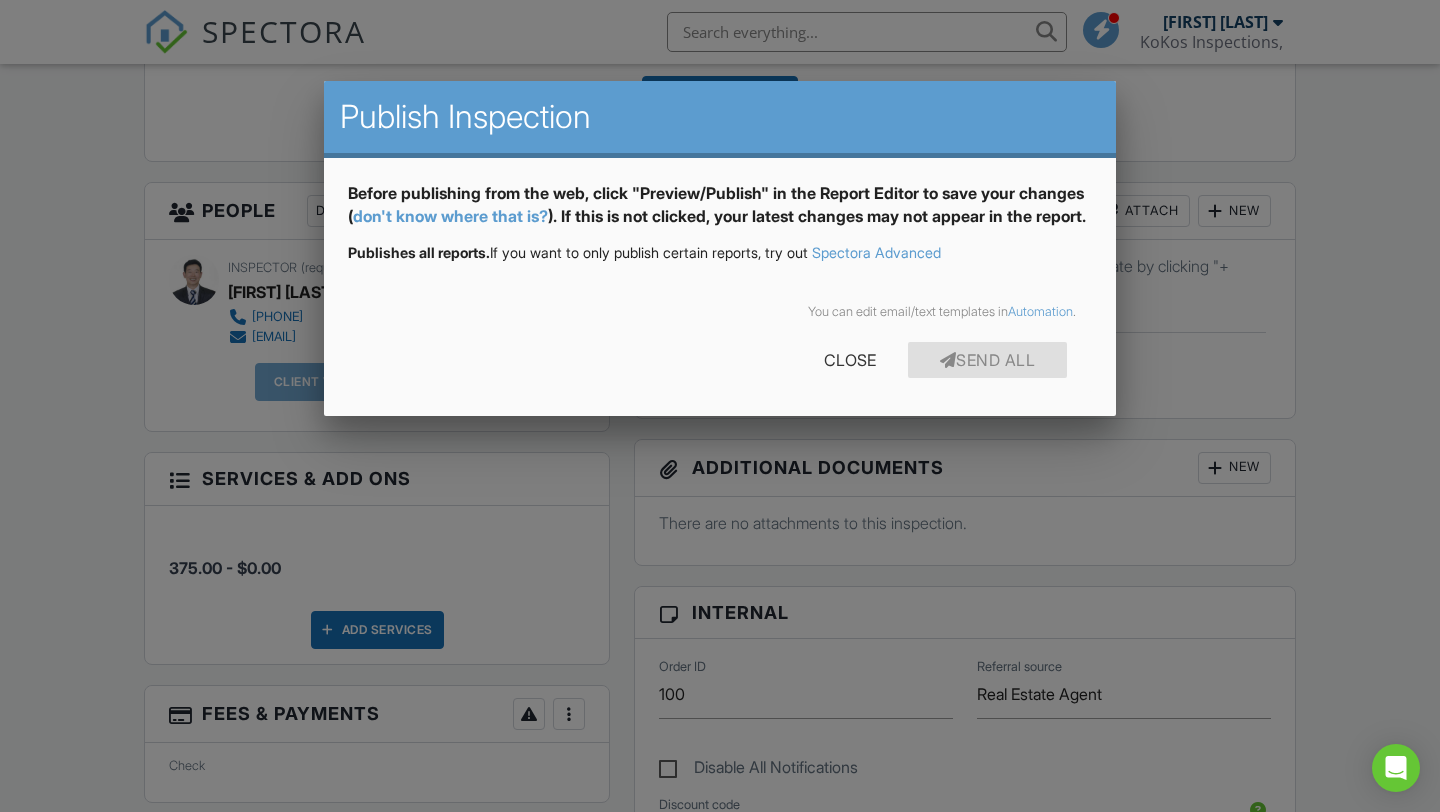 click at bounding box center (720, 407) 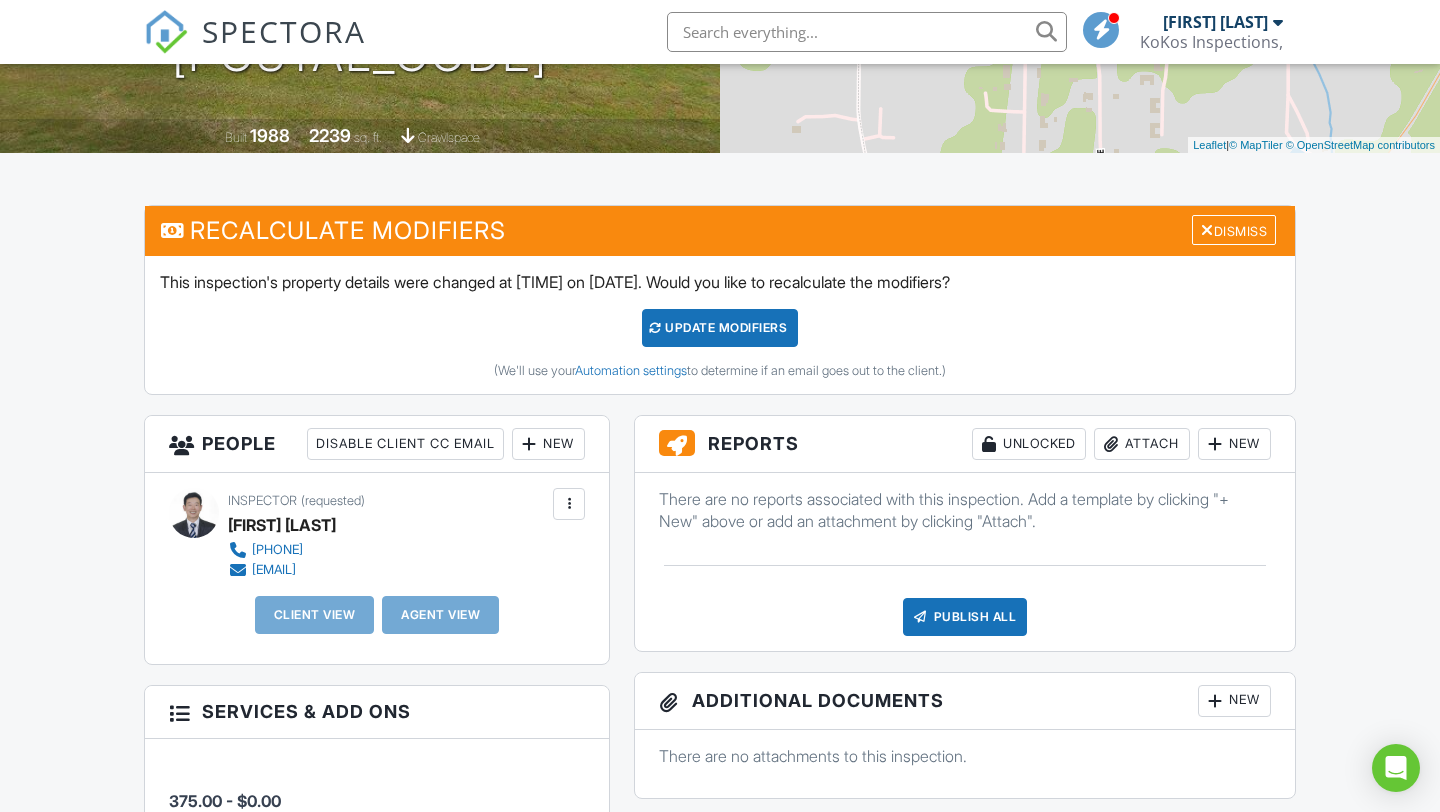 scroll, scrollTop: 376, scrollLeft: 0, axis: vertical 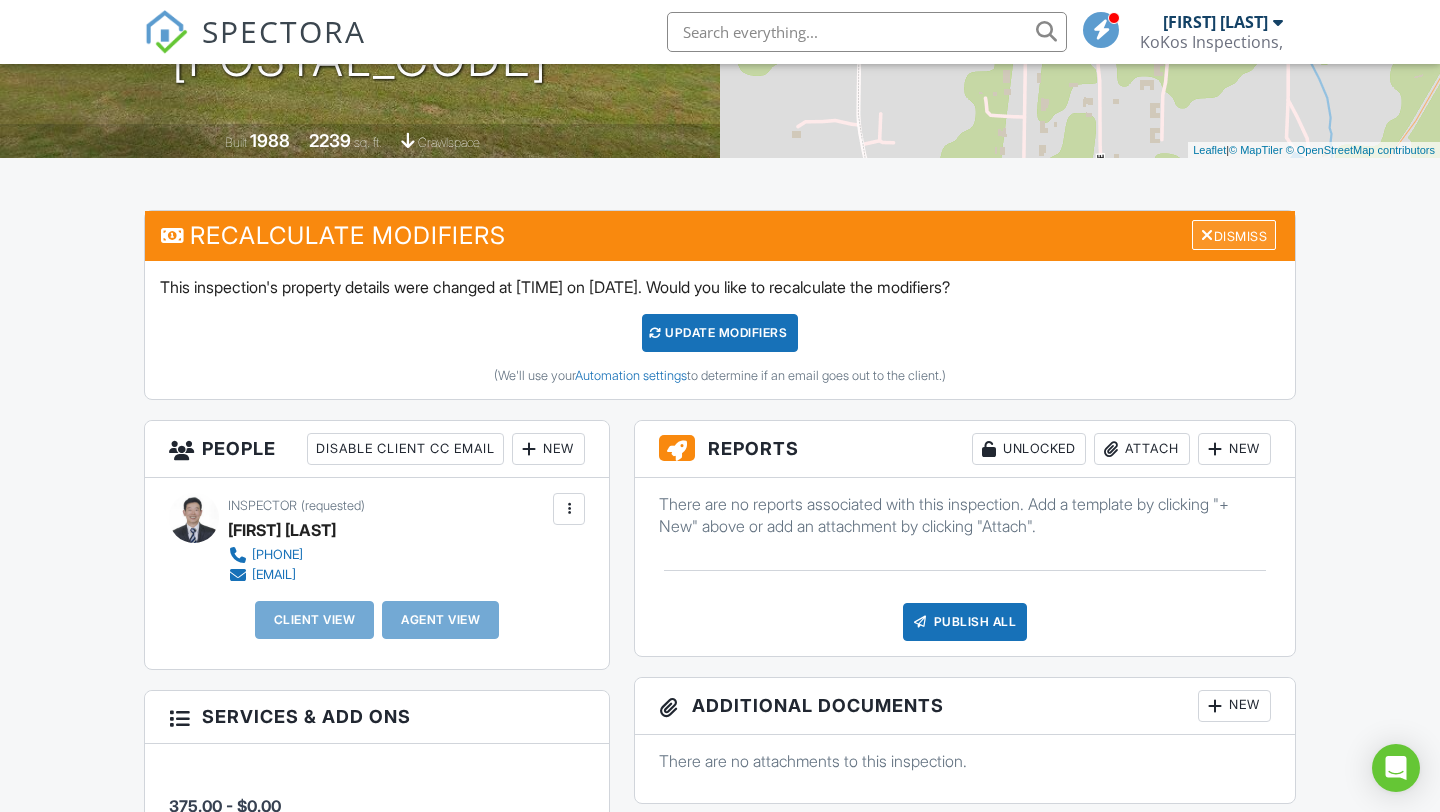 click on "Dismiss" at bounding box center (1234, 235) 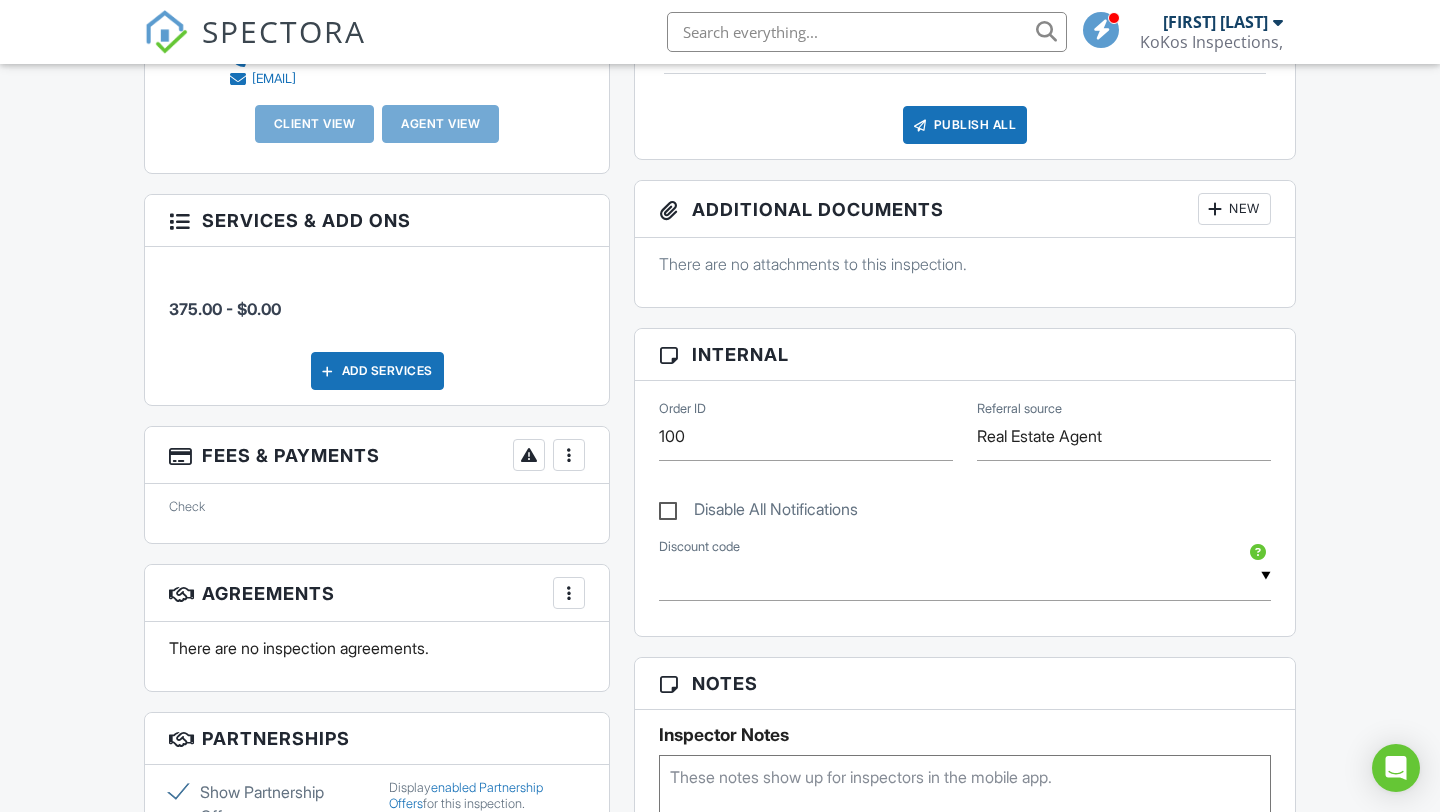 scroll, scrollTop: 671, scrollLeft: 0, axis: vertical 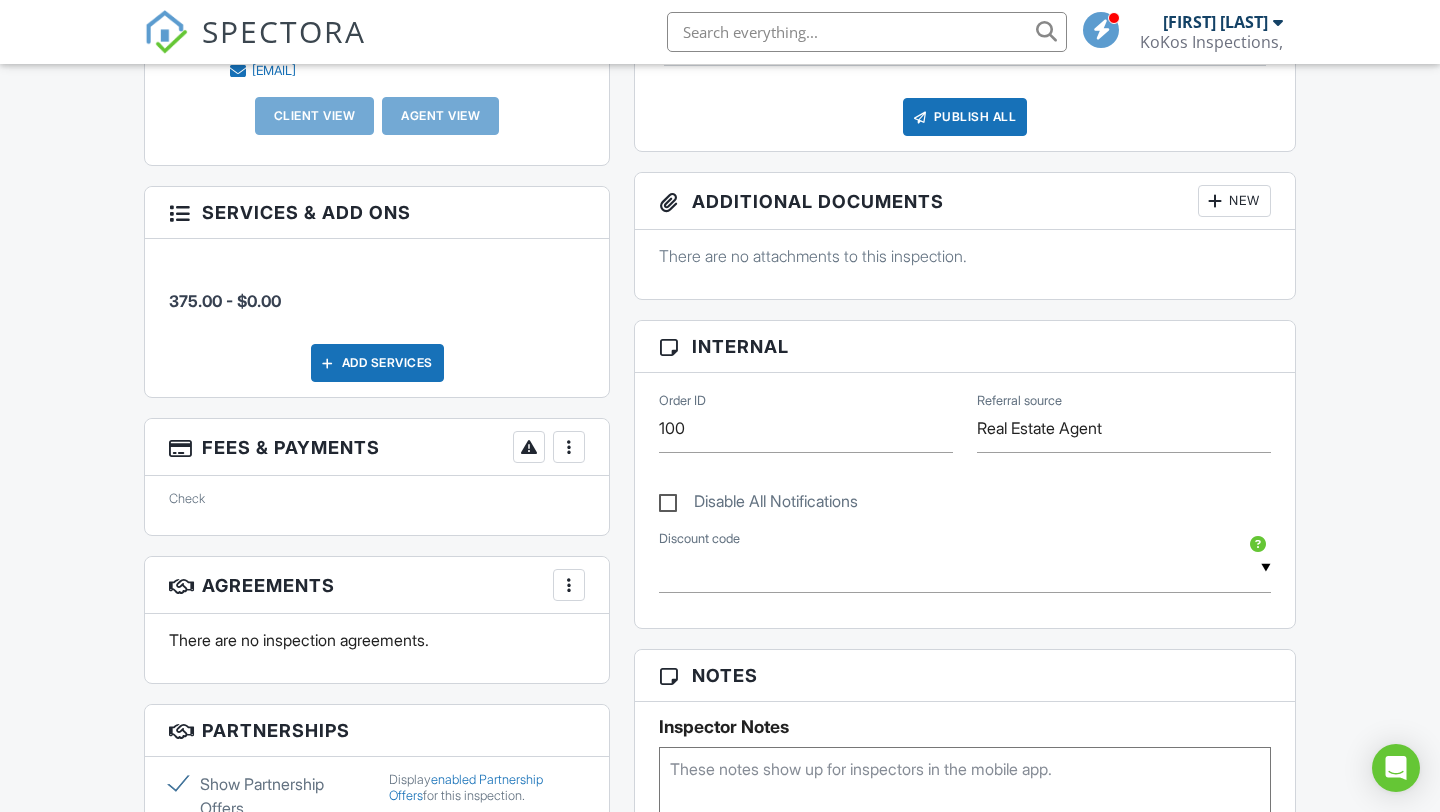 click on "Disable All Notifications" at bounding box center (758, 504) 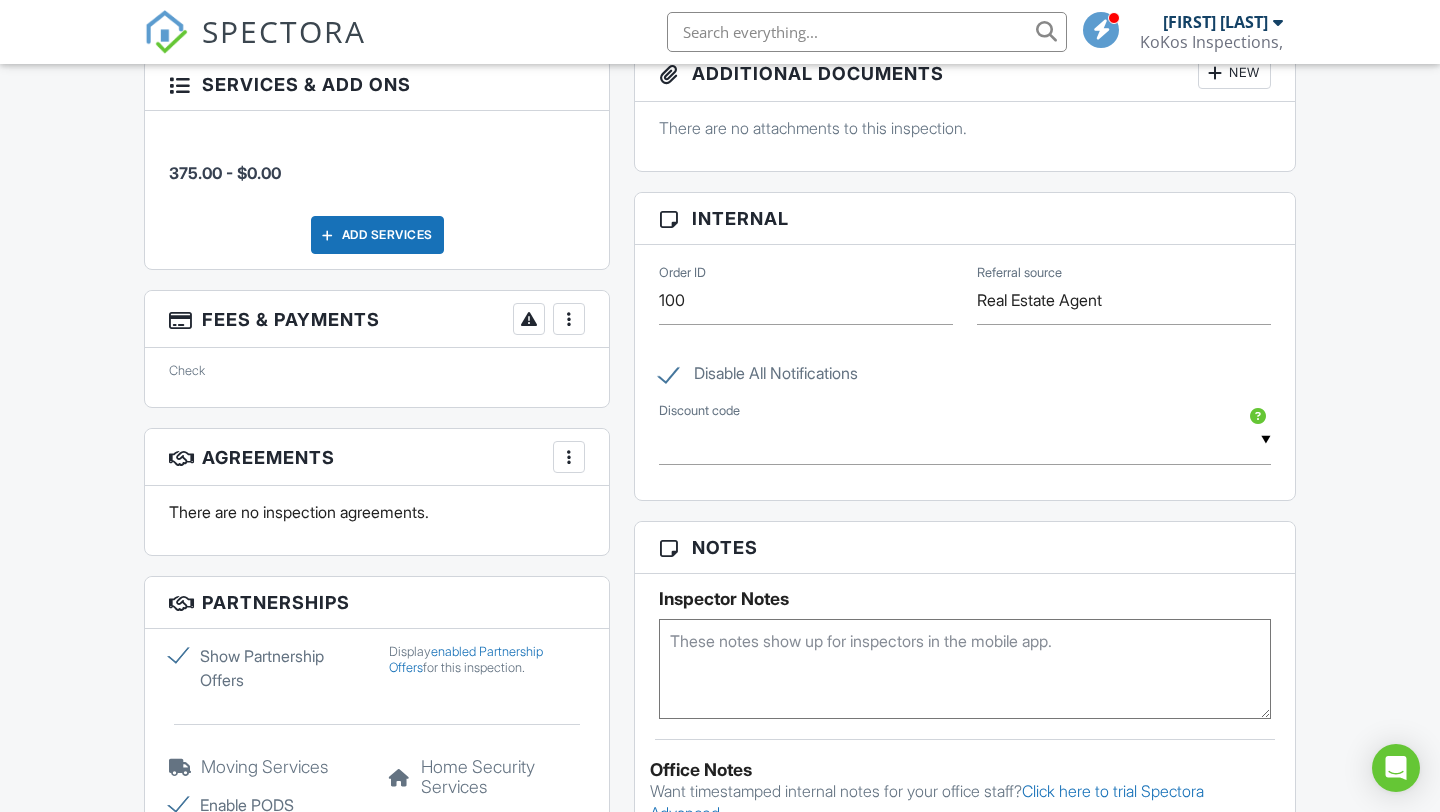 scroll, scrollTop: 1085, scrollLeft: 0, axis: vertical 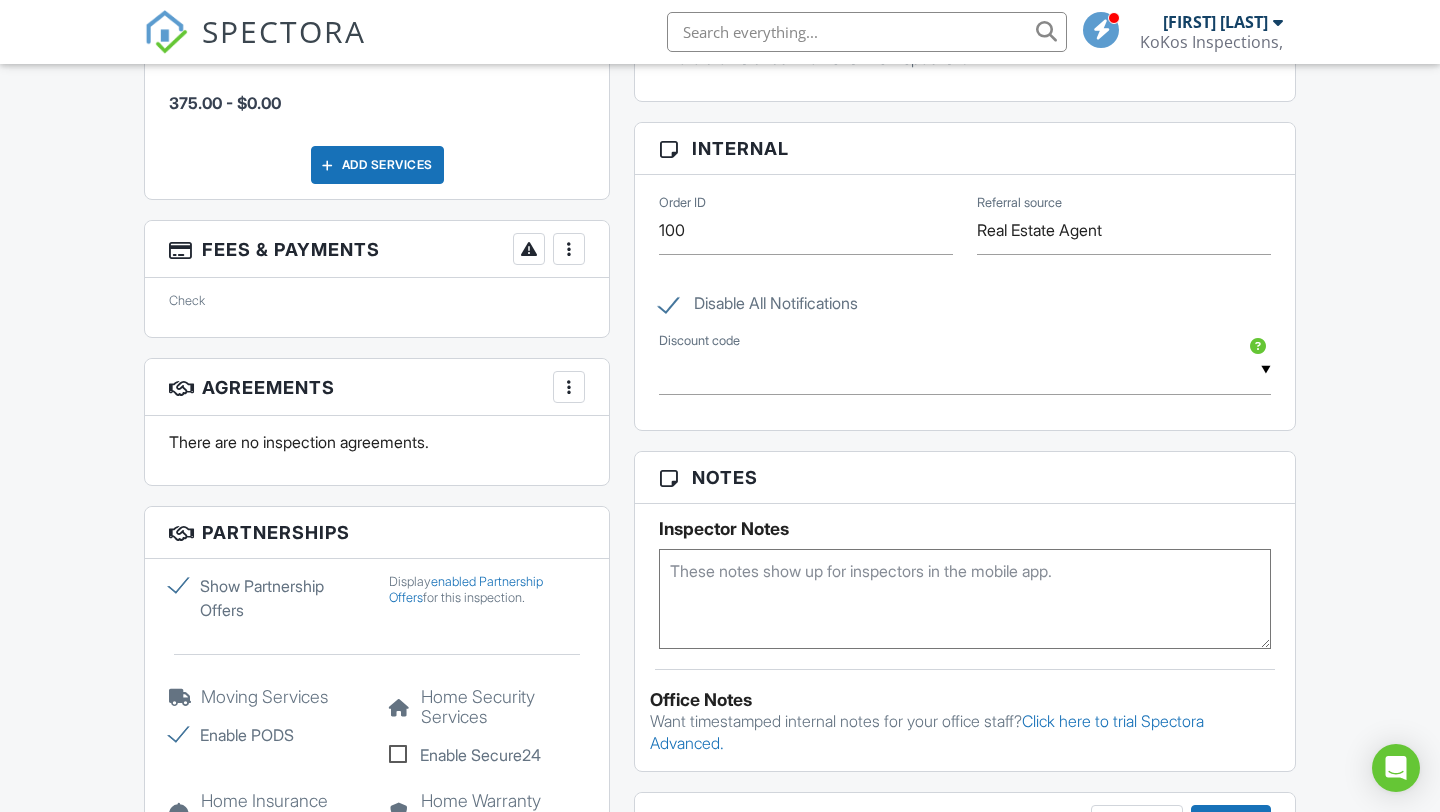 click at bounding box center [965, 599] 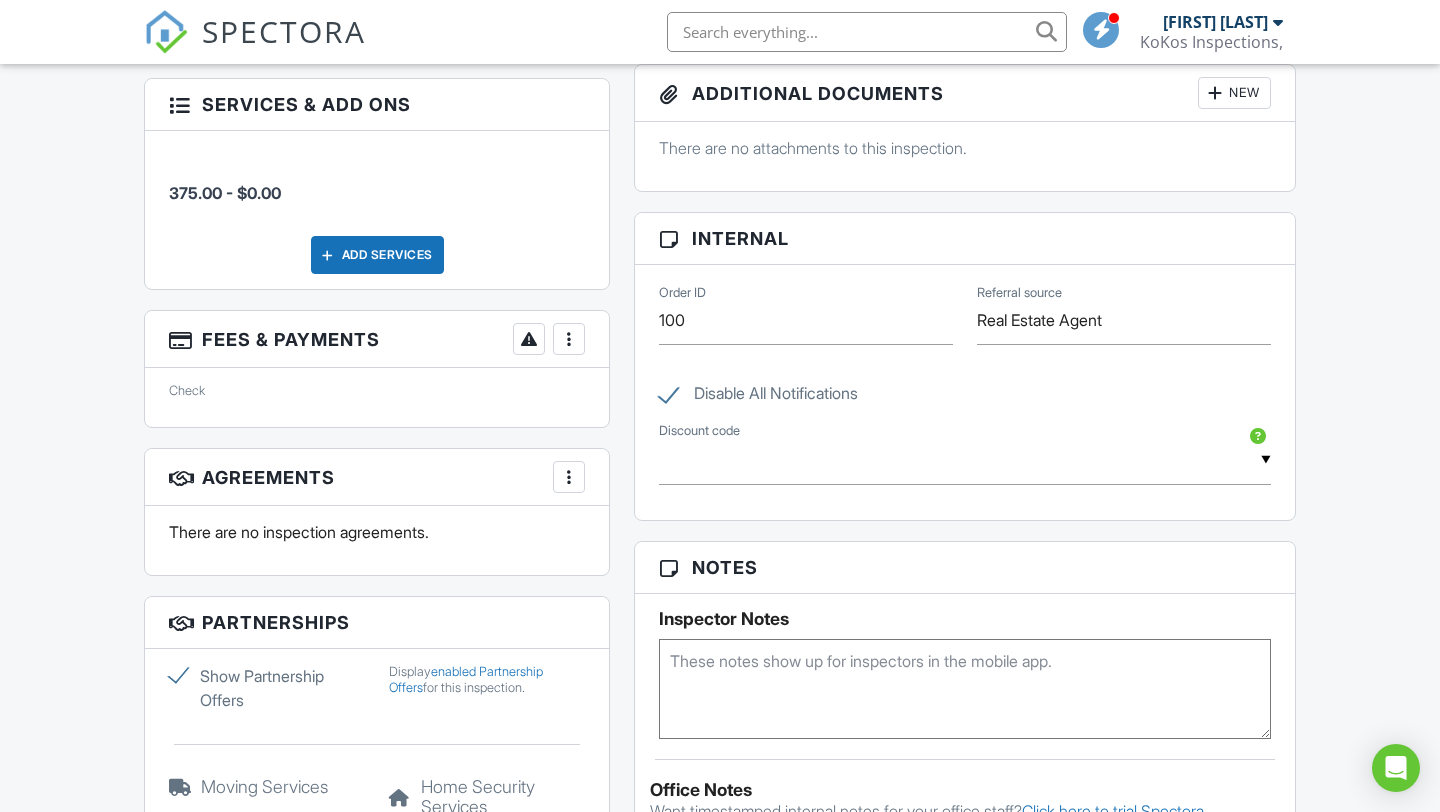 scroll, scrollTop: 989, scrollLeft: 0, axis: vertical 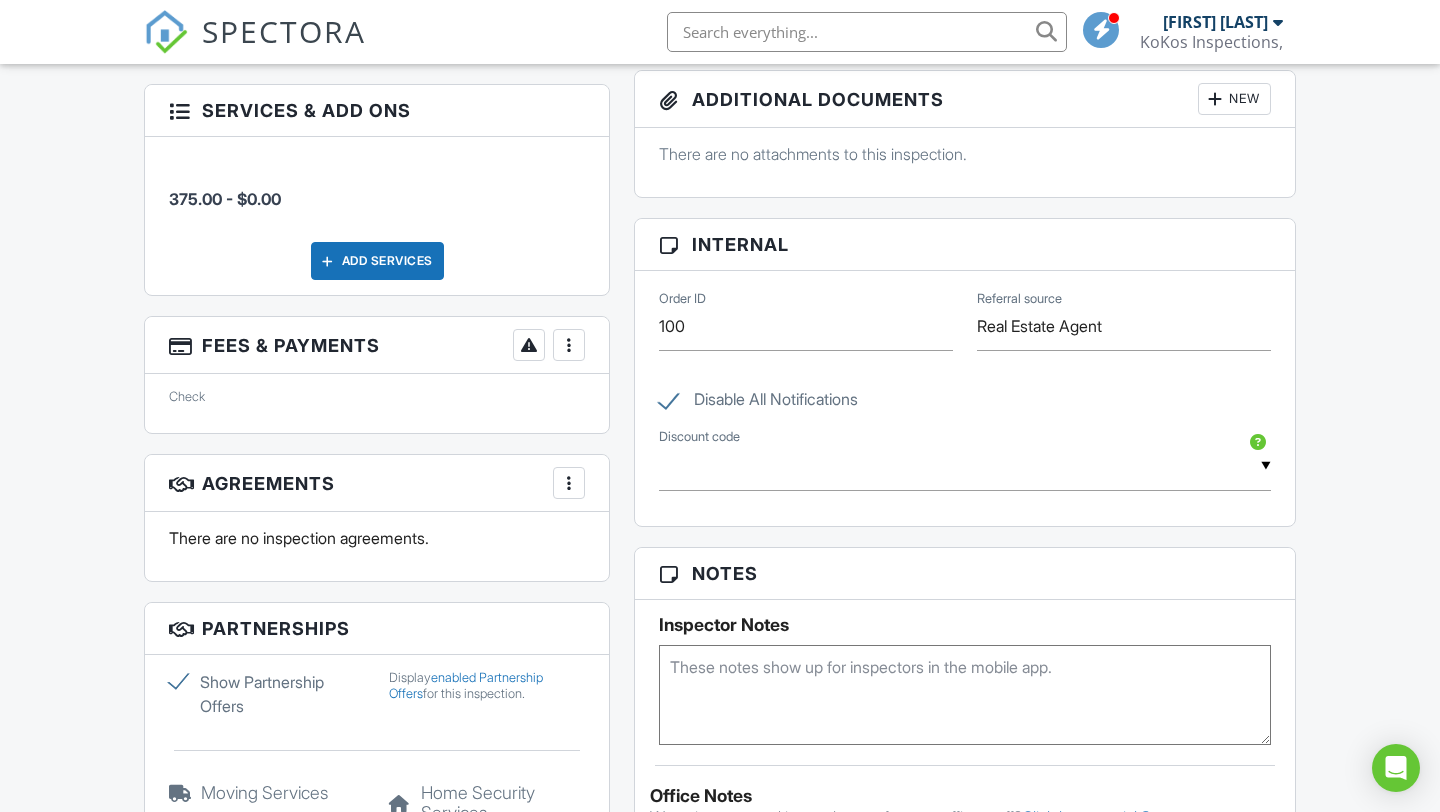 click on "Agreements
More
Add Agreement
Edit Agreement Templates" at bounding box center (377, 483) 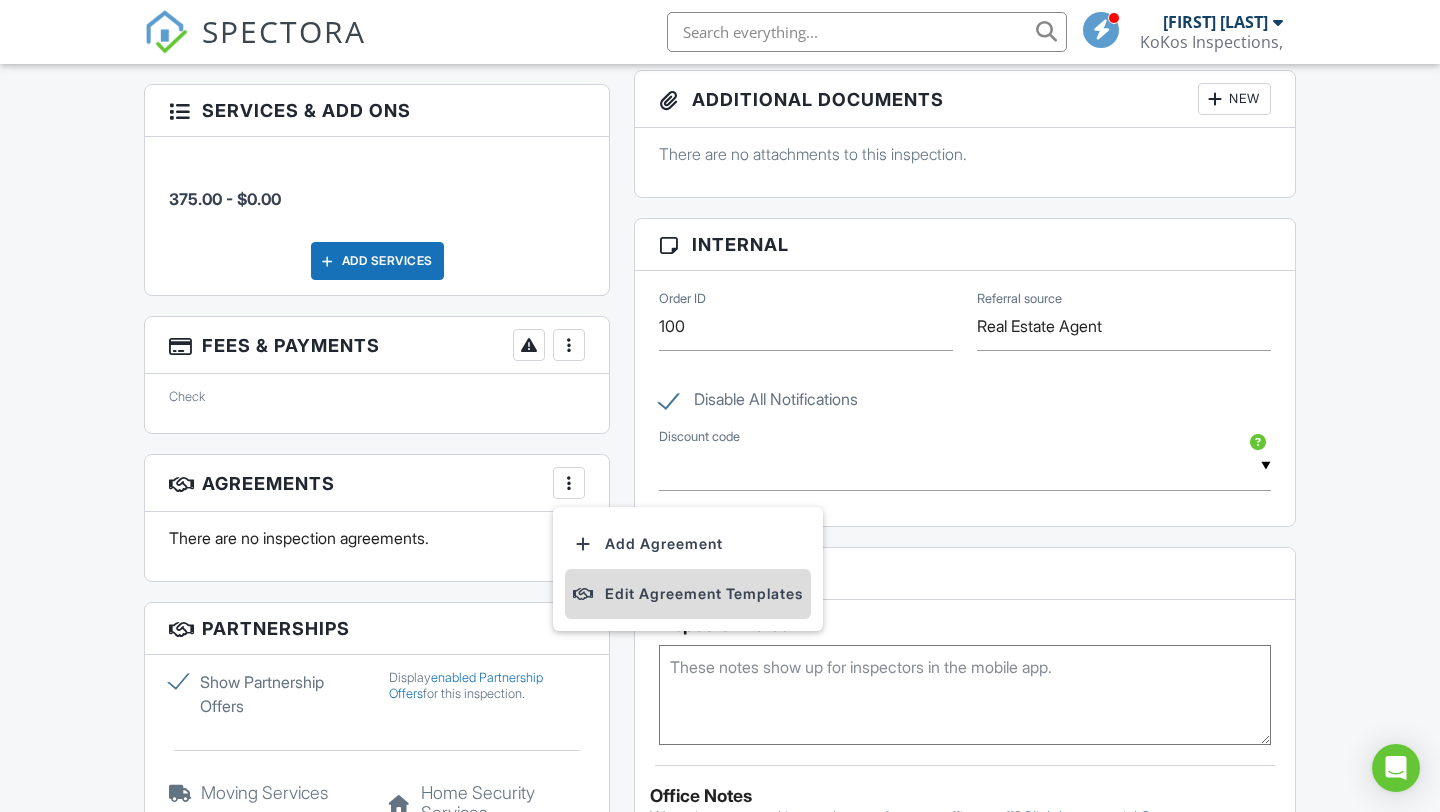 click at bounding box center (583, 594) 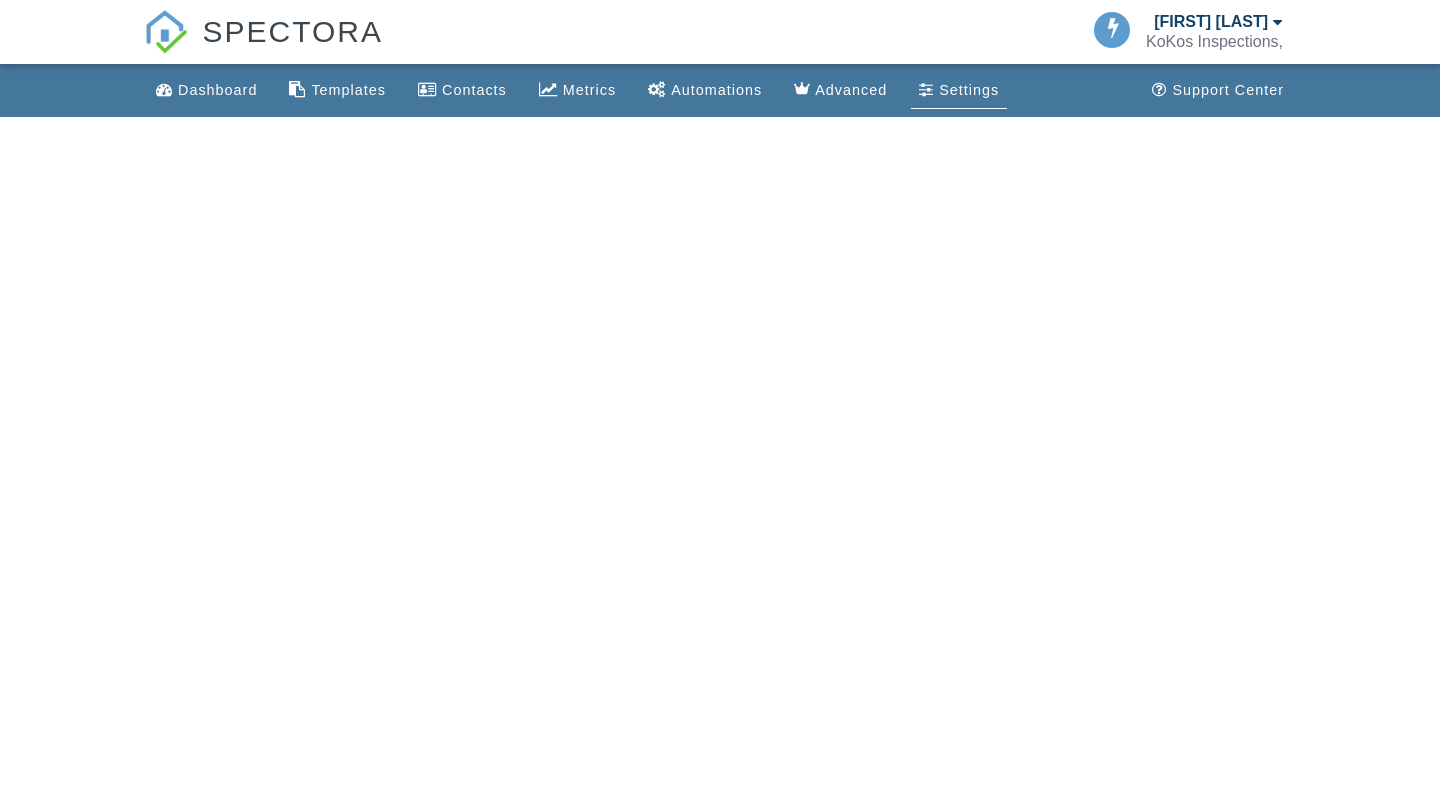 scroll, scrollTop: 0, scrollLeft: 0, axis: both 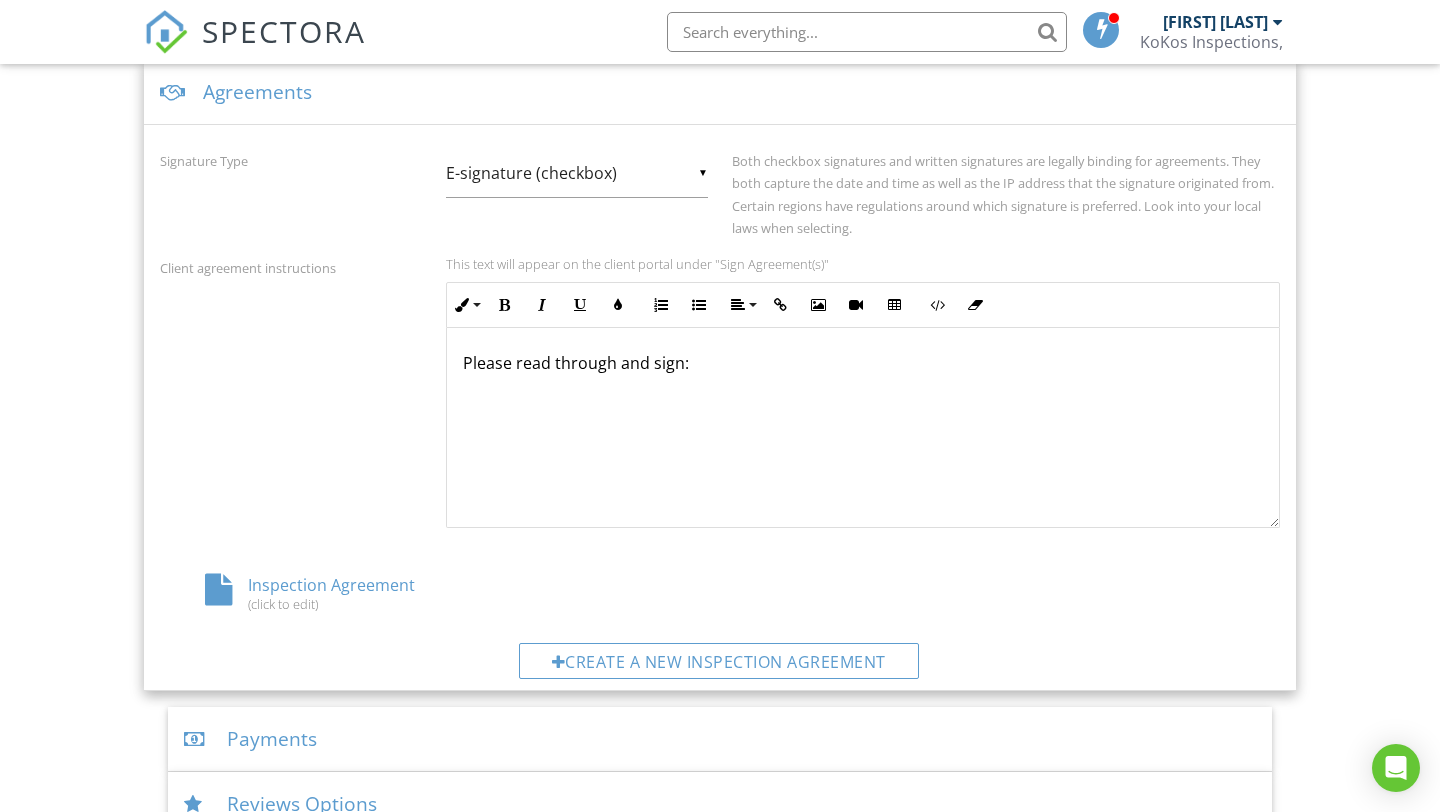 drag, startPoint x: 508, startPoint y: 479, endPoint x: 725, endPoint y: 460, distance: 217.83022 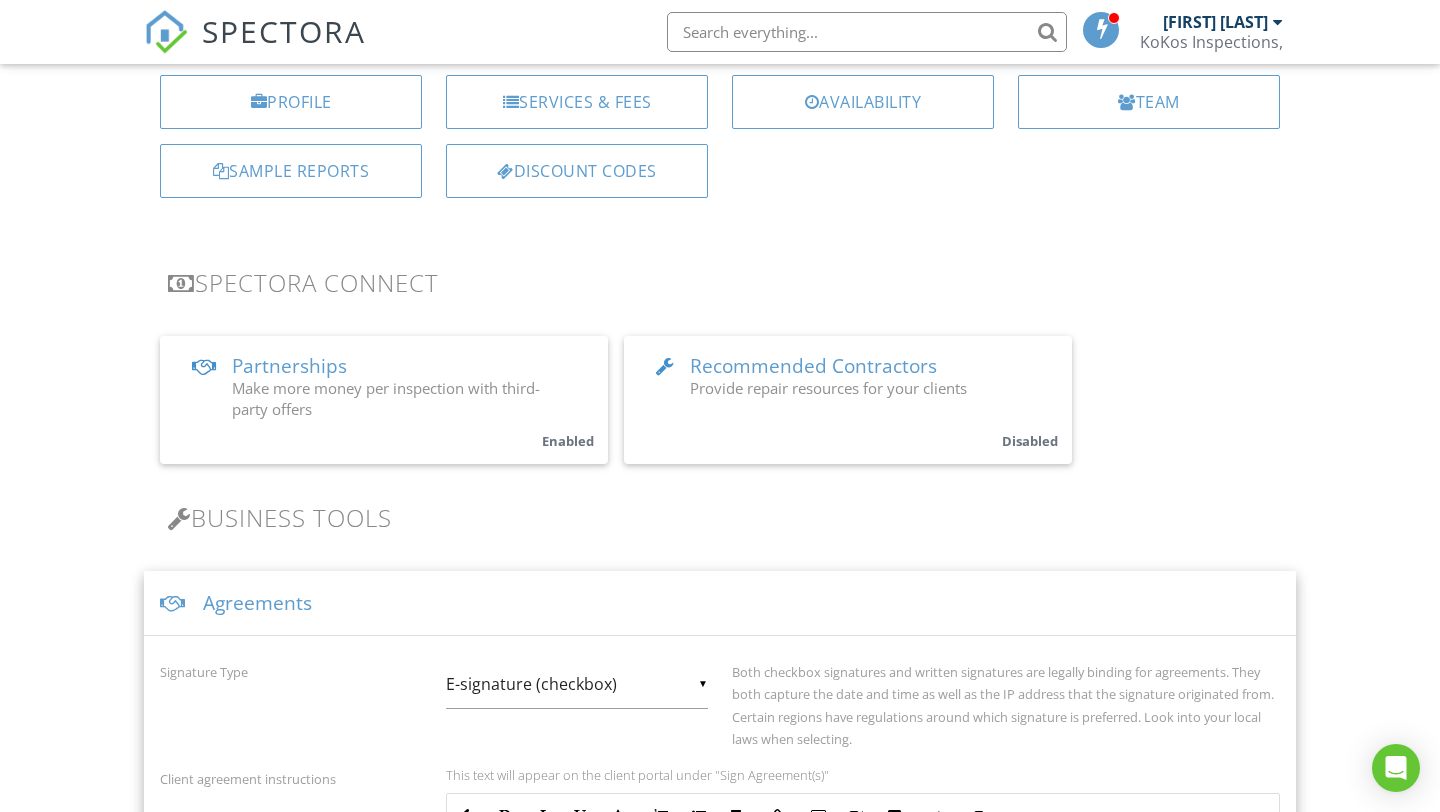 scroll, scrollTop: 146, scrollLeft: 0, axis: vertical 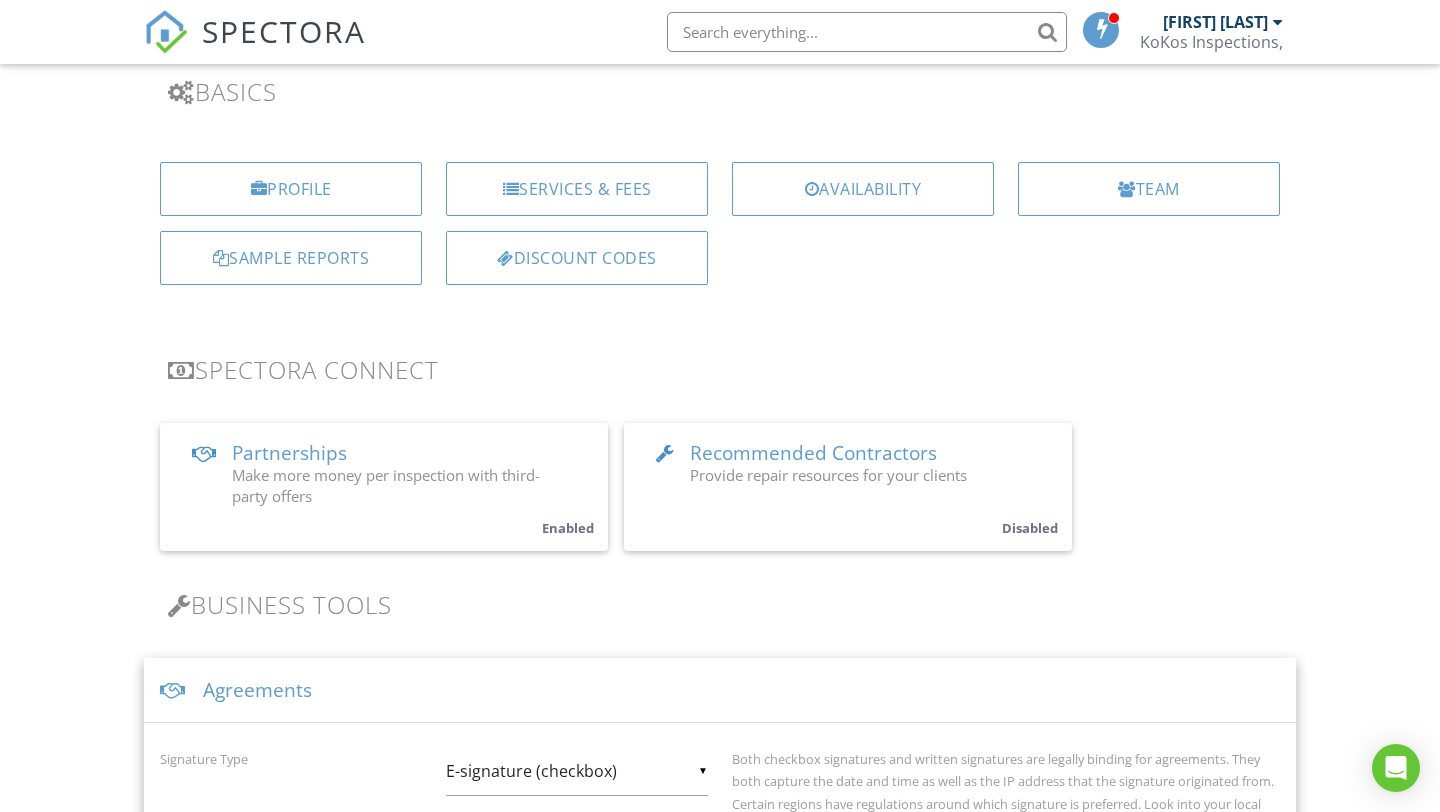 click on "Recommended Contractors" at bounding box center (813, 453) 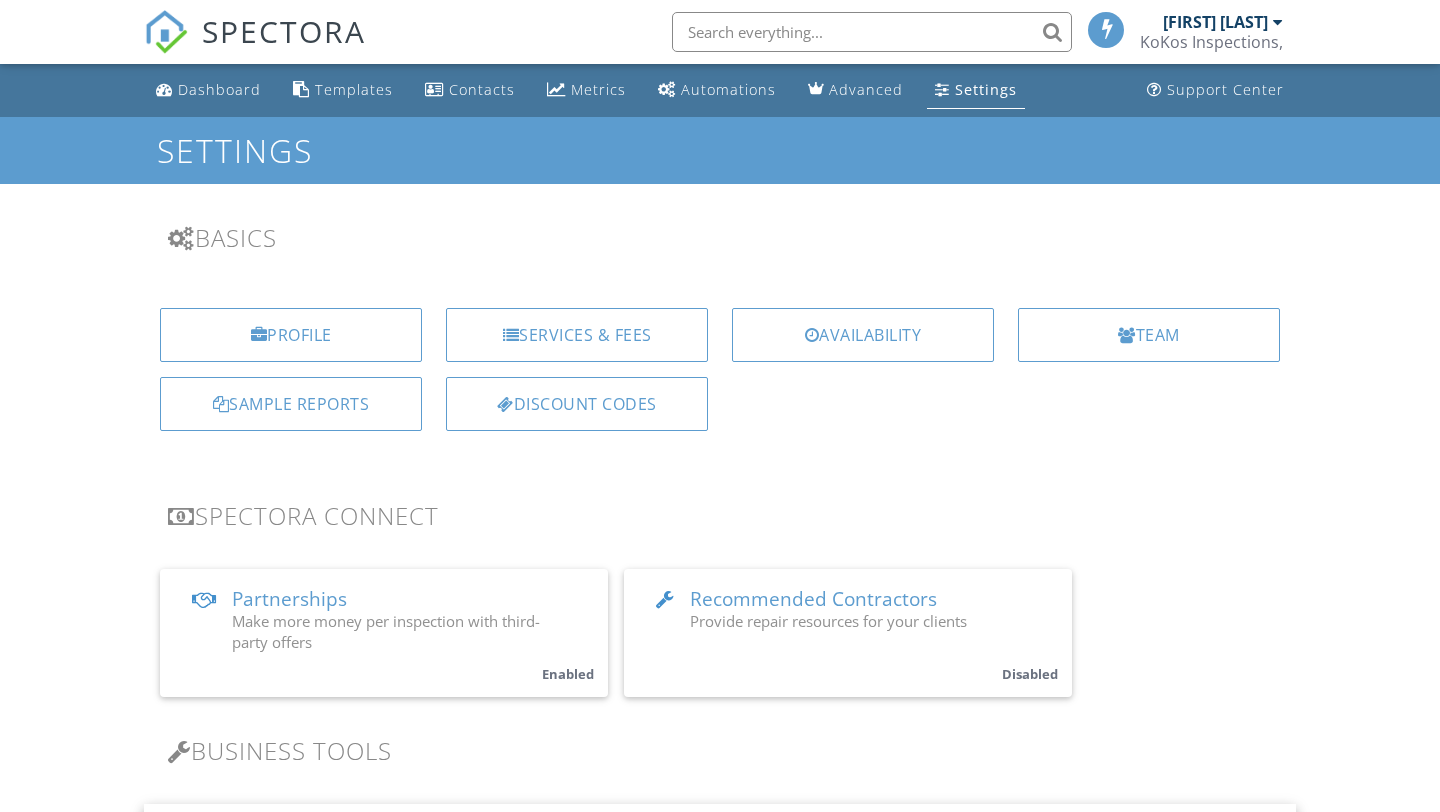 scroll, scrollTop: 641, scrollLeft: 0, axis: vertical 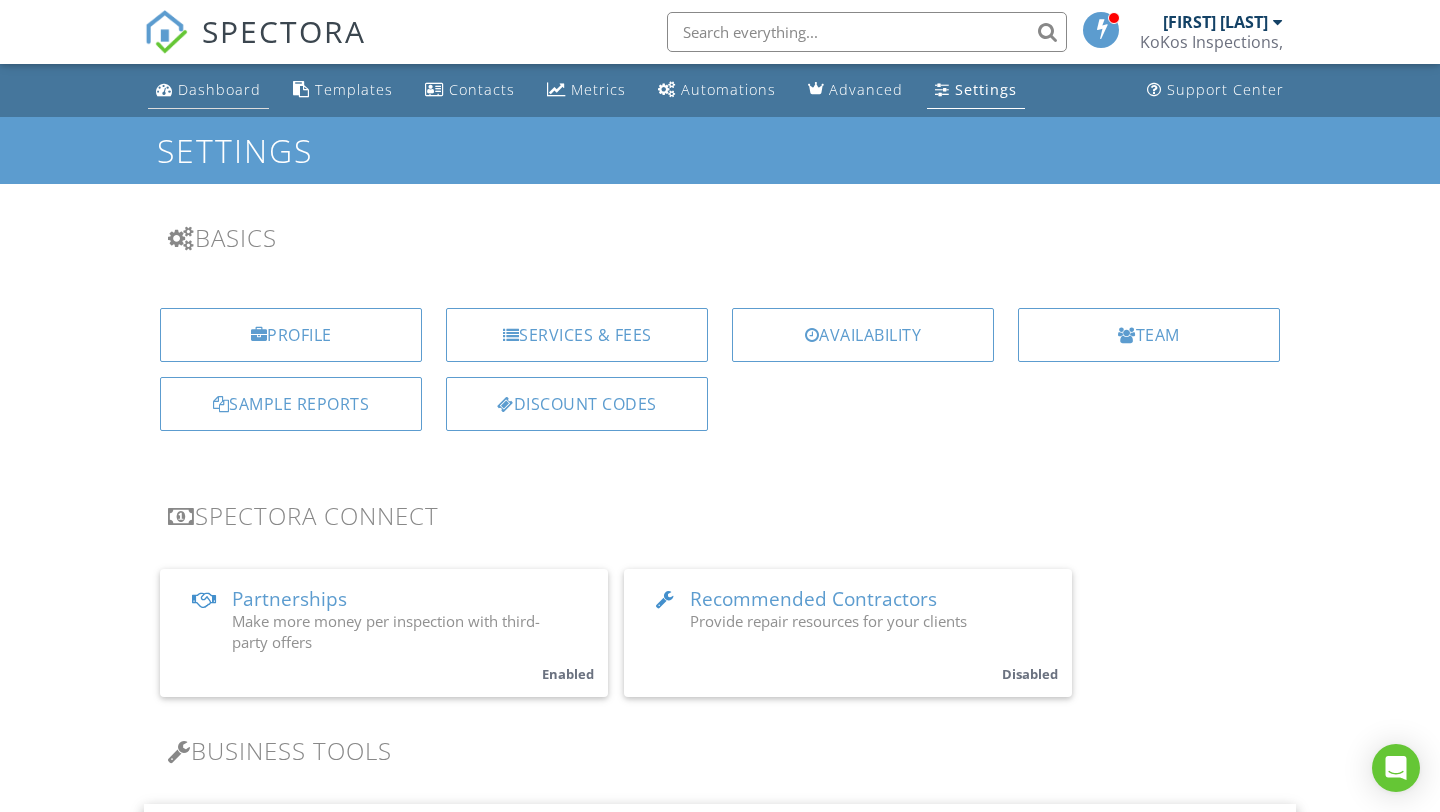 click on "Dashboard" at bounding box center [219, 89] 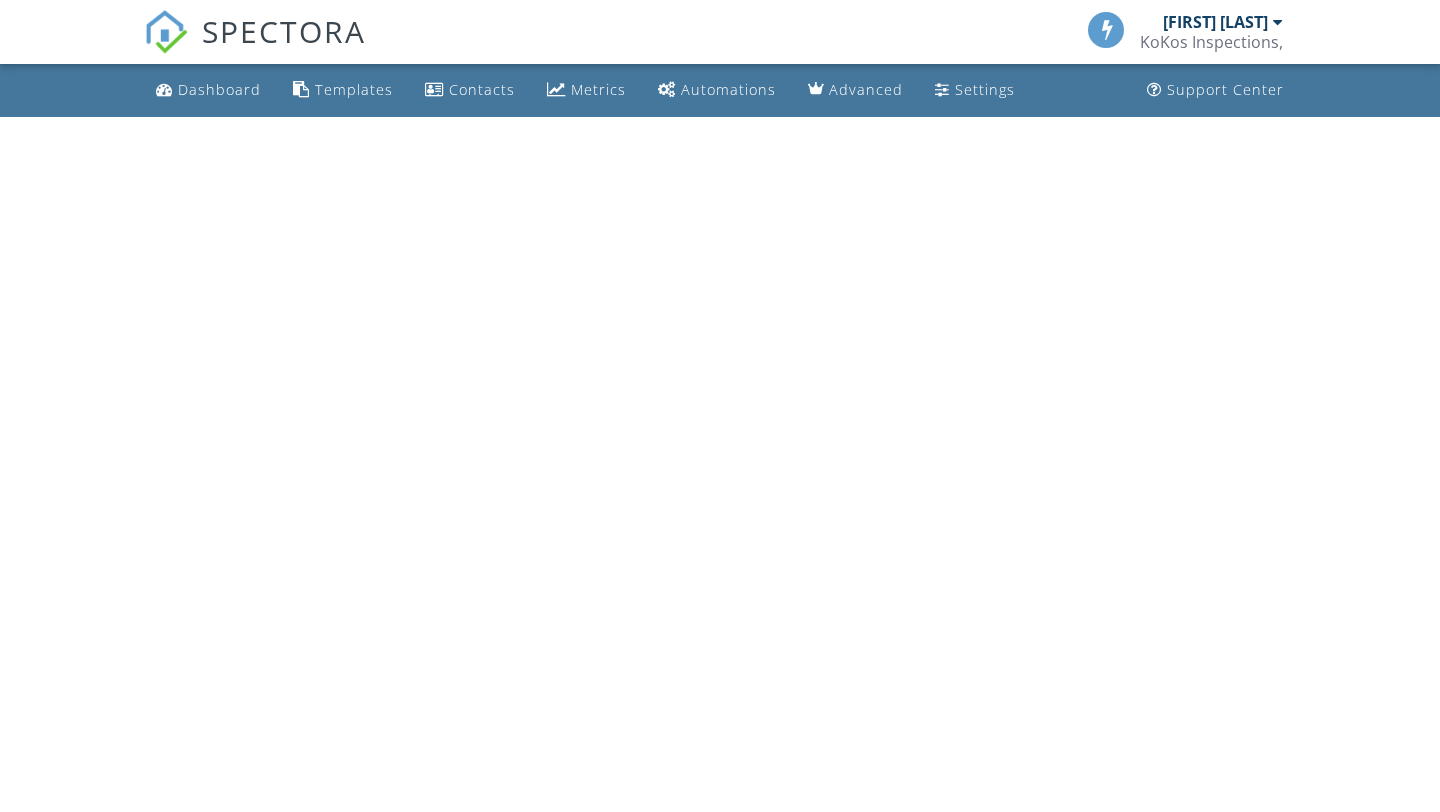 scroll, scrollTop: 0, scrollLeft: 0, axis: both 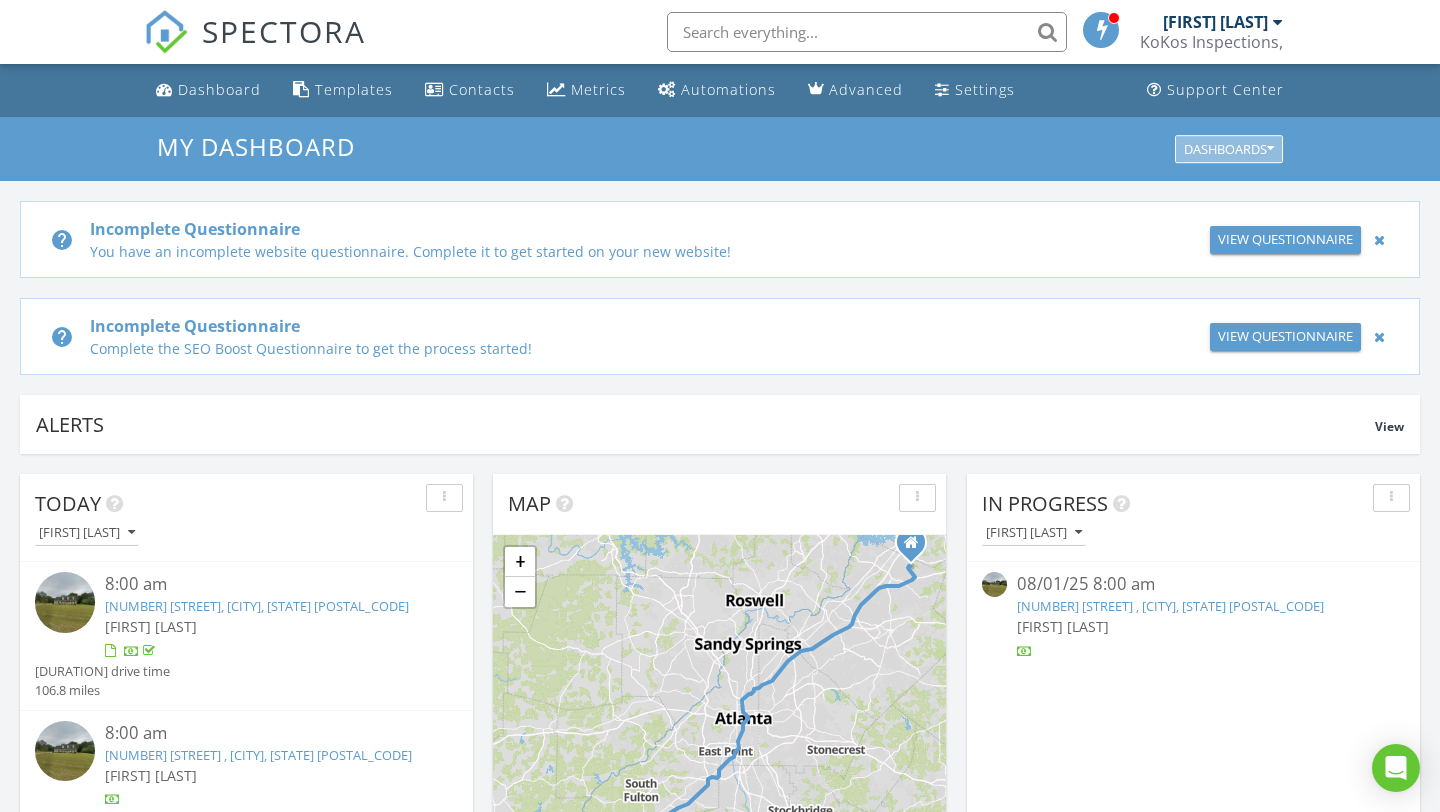 click on "Dashboards" at bounding box center (1229, 149) 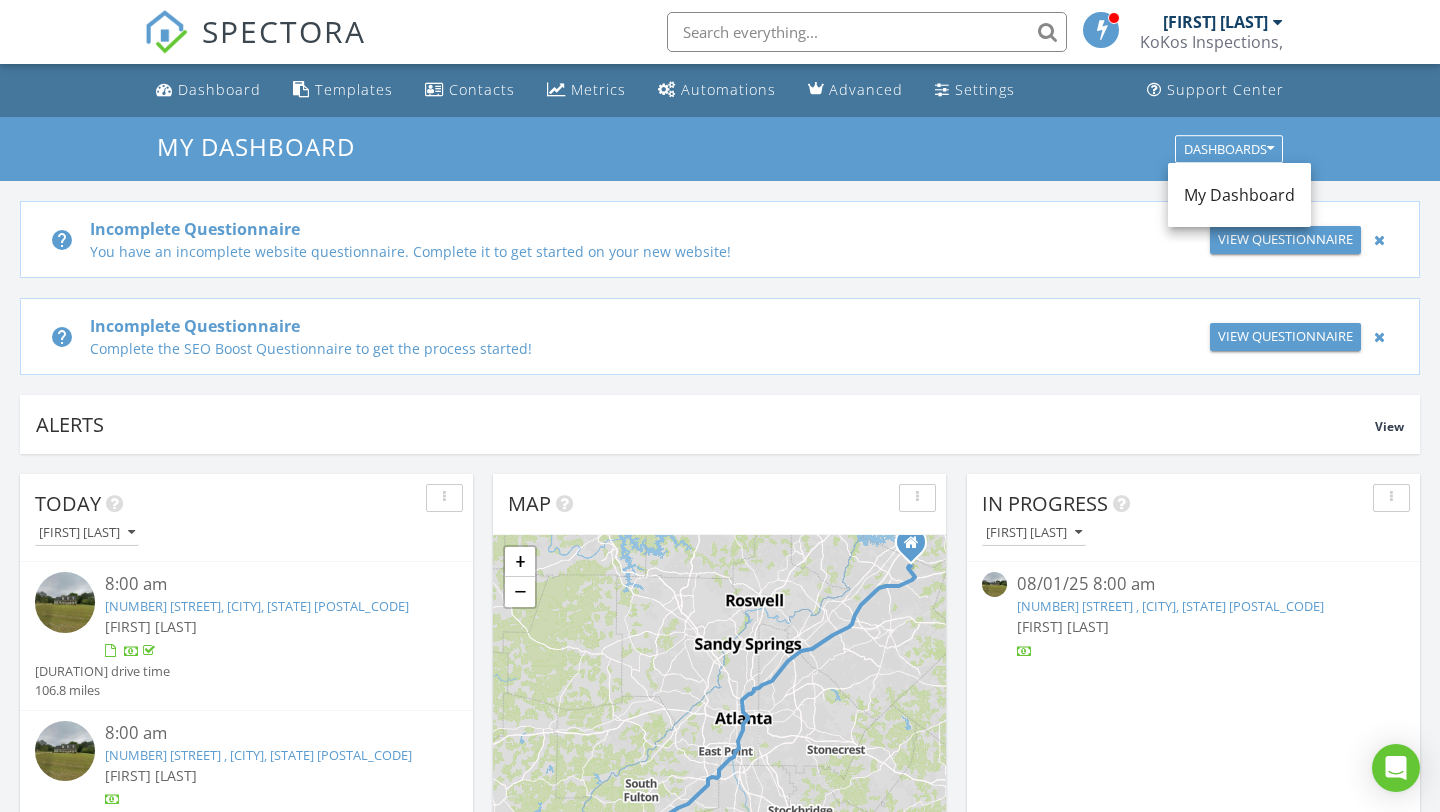 click on "My Dashboard" at bounding box center [1239, 195] 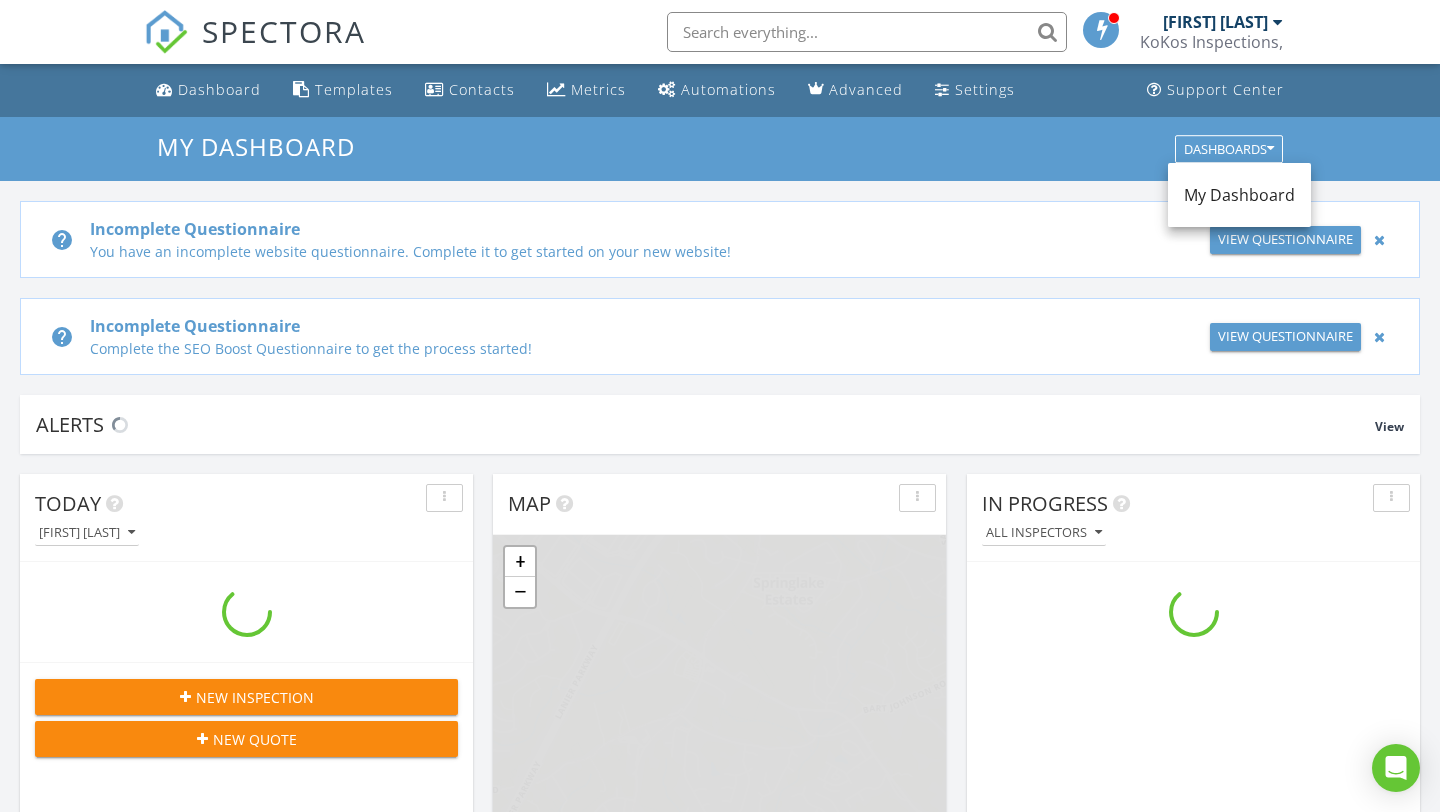 scroll, scrollTop: 10, scrollLeft: 10, axis: both 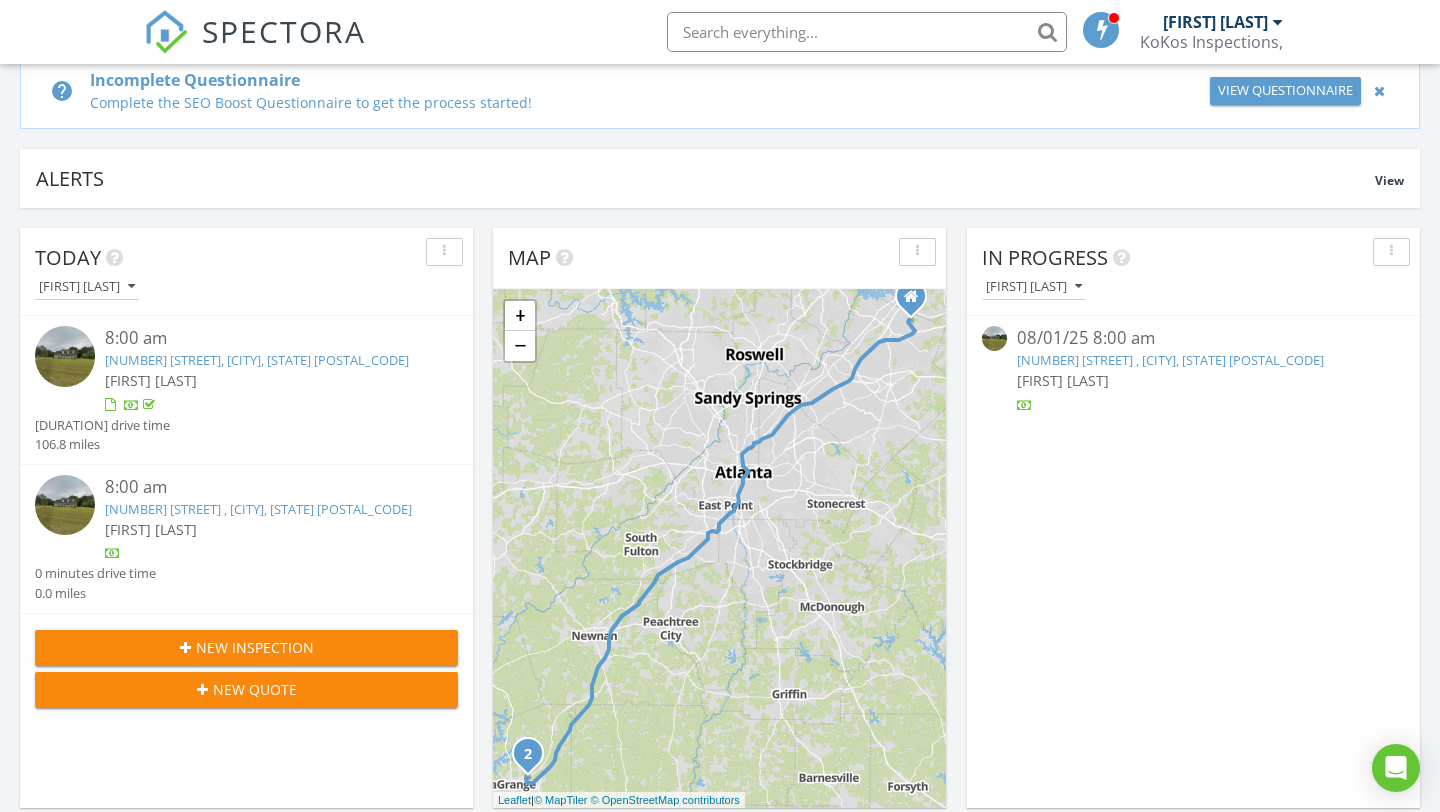 click on "100 Merrill dr , LaGrange, GA 30241" at bounding box center (1170, 360) 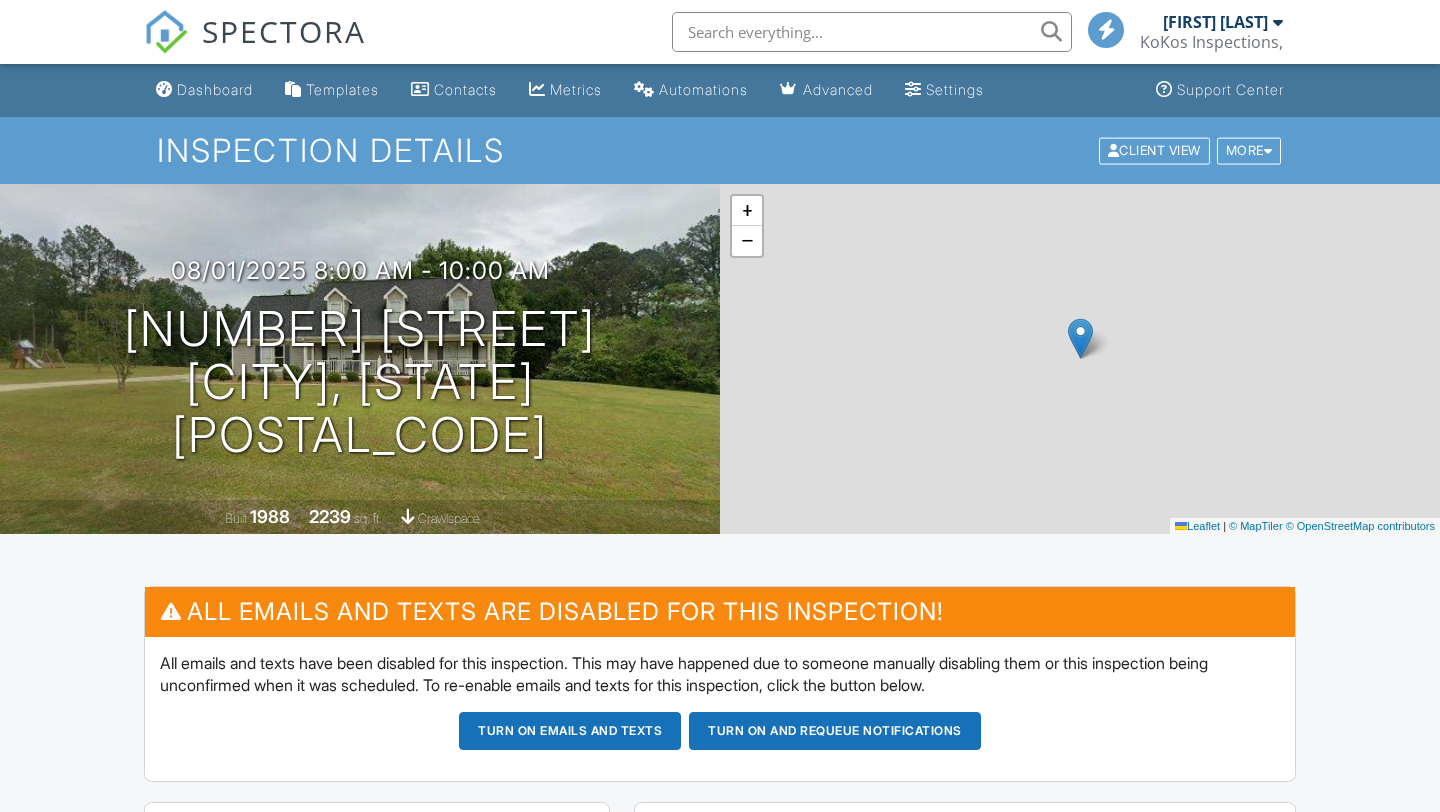 scroll, scrollTop: 0, scrollLeft: 0, axis: both 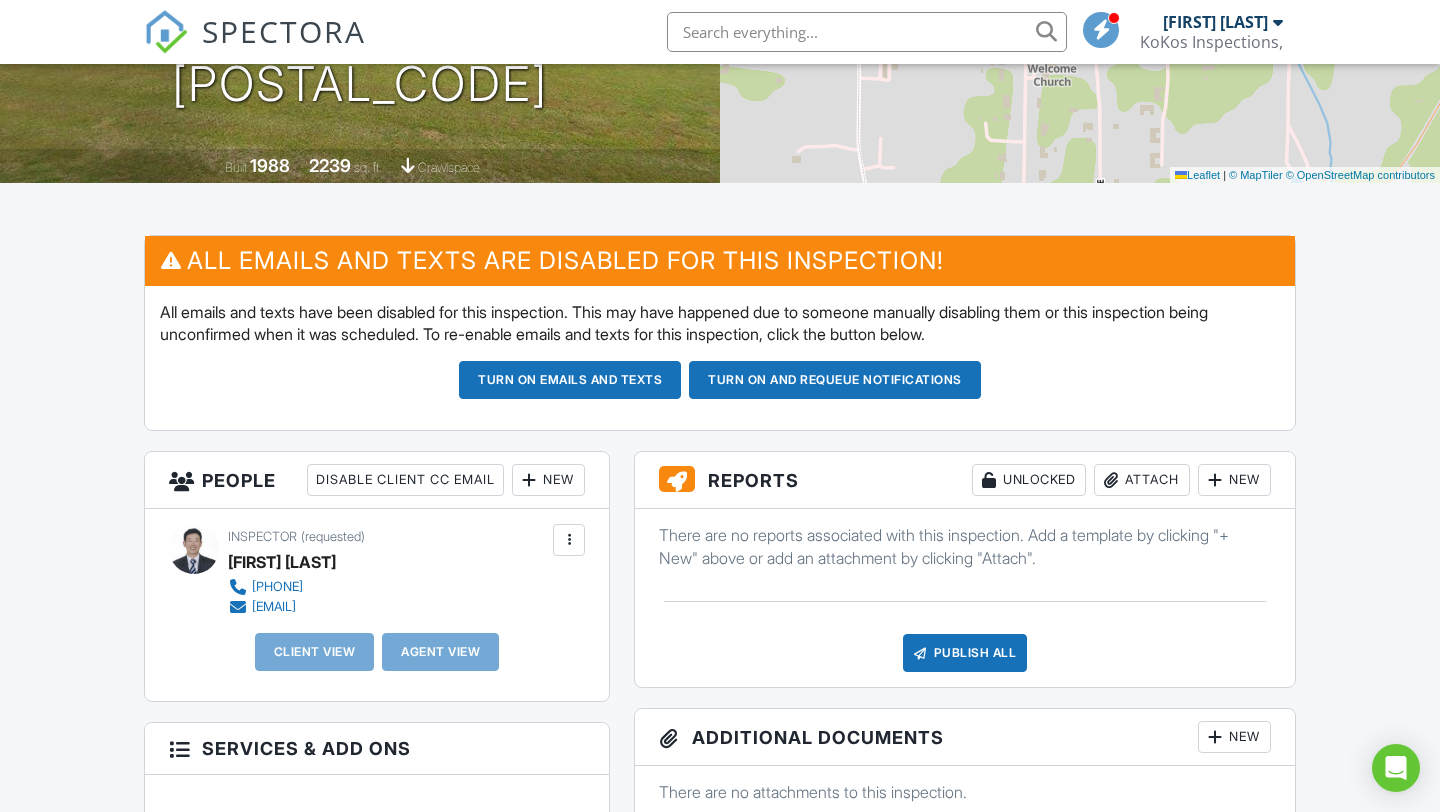 click on "Turn on emails and texts" at bounding box center (570, 380) 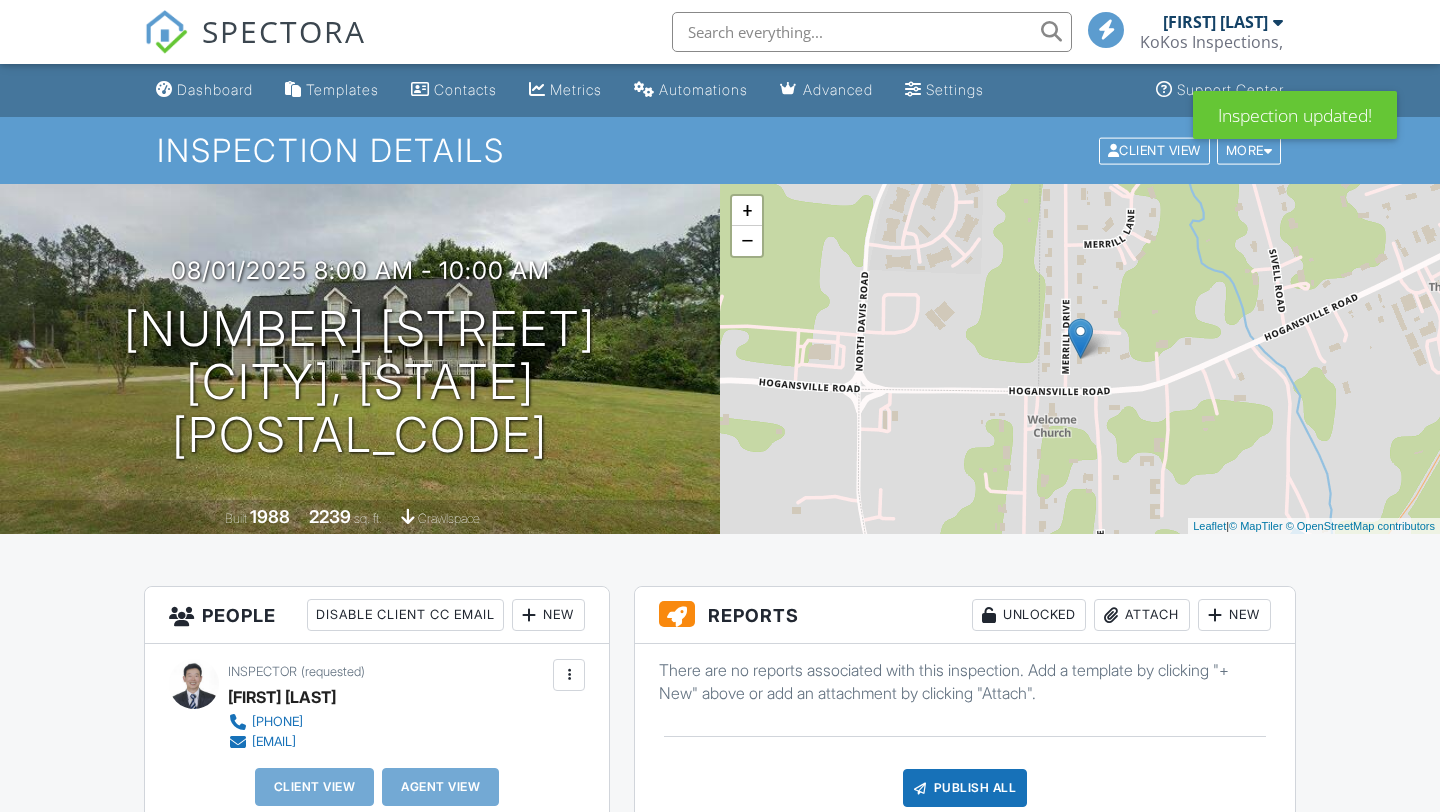 scroll, scrollTop: 0, scrollLeft: 0, axis: both 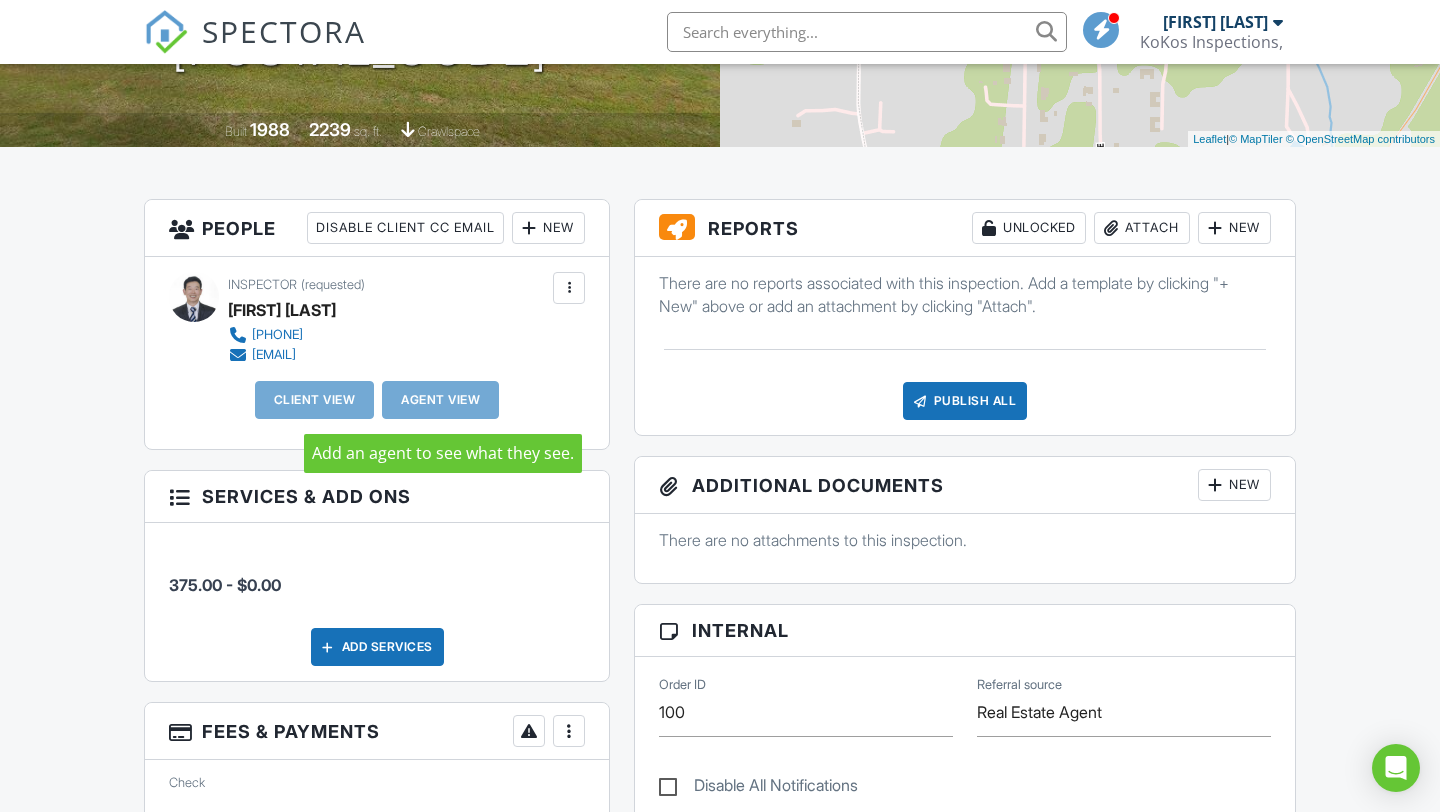 click on "Agent View" at bounding box center [440, 400] 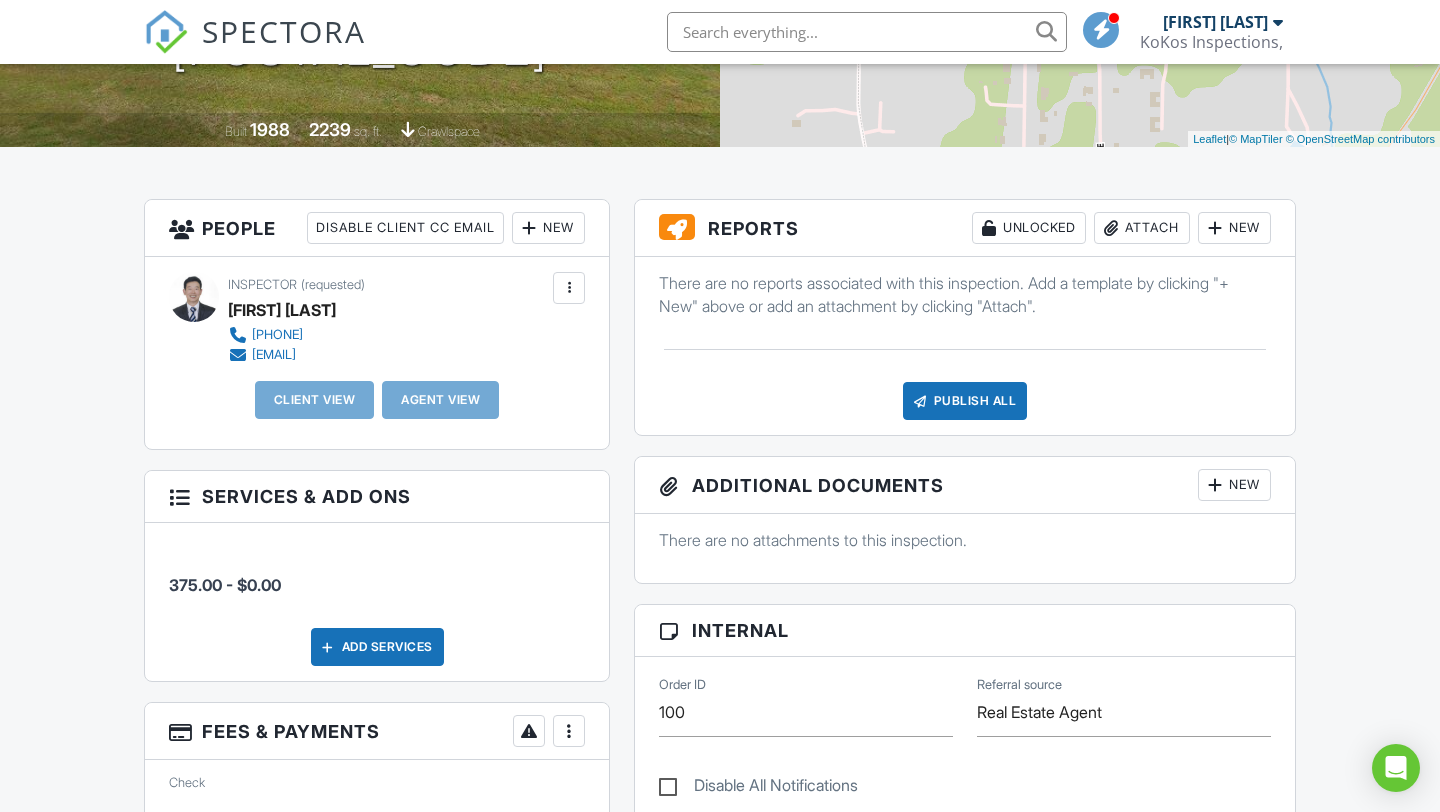 click on "Agent View" at bounding box center [440, 400] 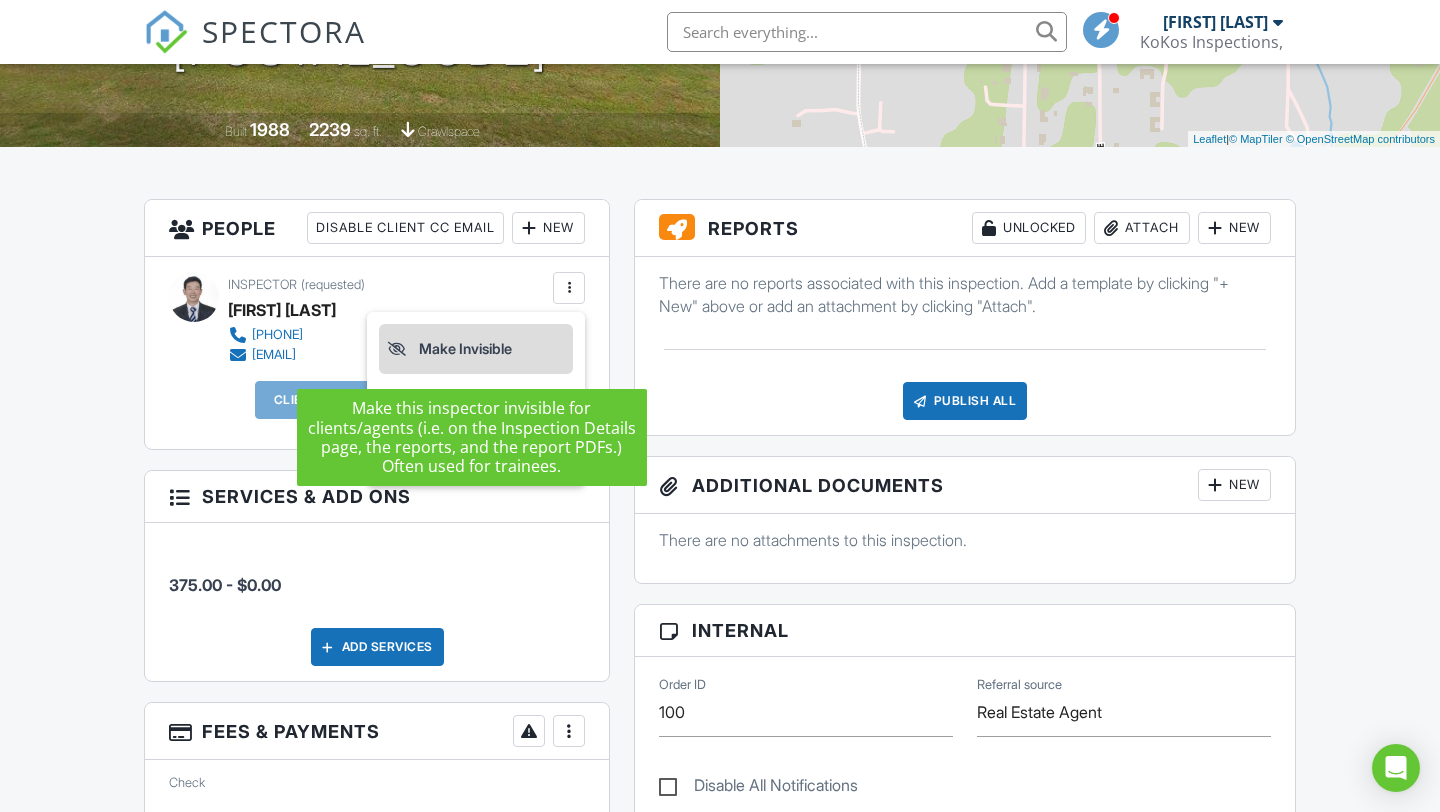 click on "Make Invisible" at bounding box center [476, 349] 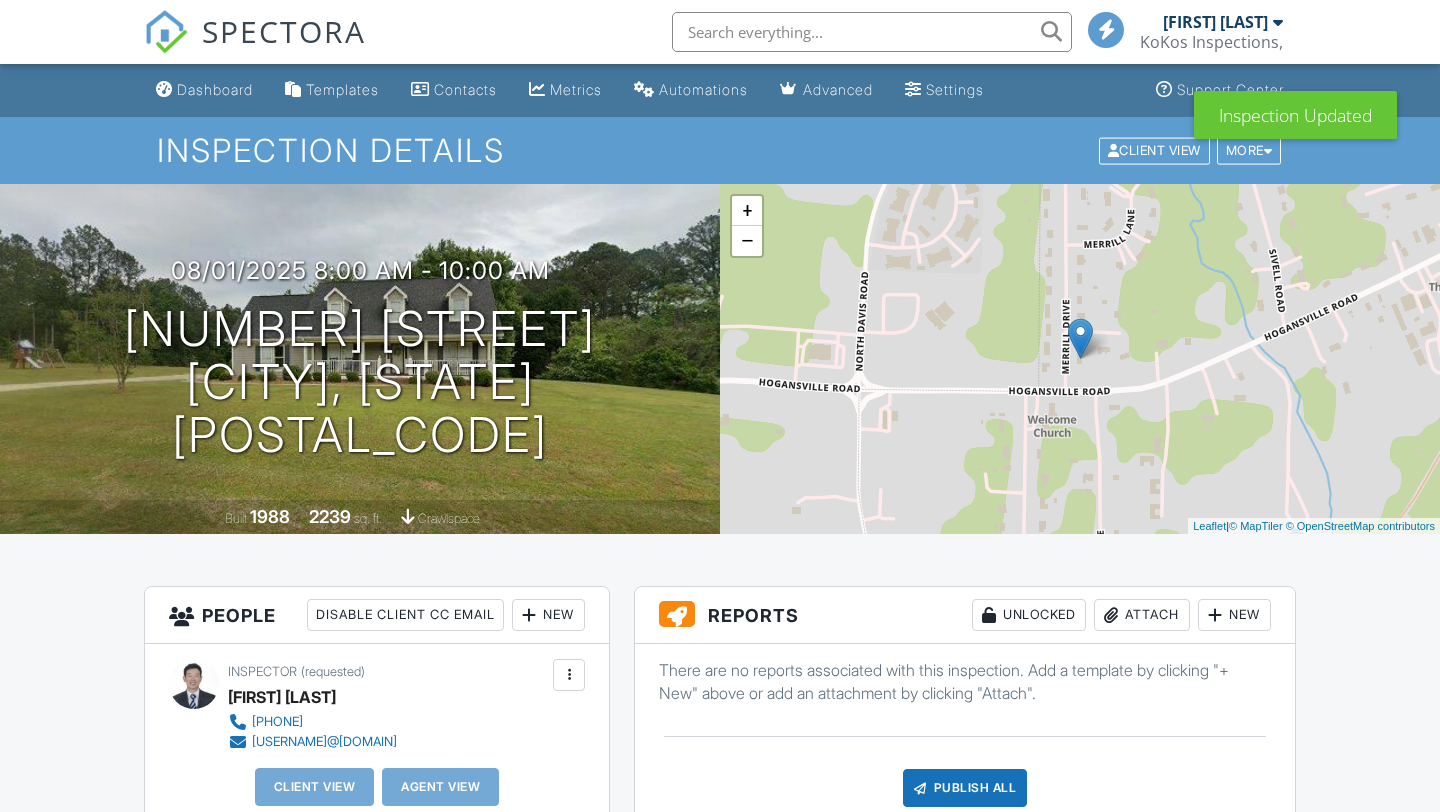 scroll, scrollTop: 0, scrollLeft: 0, axis: both 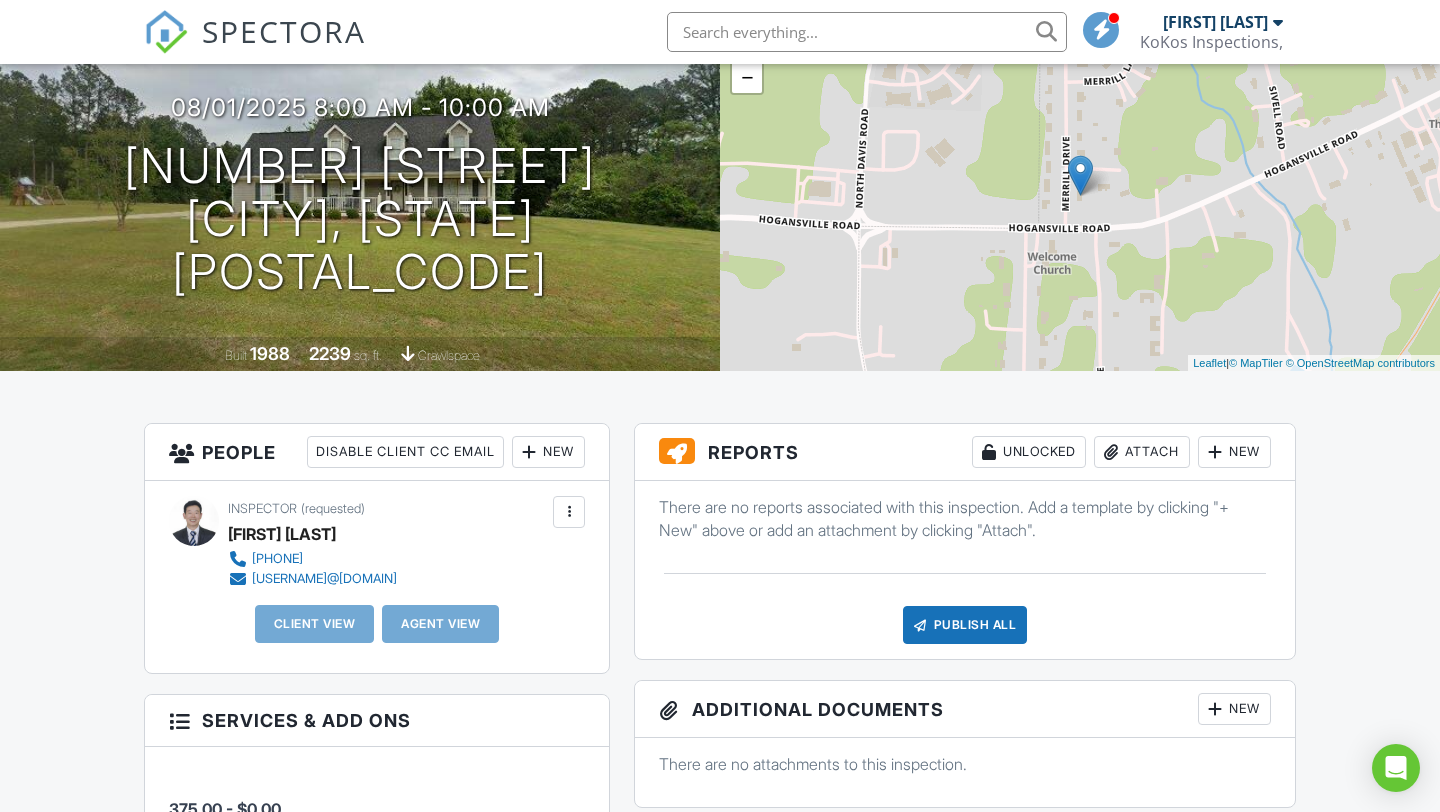 click on "Disable Client CC Email" at bounding box center (405, 452) 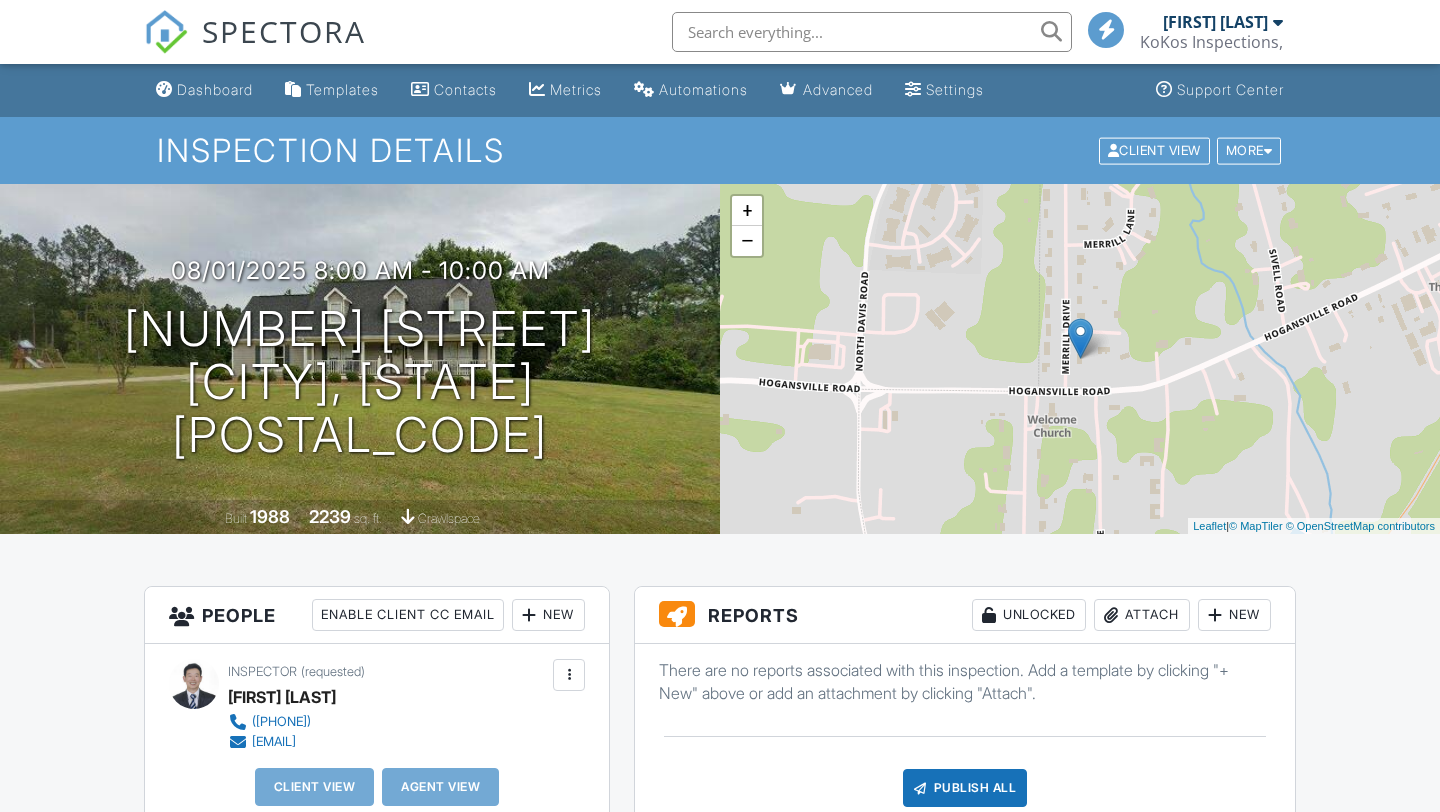 scroll, scrollTop: 165, scrollLeft: 0, axis: vertical 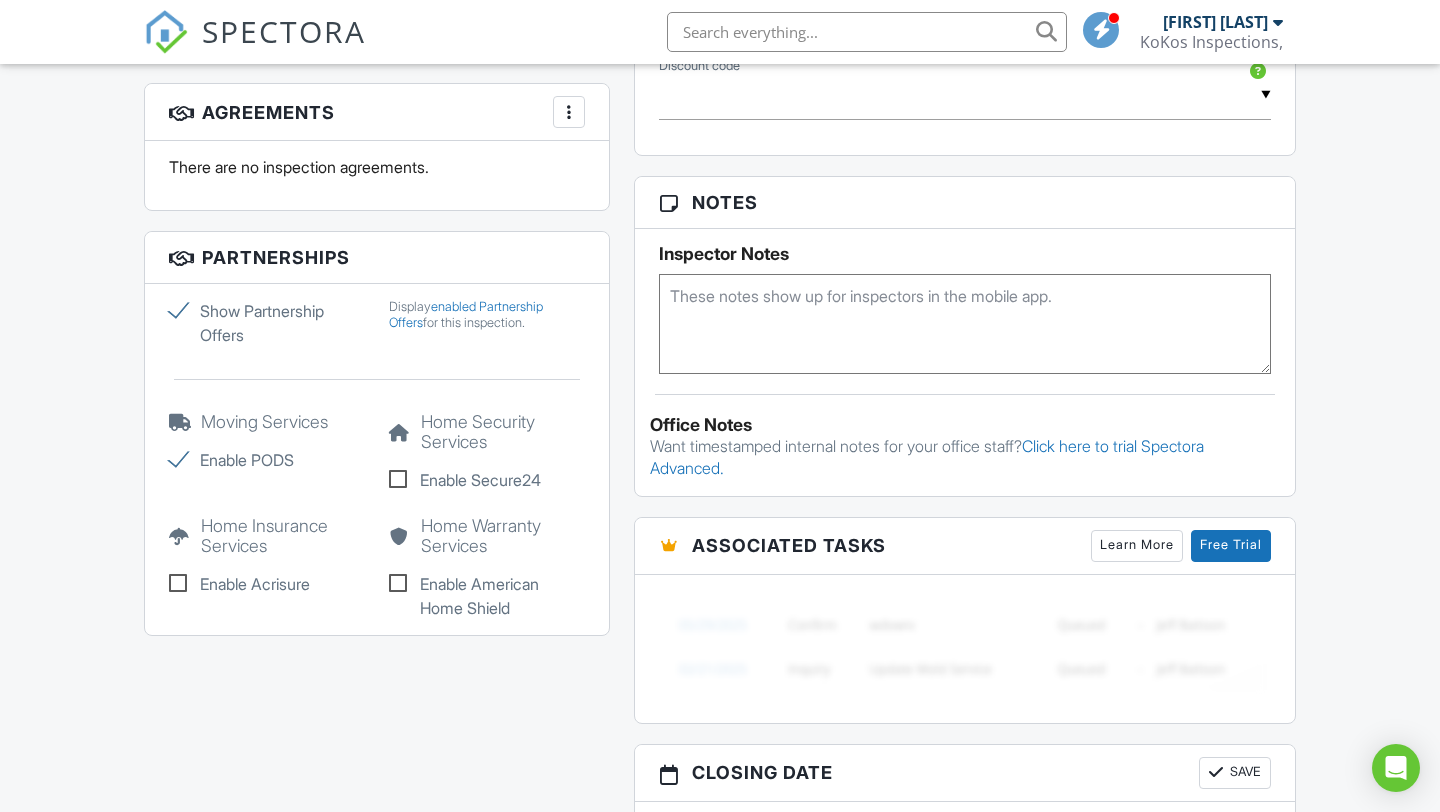 click on "Free Trial" at bounding box center (1231, 546) 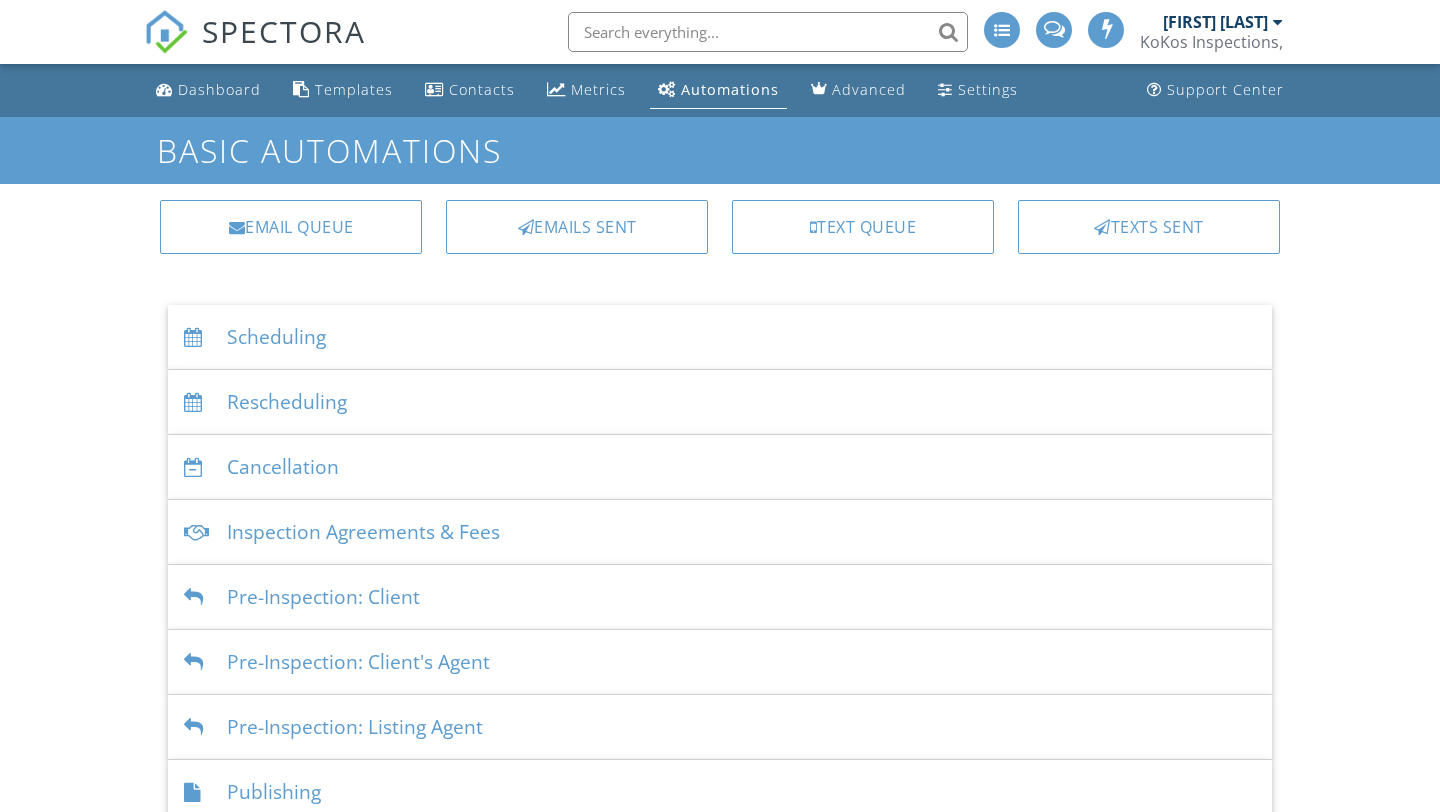 scroll, scrollTop: 0, scrollLeft: 0, axis: both 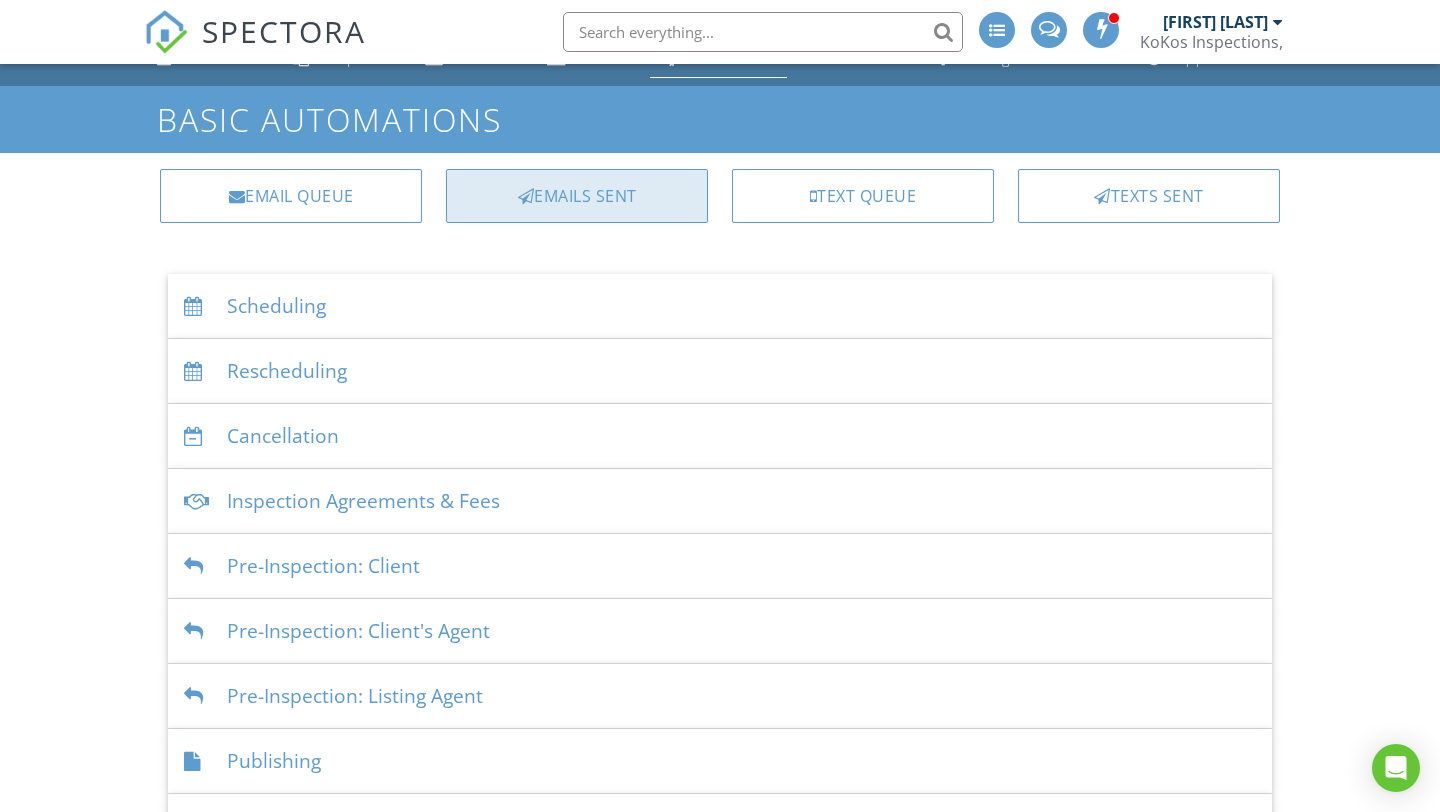 click on "Emails Sent" at bounding box center [577, 196] 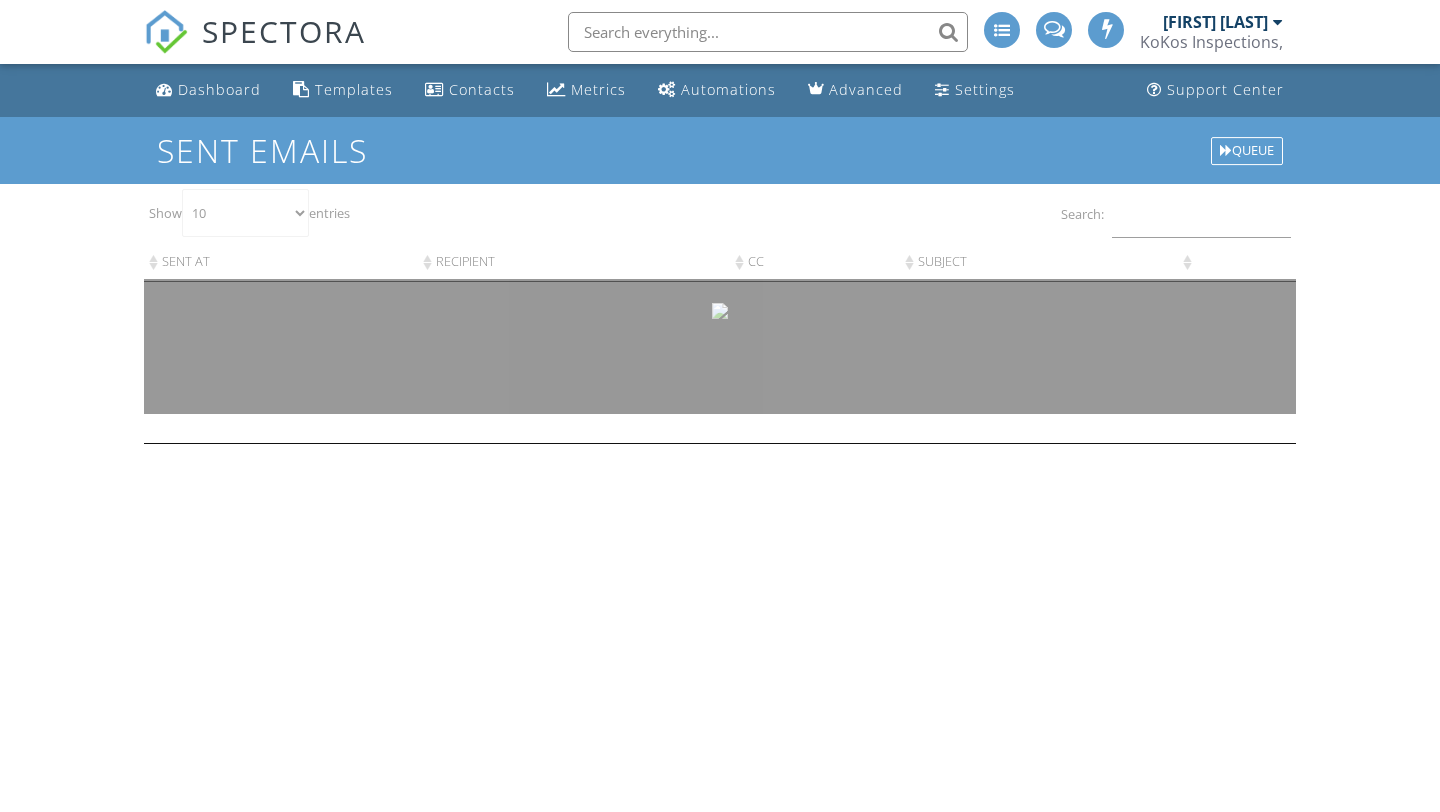scroll, scrollTop: 0, scrollLeft: 0, axis: both 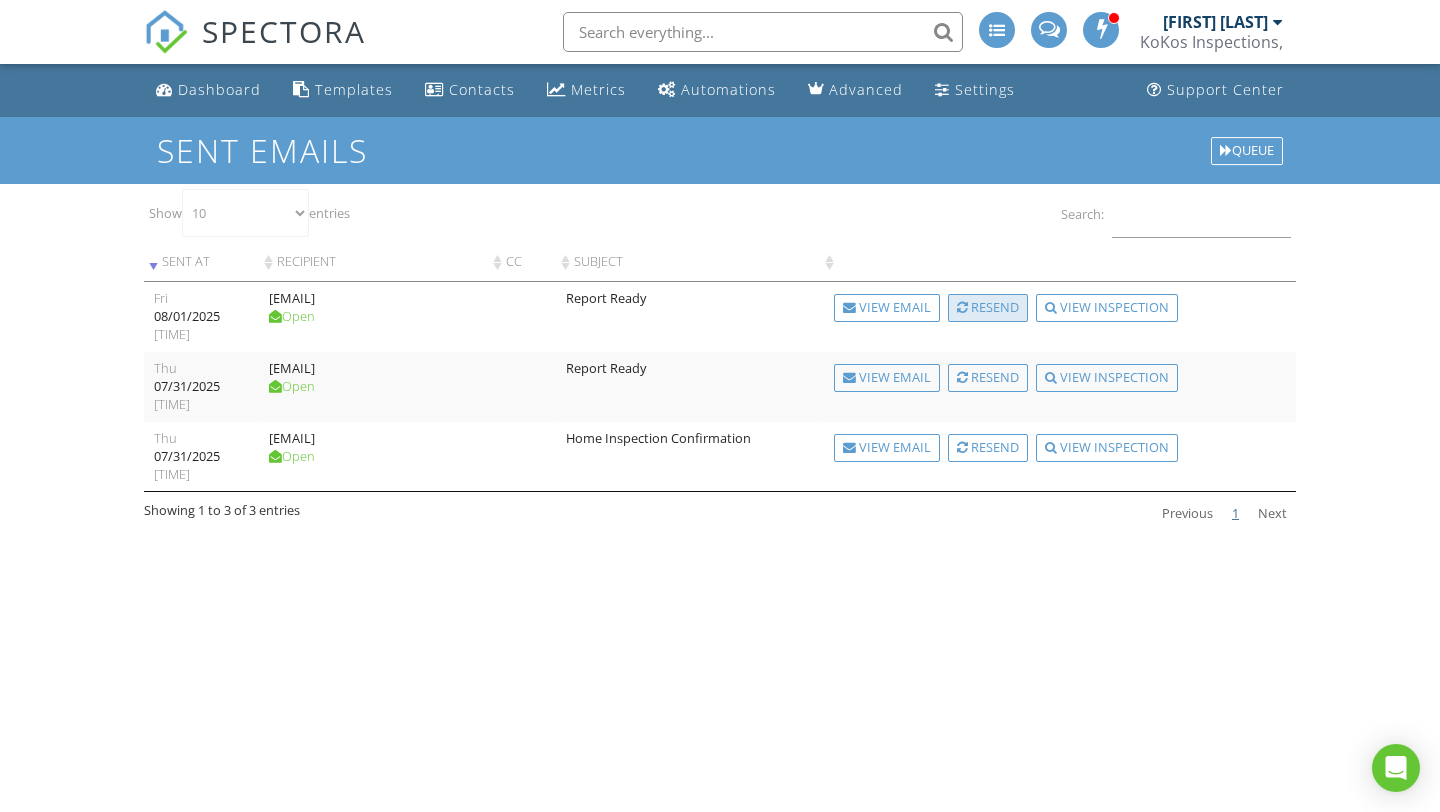 click on "Resend" at bounding box center [988, 308] 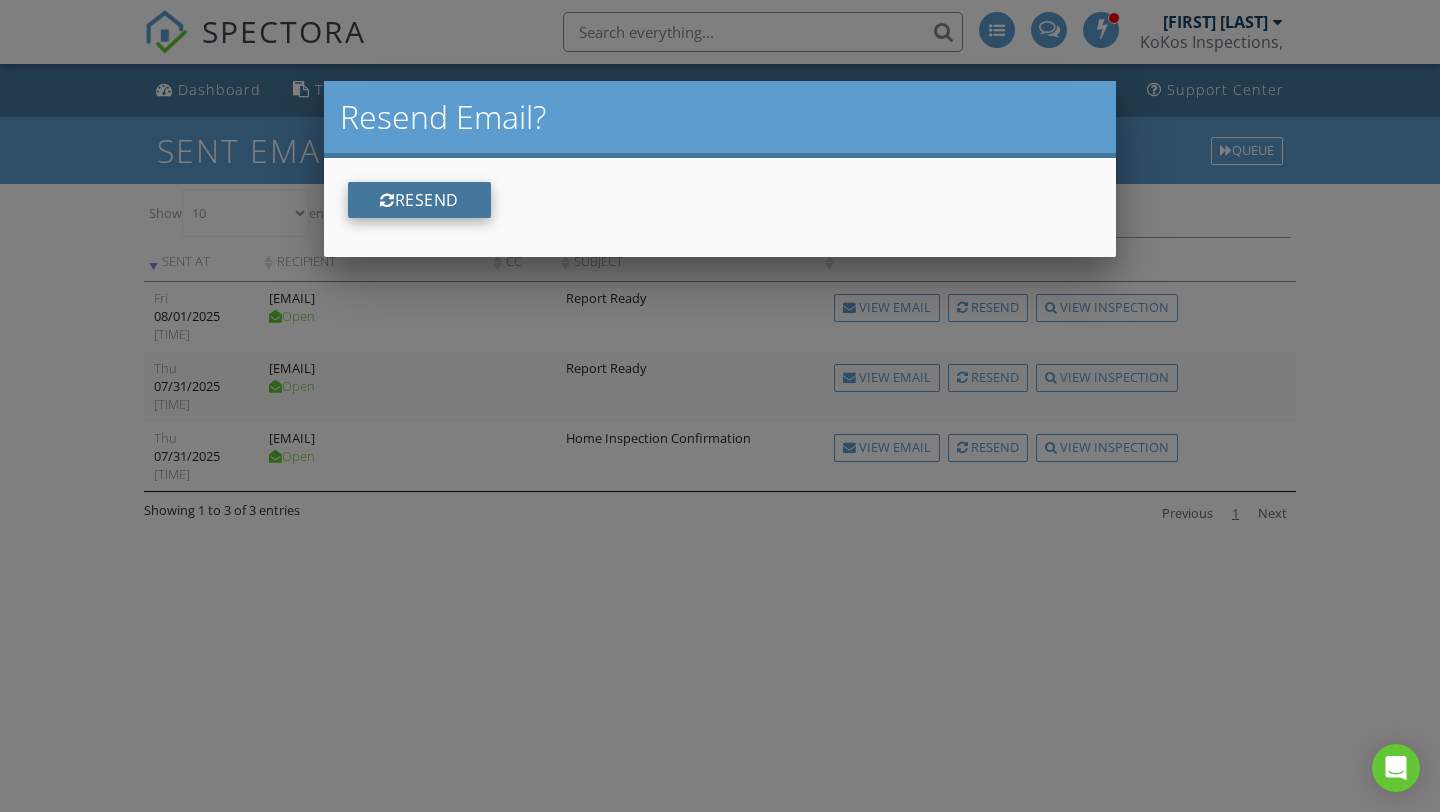click on "Resend" at bounding box center [419, 200] 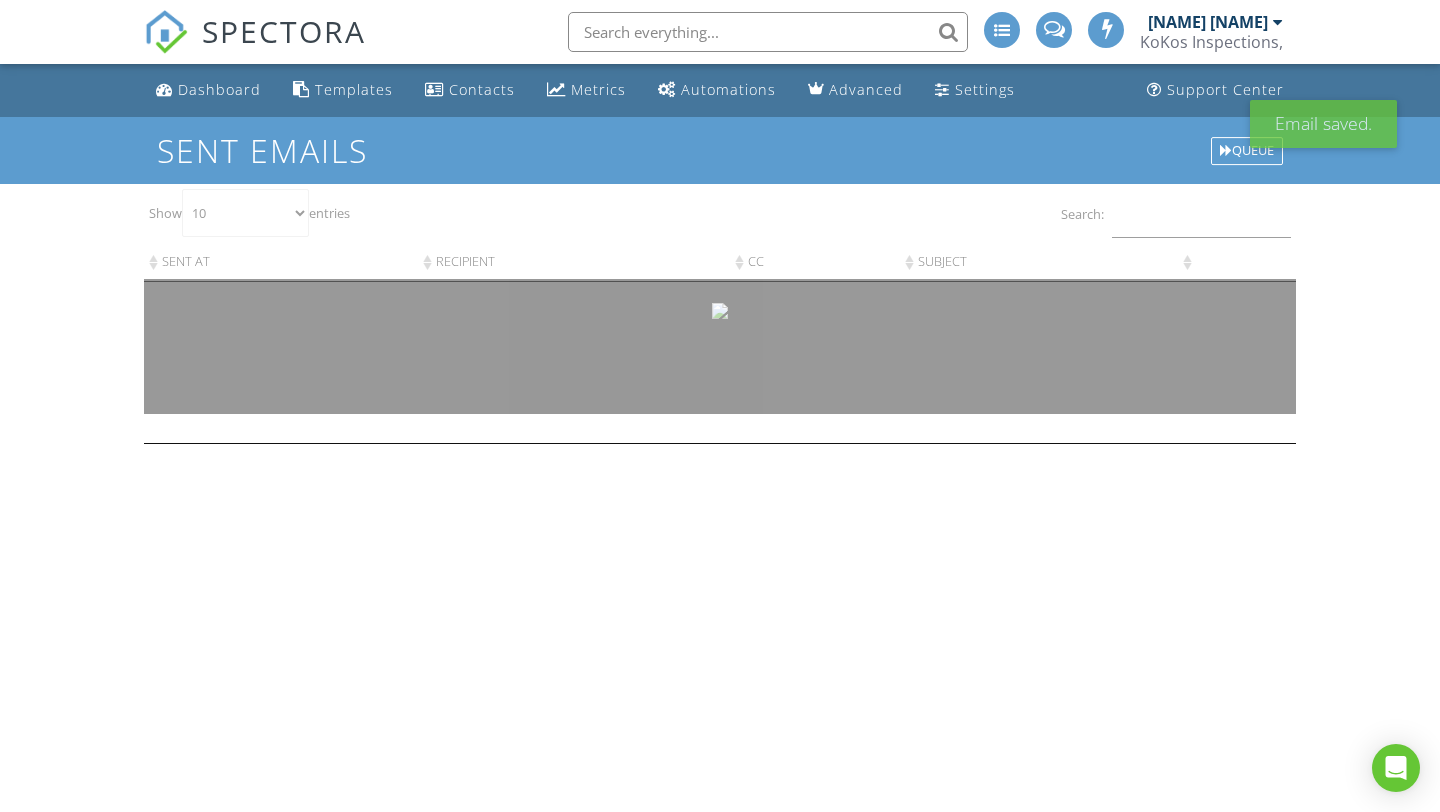 scroll, scrollTop: 0, scrollLeft: 0, axis: both 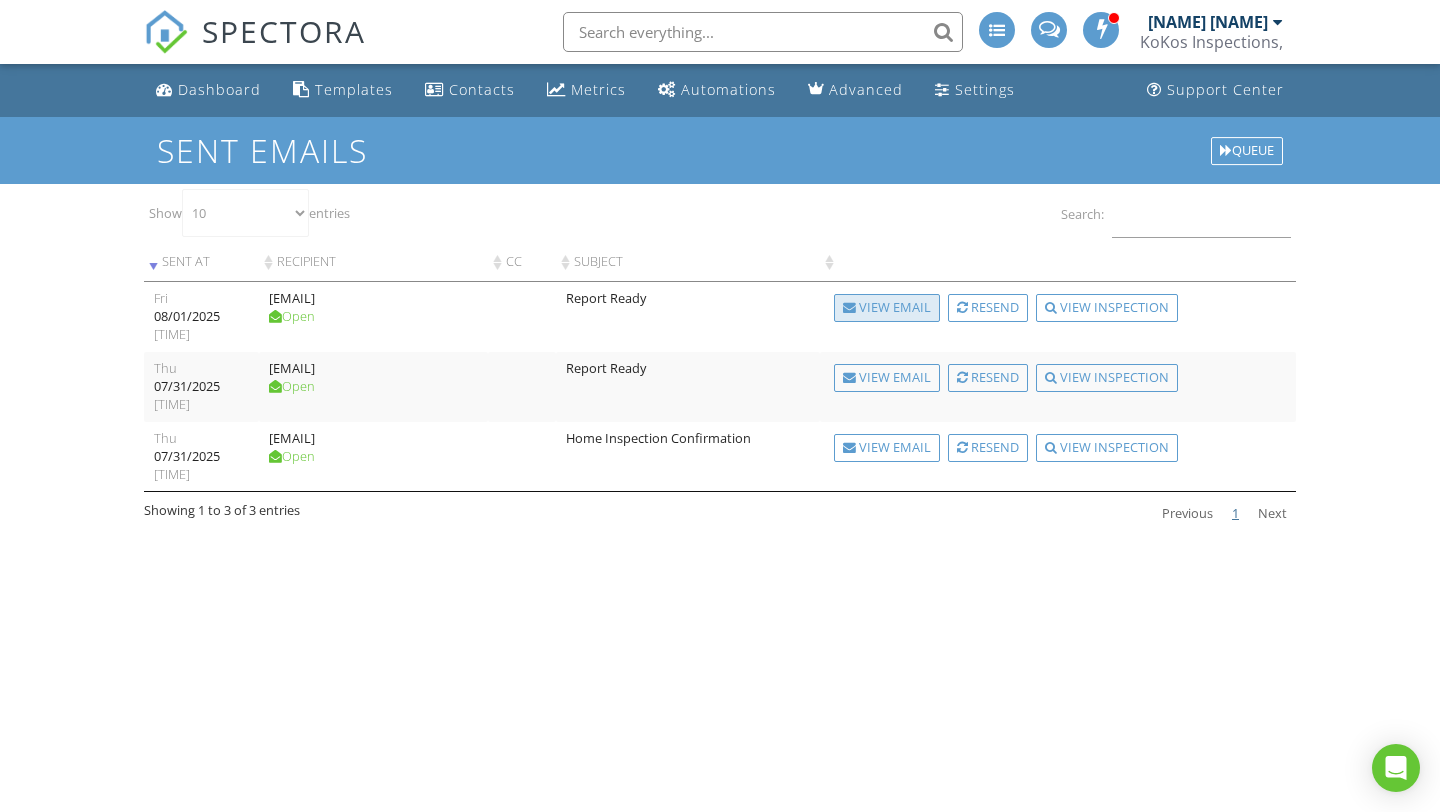 click on "View Email" at bounding box center [887, 308] 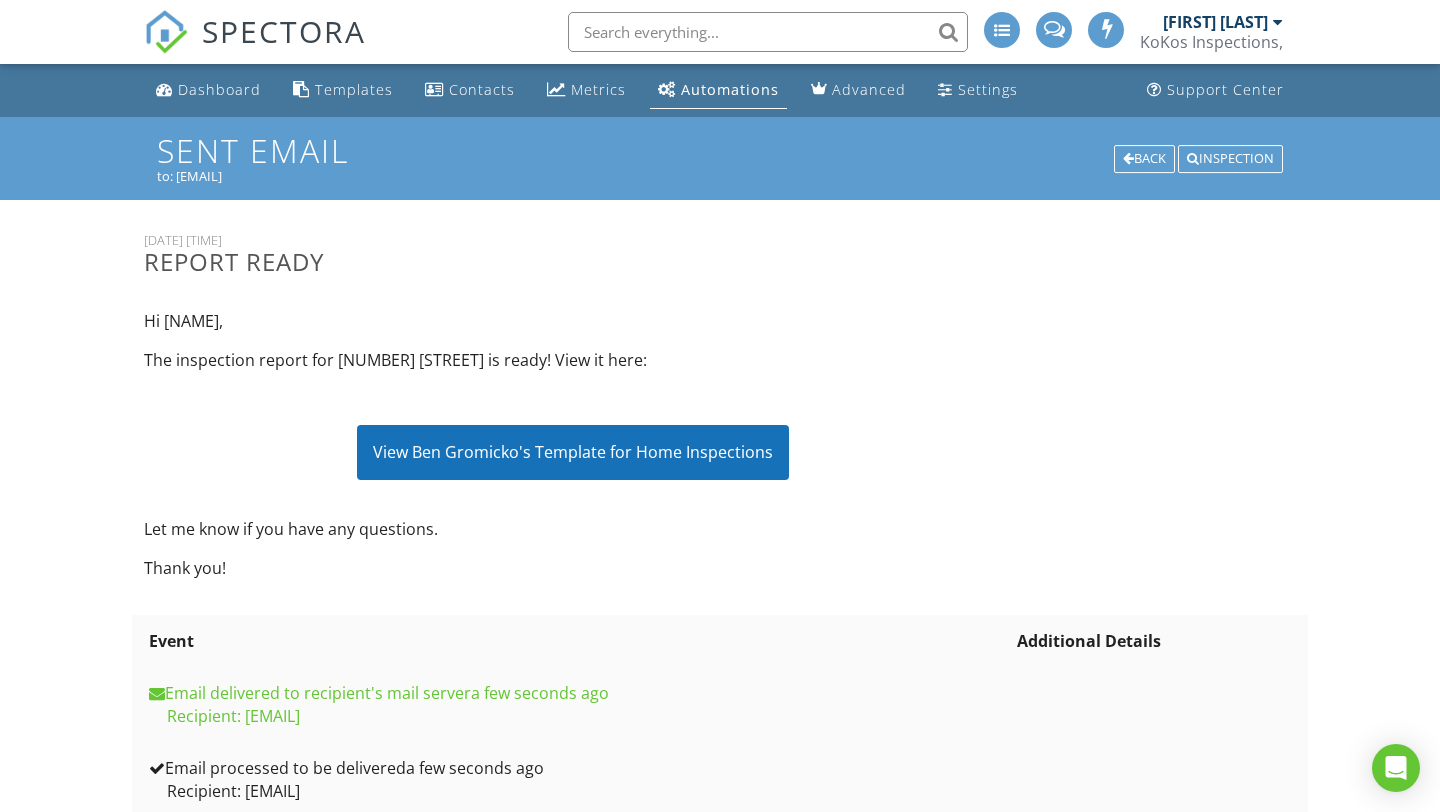 scroll, scrollTop: 0, scrollLeft: 0, axis: both 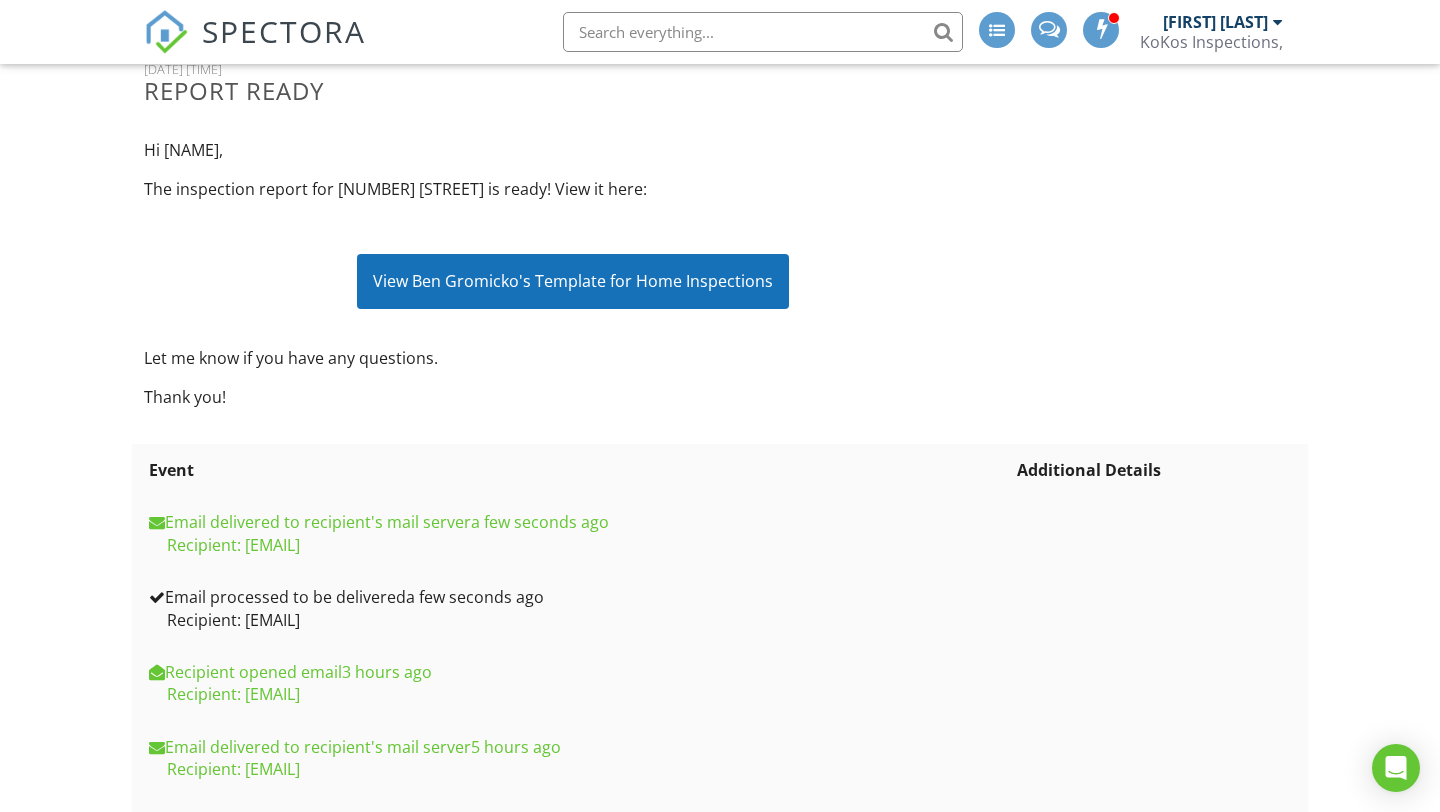 click on "View Ben Gromicko's Template for Home Inspections" at bounding box center [573, 281] 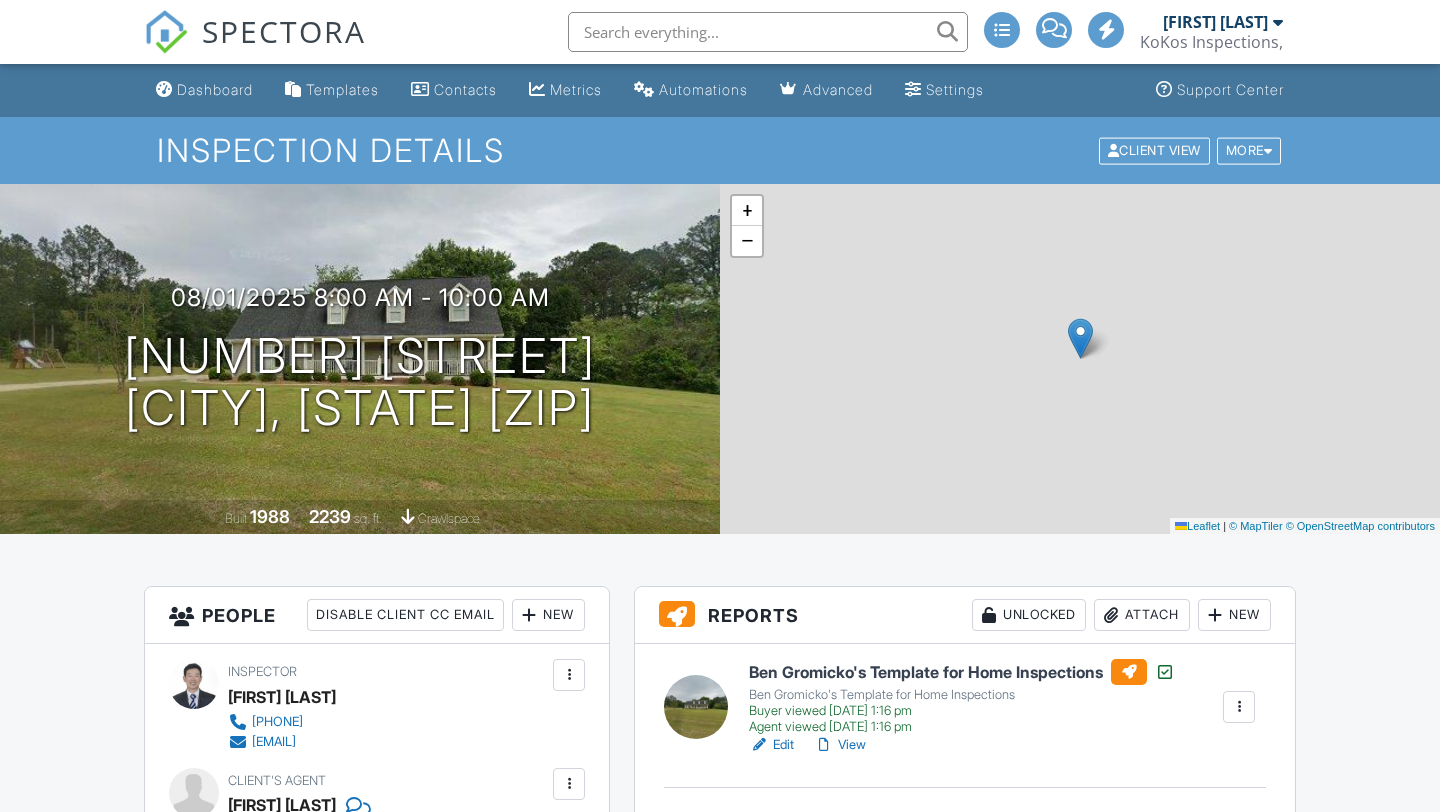 scroll, scrollTop: 0, scrollLeft: 0, axis: both 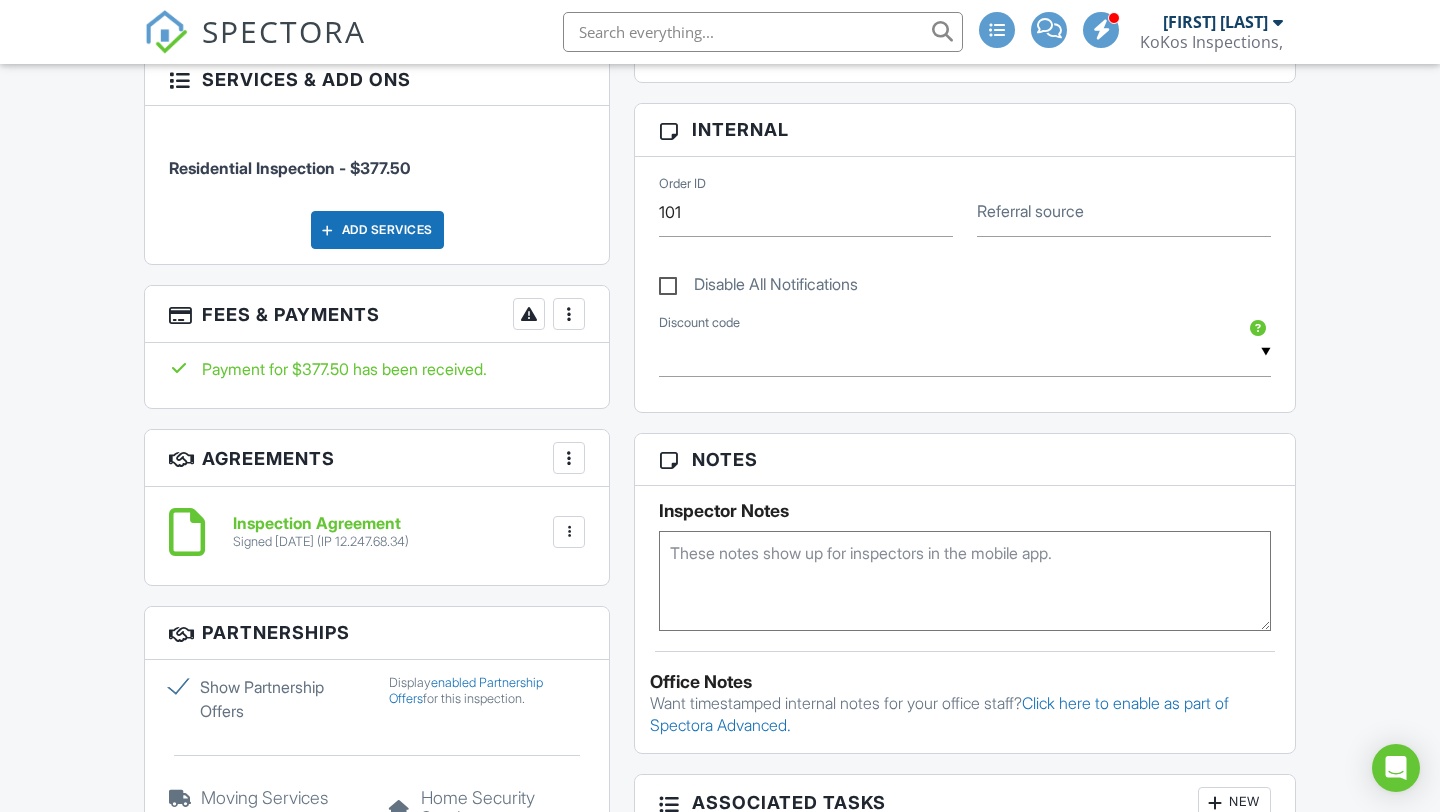 click on "Inspection Agreement" at bounding box center (321, 524) 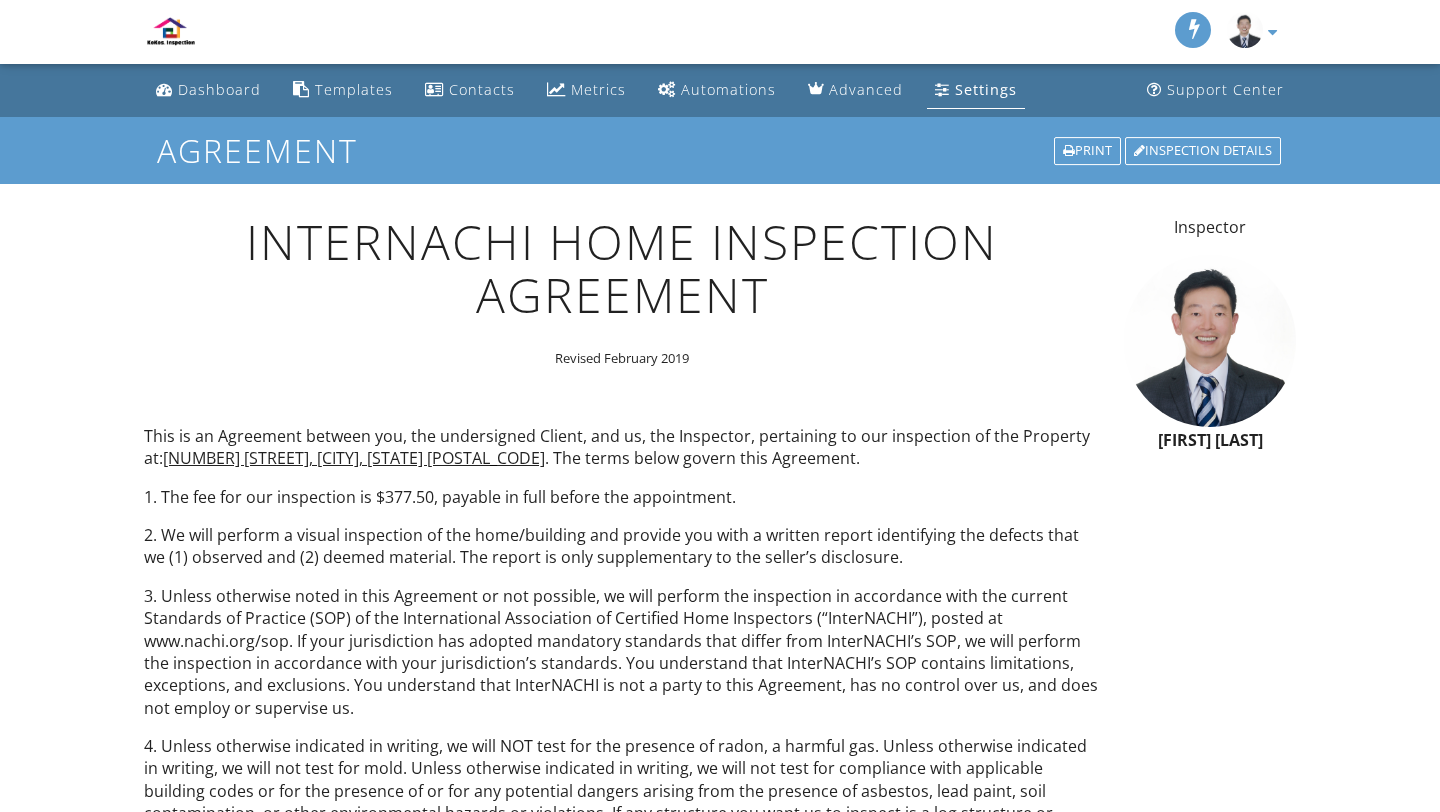 scroll, scrollTop: 0, scrollLeft: 0, axis: both 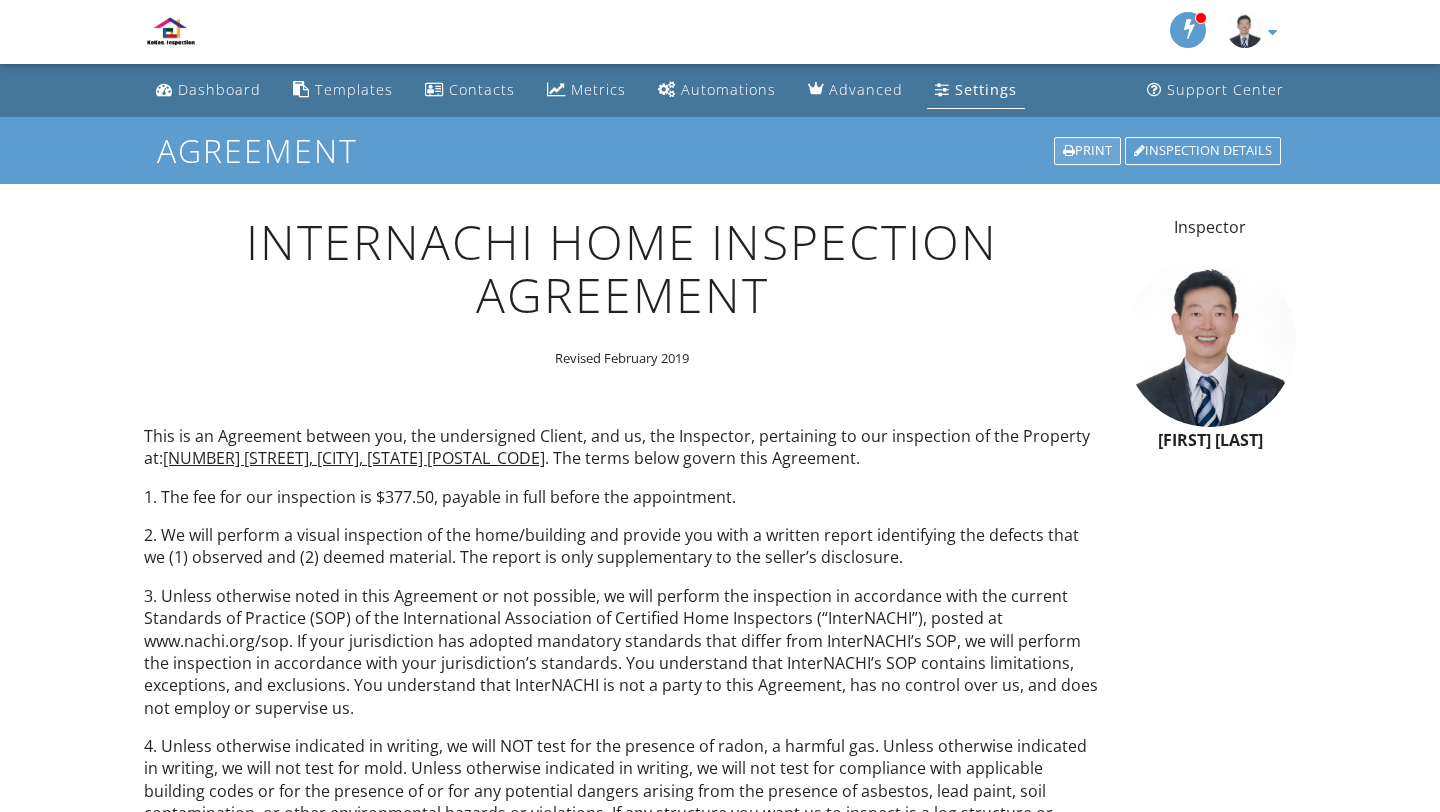 click on "Print" at bounding box center (1087, 151) 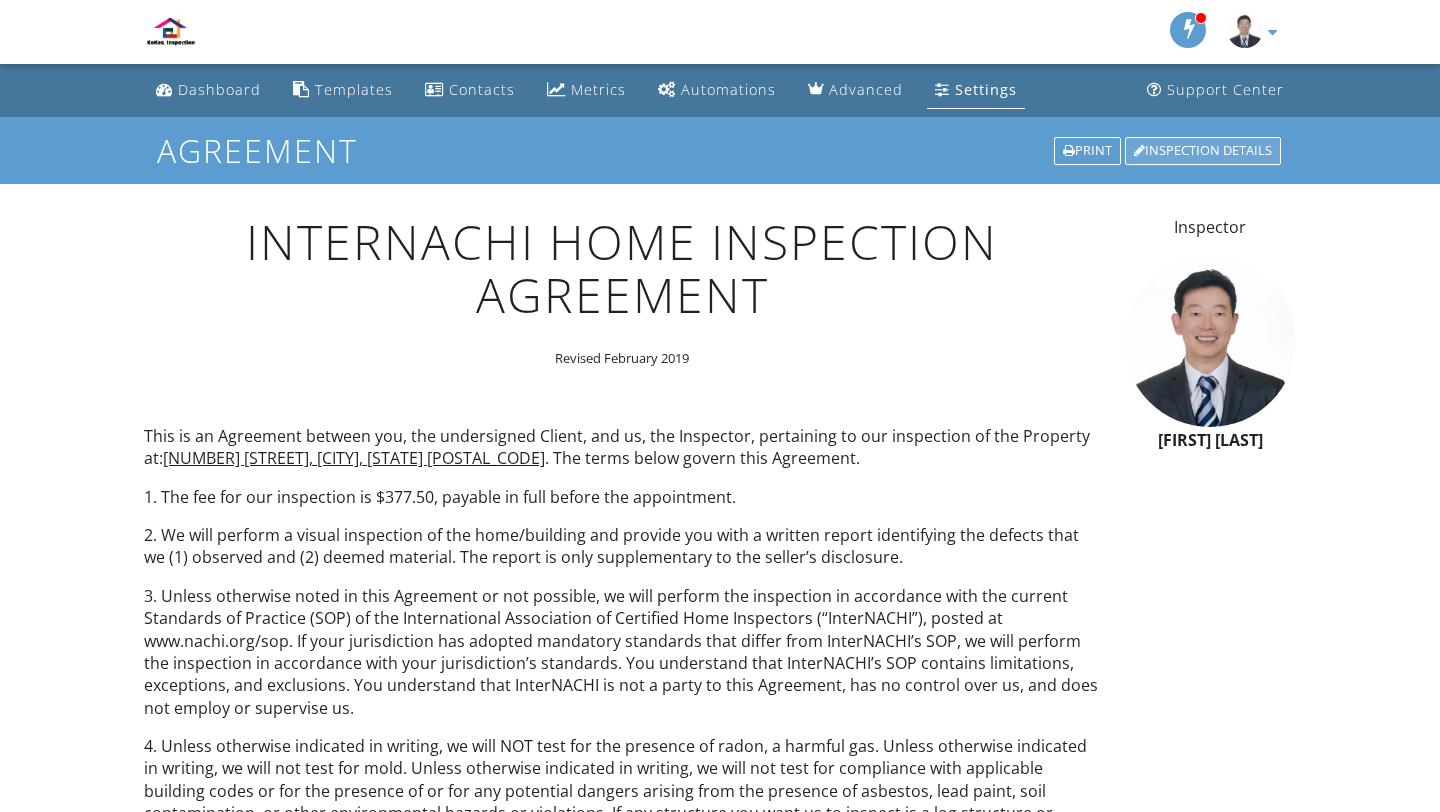 click on "Inspection Details" at bounding box center [1203, 151] 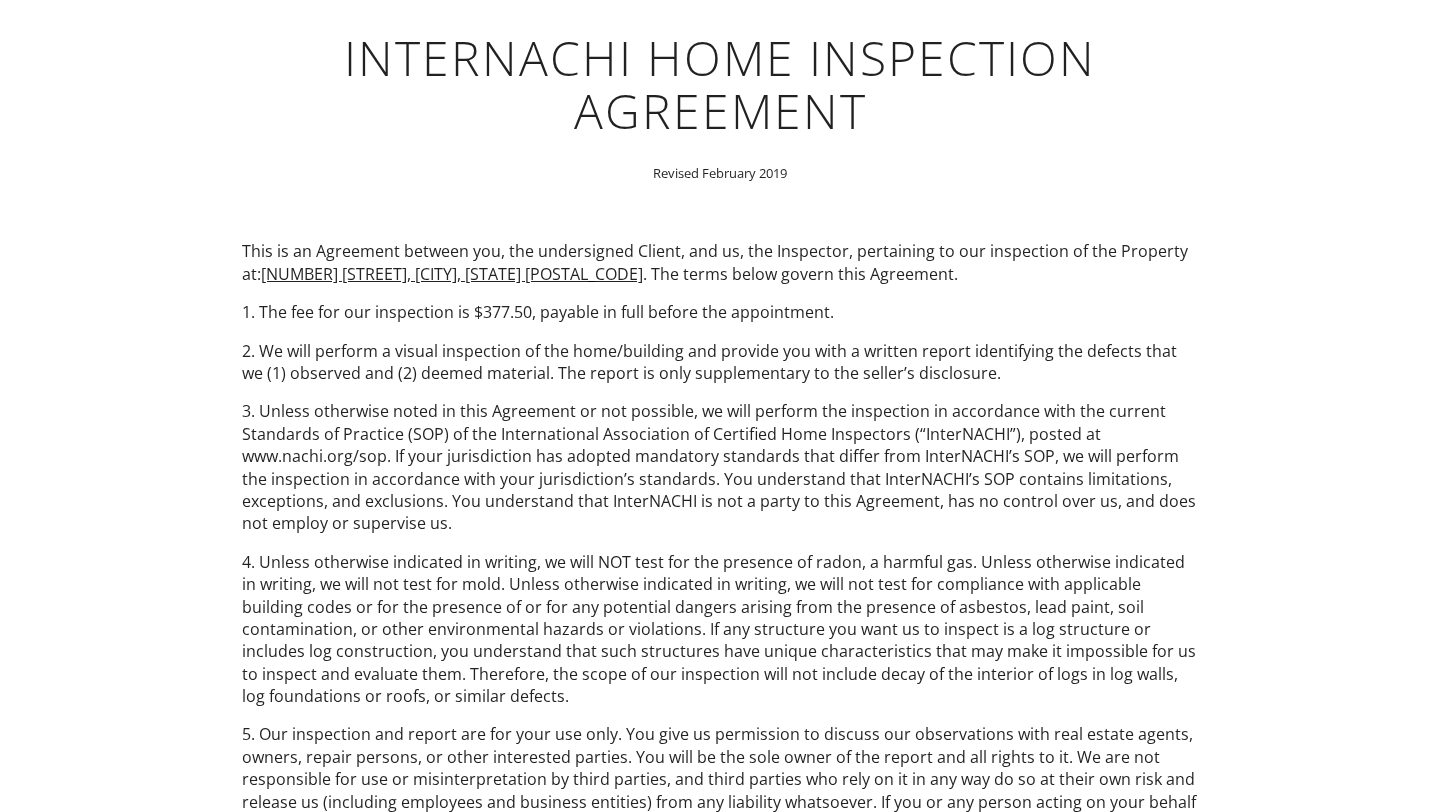 scroll, scrollTop: 0, scrollLeft: 0, axis: both 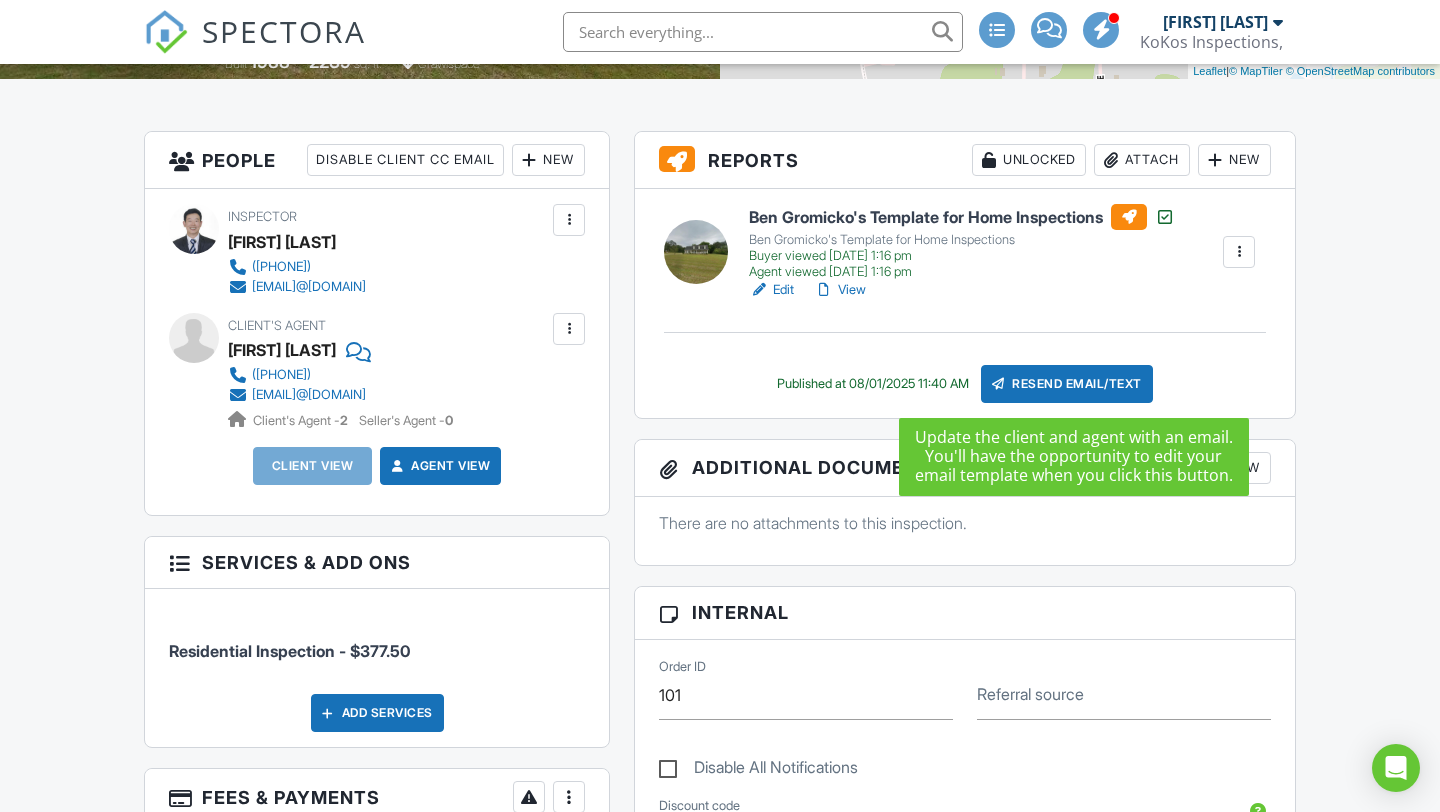 click on "Resend Email/Text" at bounding box center (1067, 384) 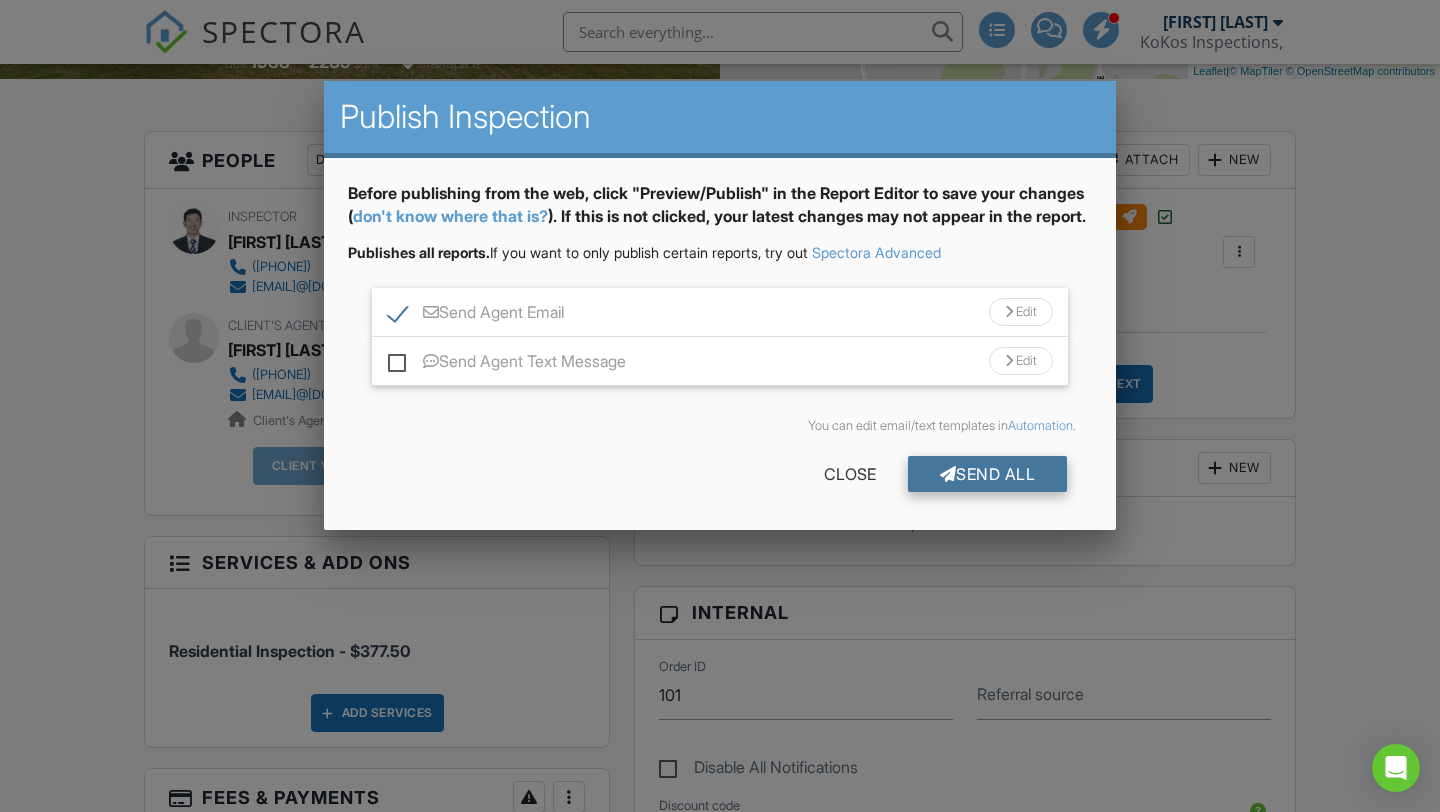 click on "Send All" at bounding box center (988, 474) 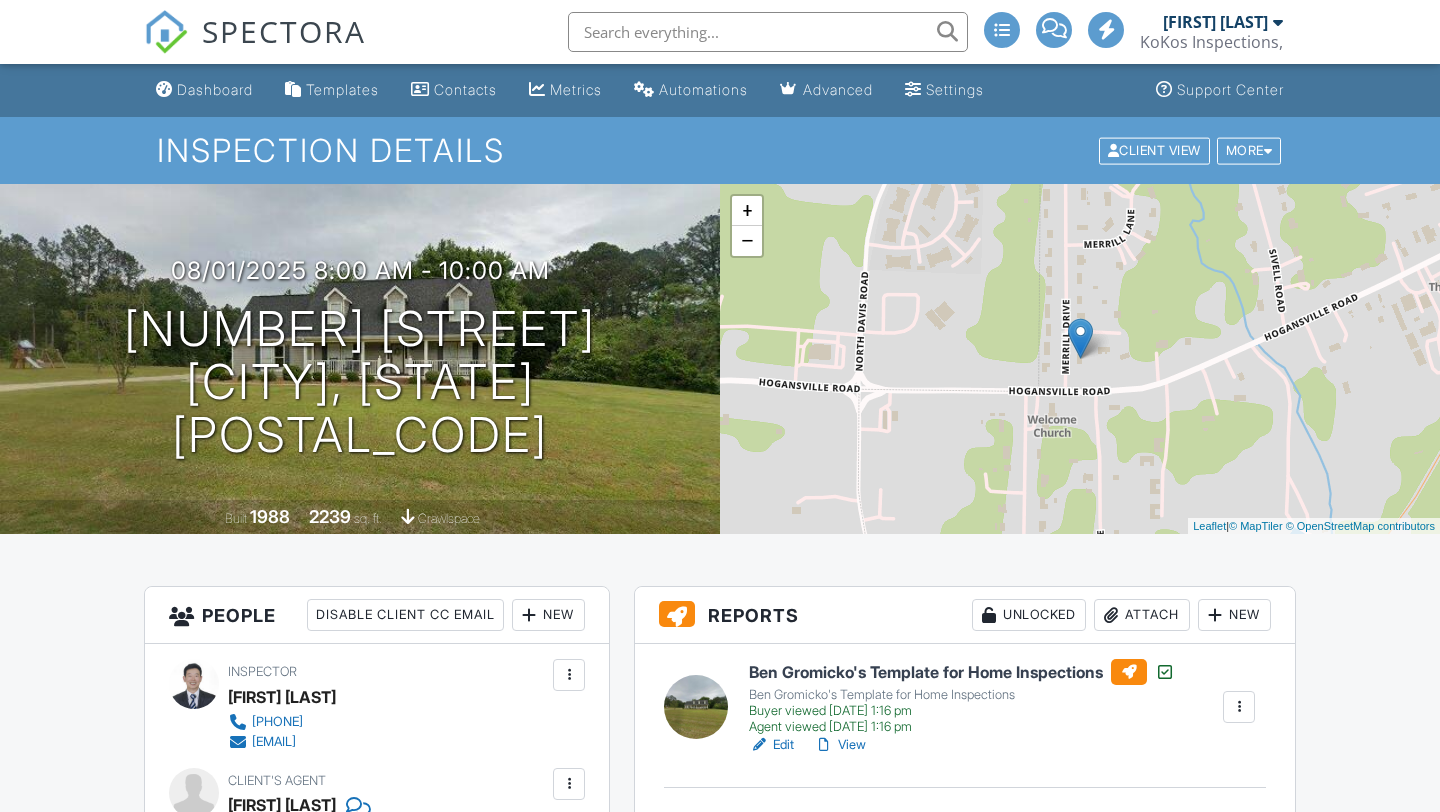 scroll, scrollTop: 455, scrollLeft: 0, axis: vertical 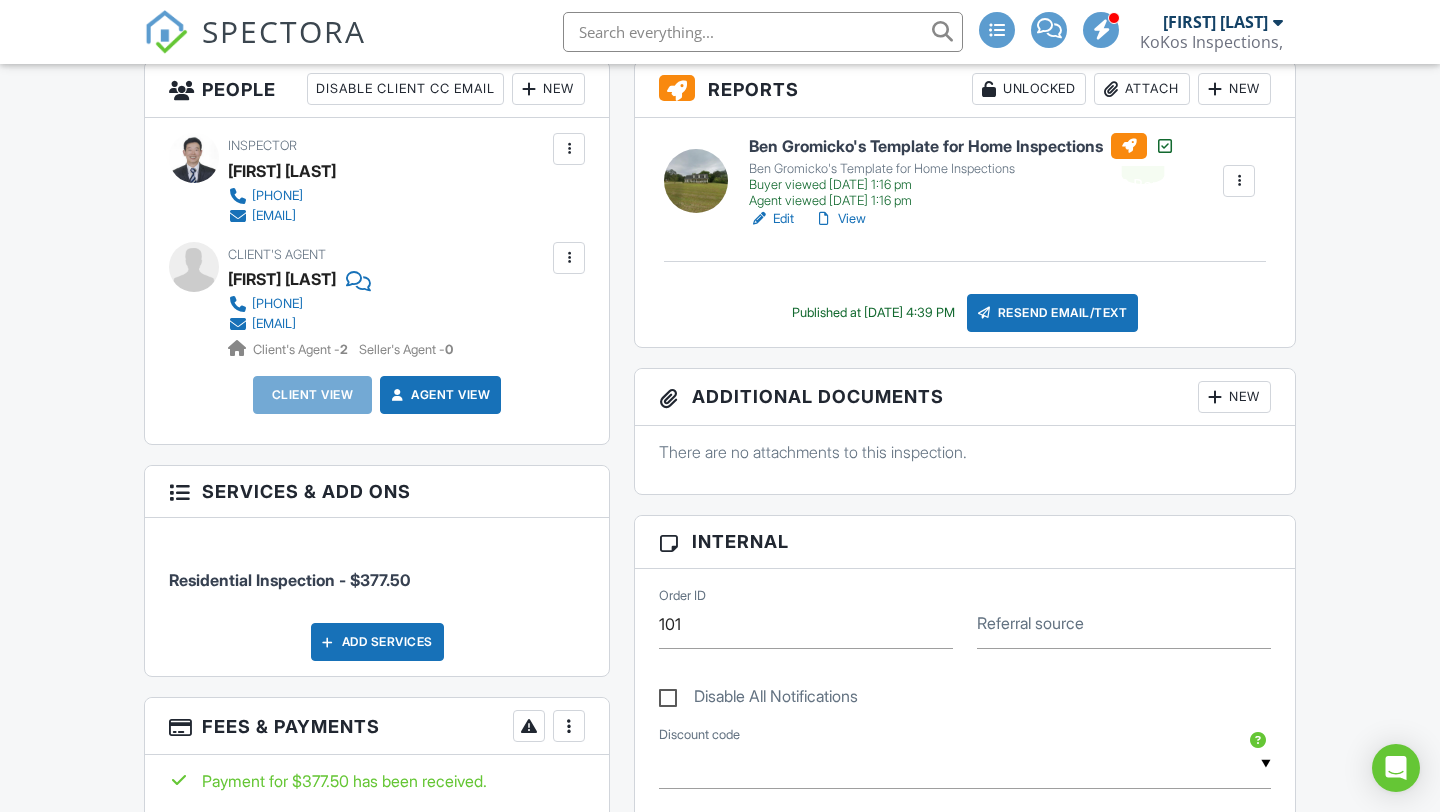 click at bounding box center [1129, 146] 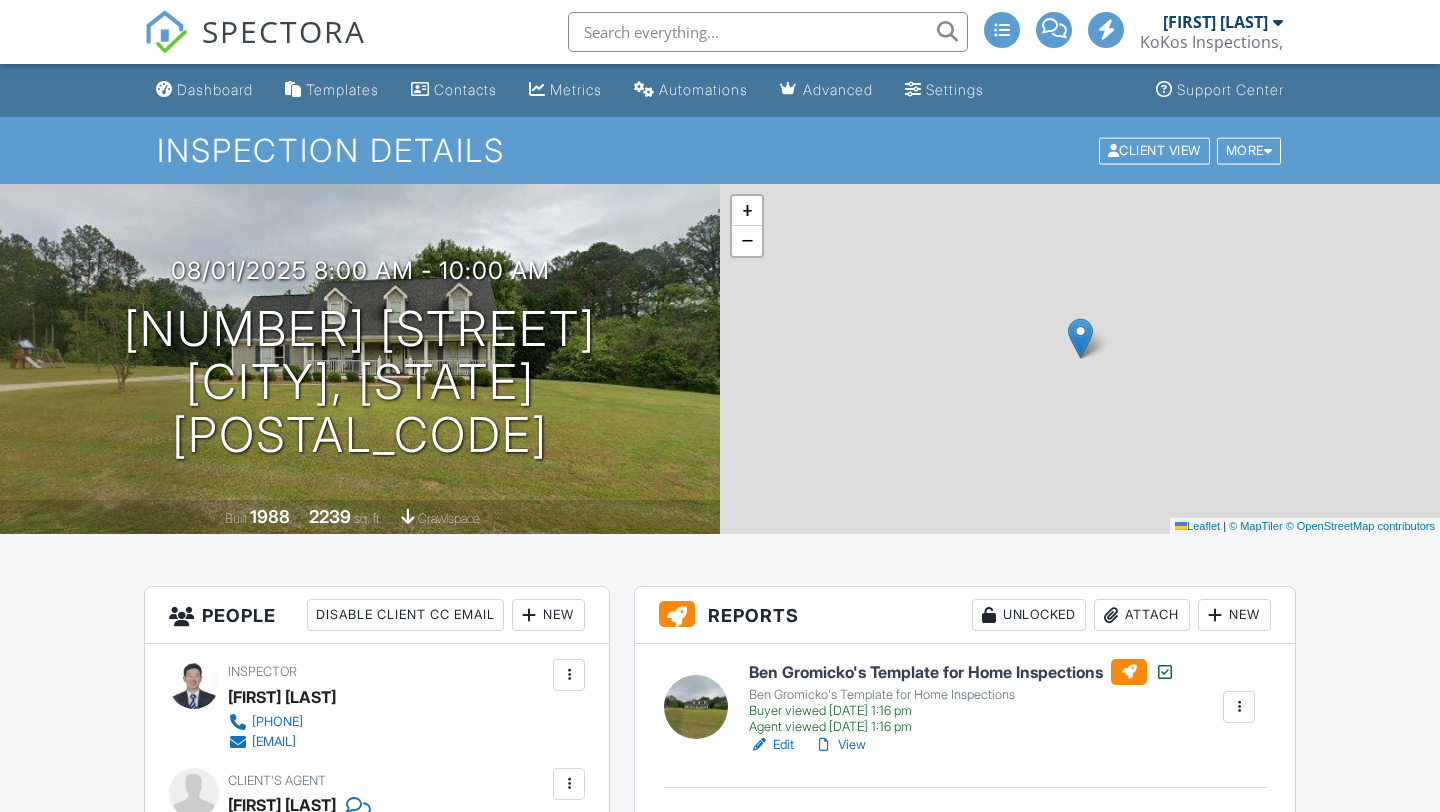 scroll, scrollTop: 0, scrollLeft: 0, axis: both 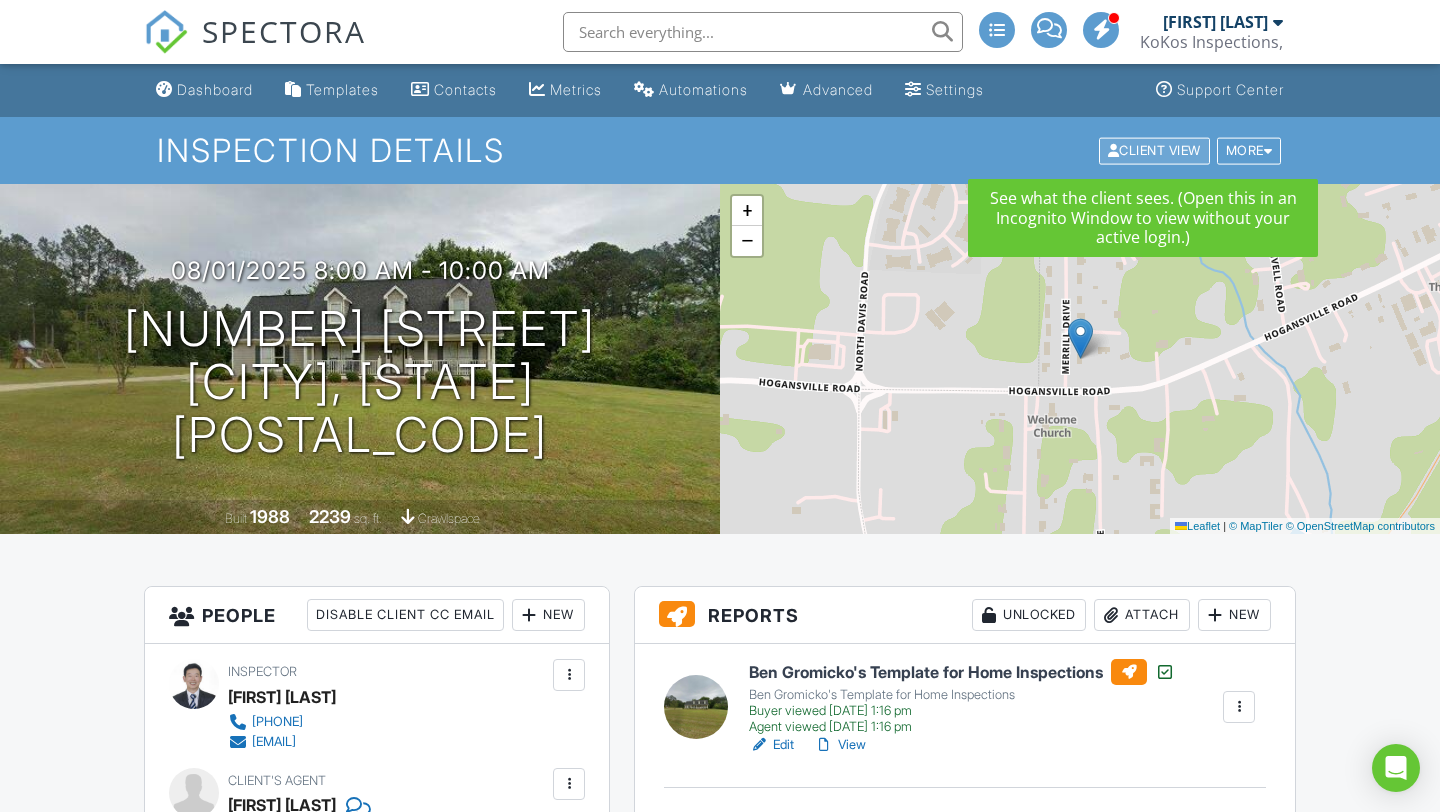 click on "Client View" at bounding box center [1154, 150] 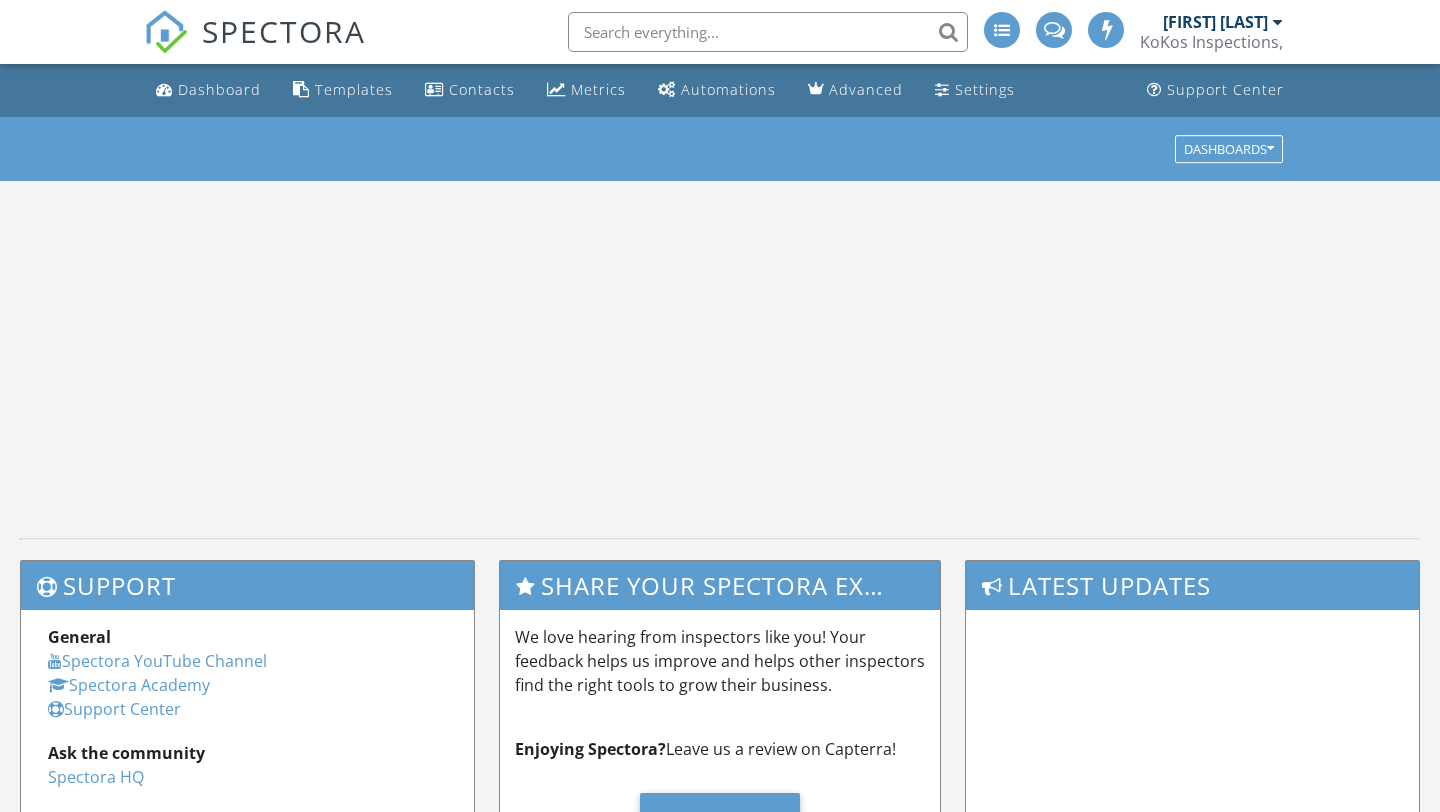 scroll, scrollTop: 0, scrollLeft: 0, axis: both 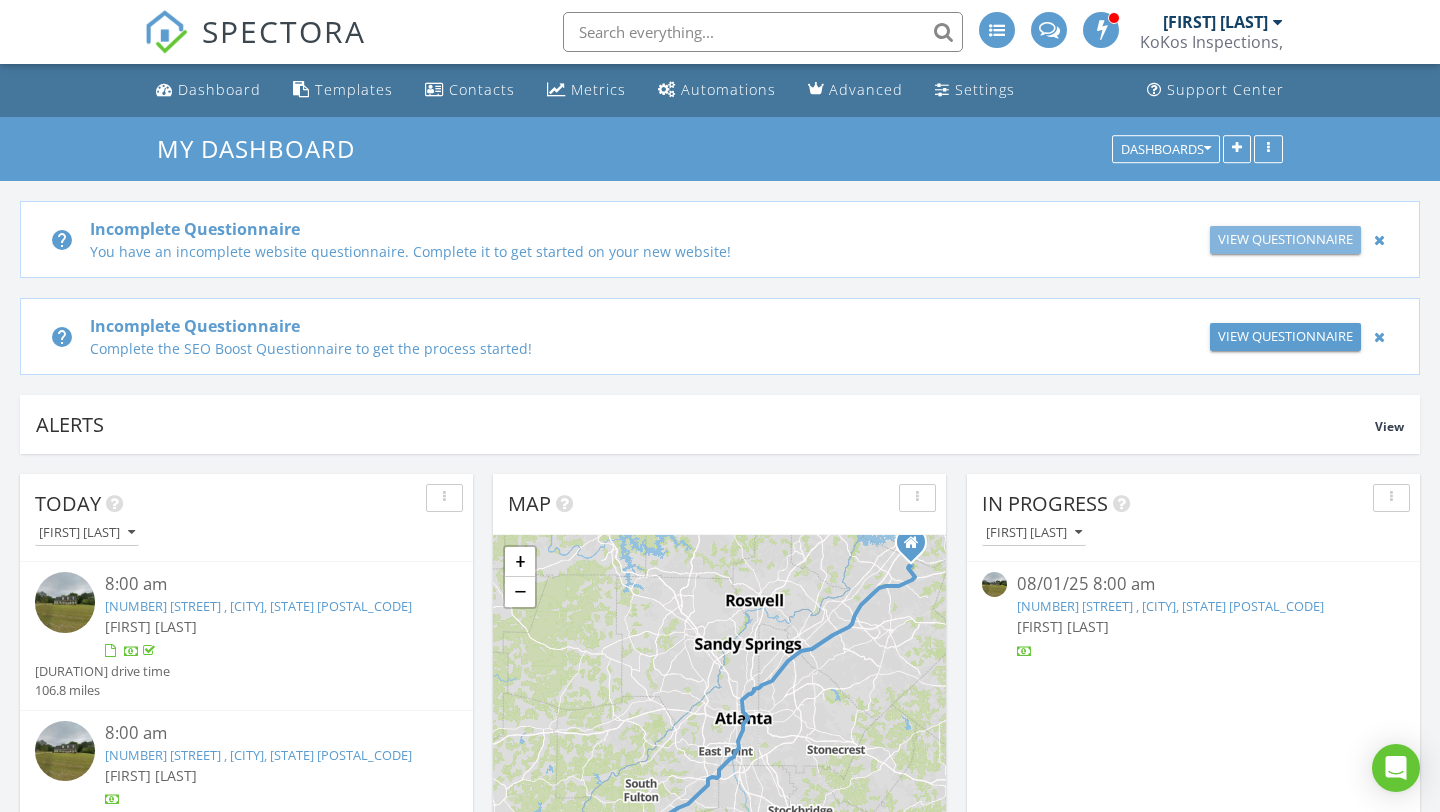 click on "View Questionnaire" at bounding box center (1285, 240) 